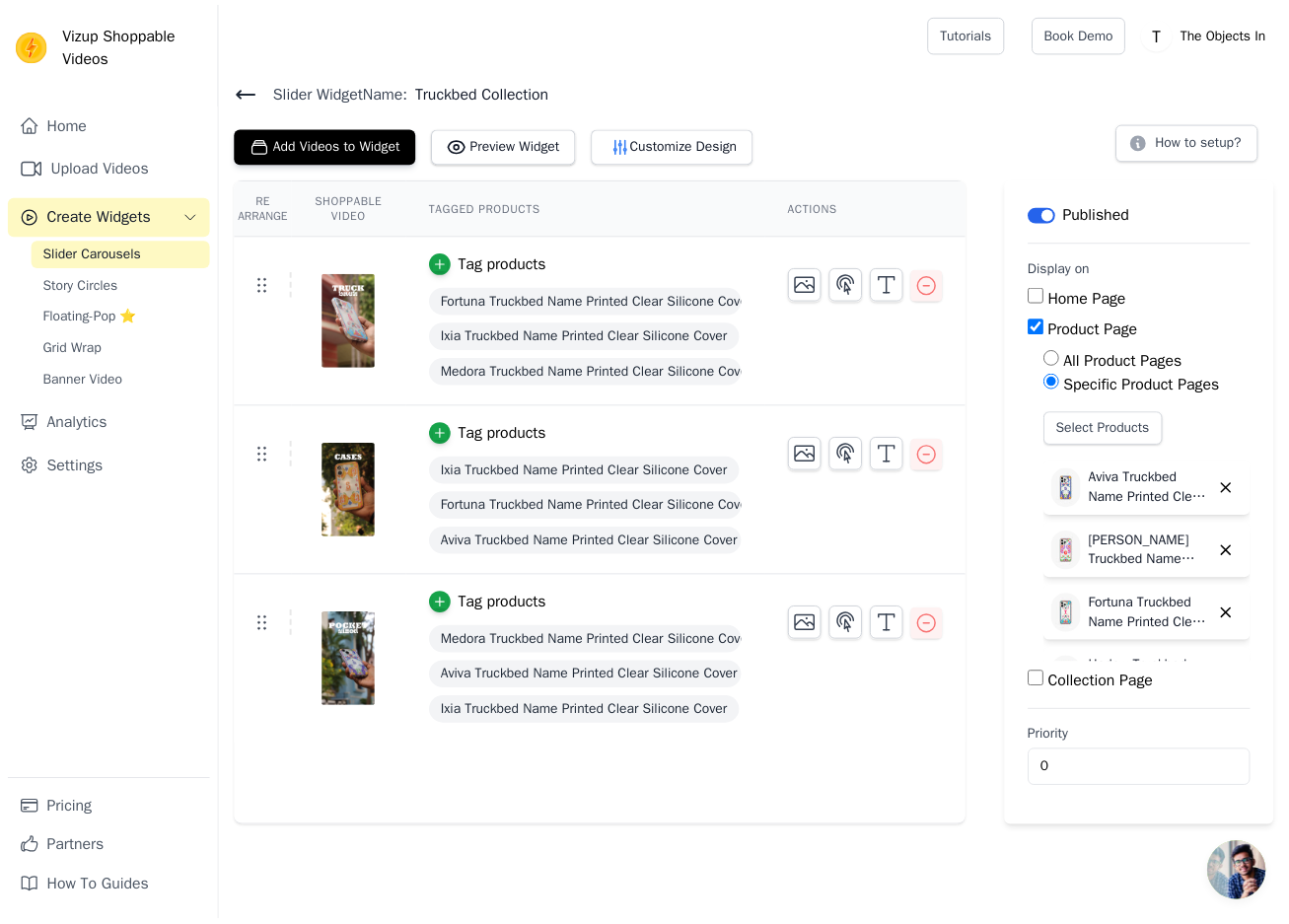 scroll, scrollTop: 0, scrollLeft: 0, axis: both 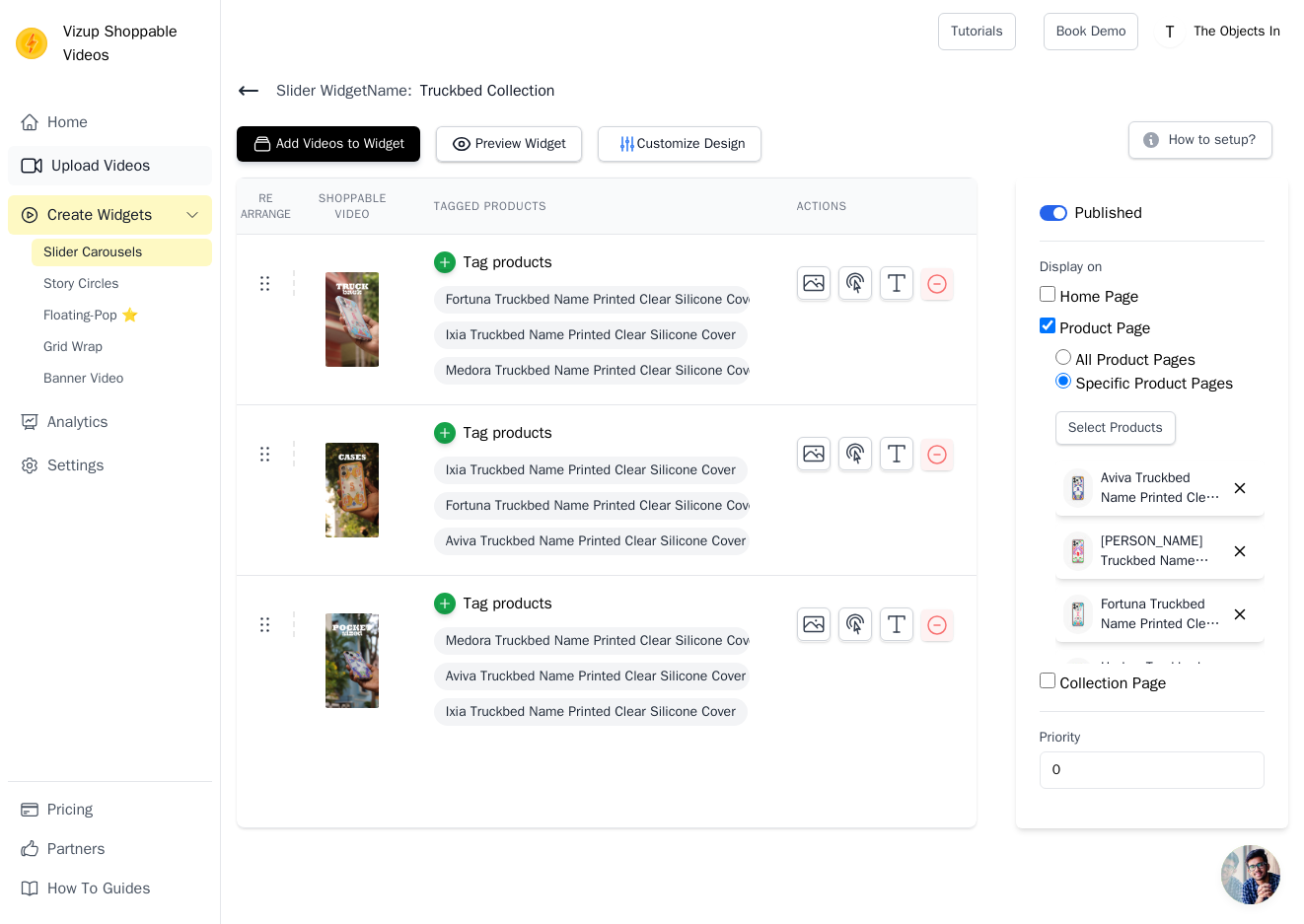 click on "Upload Videos" at bounding box center (109, 166) 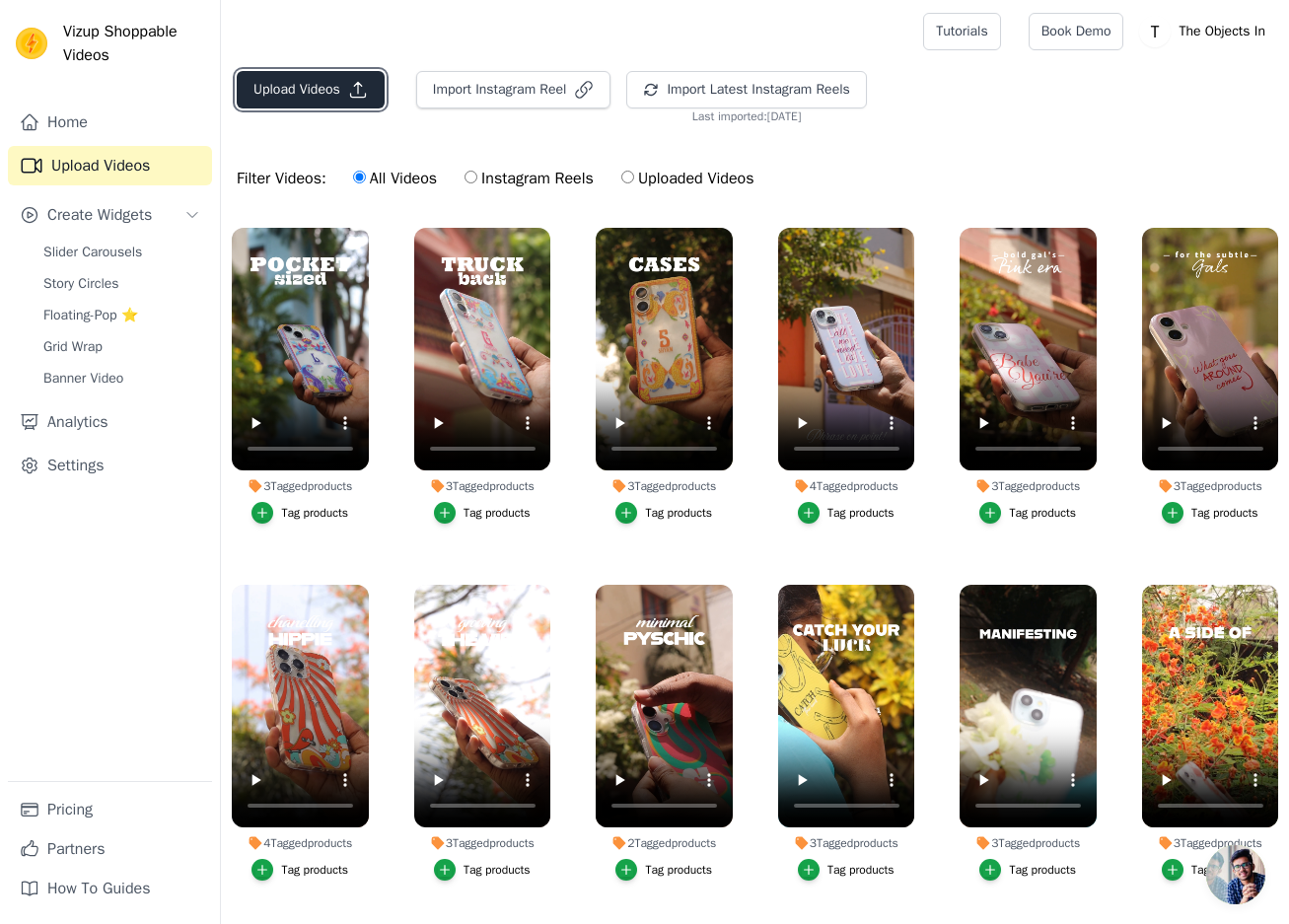 click on "Upload Videos" at bounding box center (311, 90) 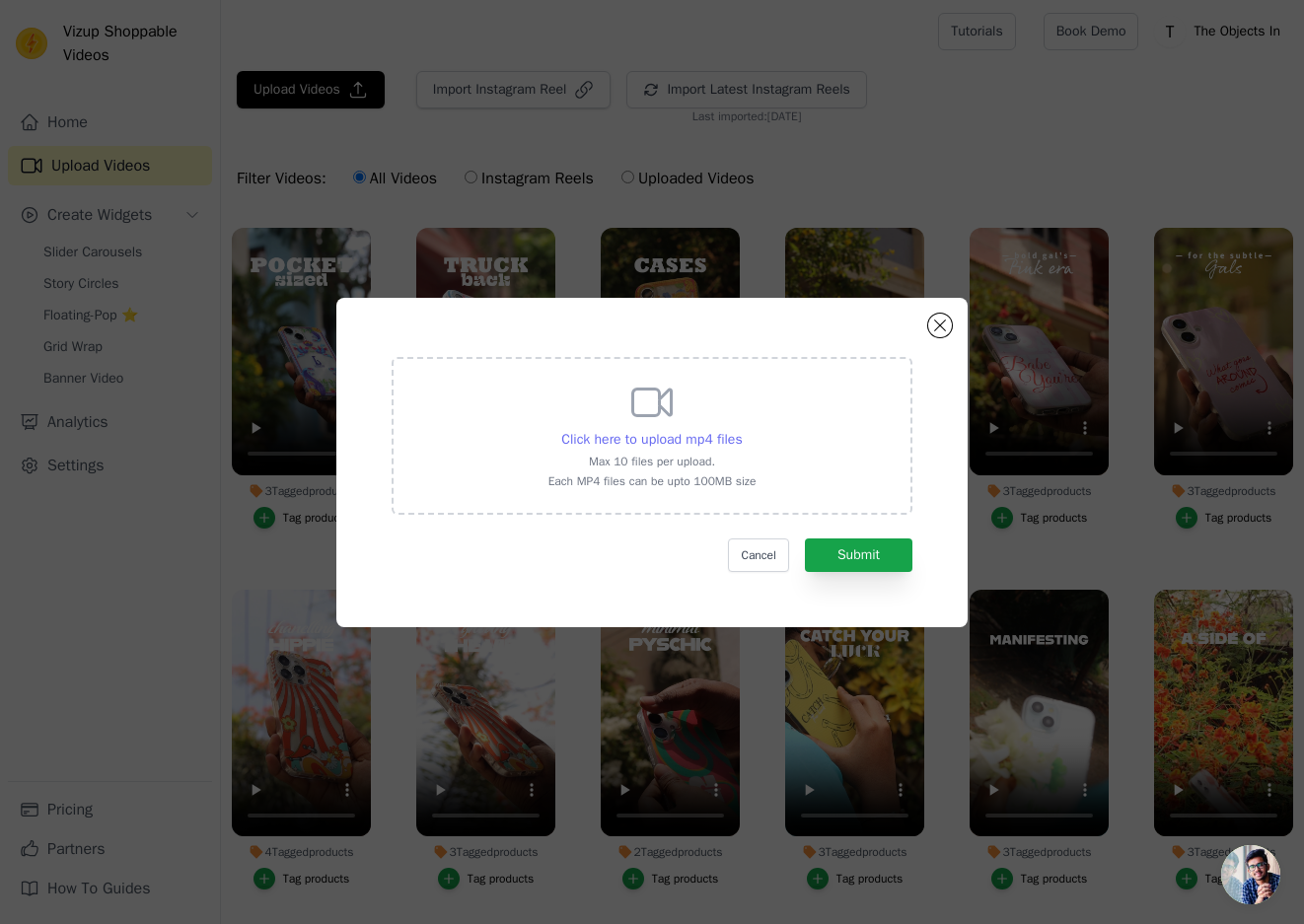 click on "Click here to upload mp4 files" at bounding box center [651, 439] 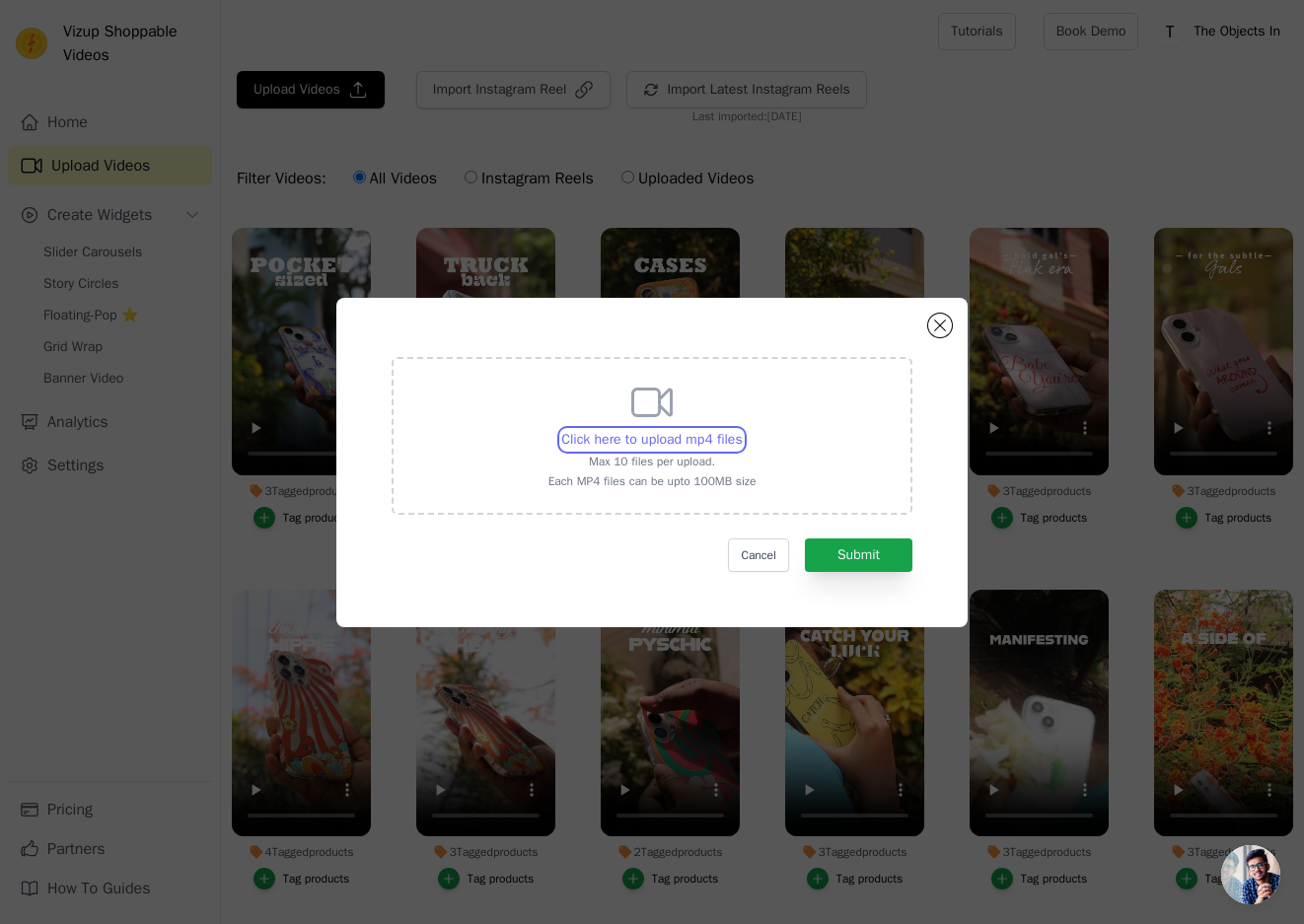 click on "Click here to upload mp4 files     Max 10 files per upload.   Each MP4 files can be upto 100MB size" at bounding box center [742, 429] 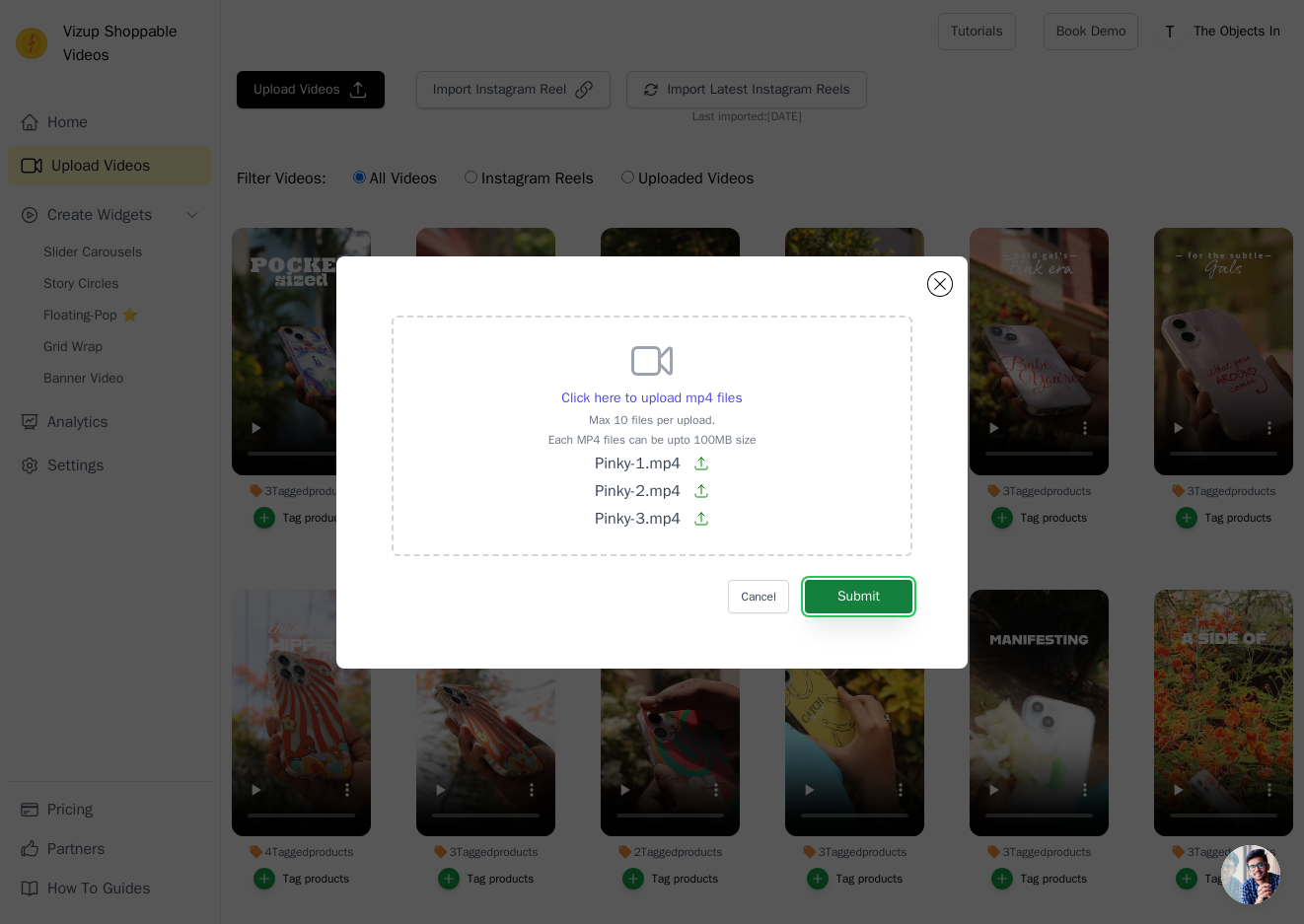 click on "Submit" at bounding box center (858, 597) 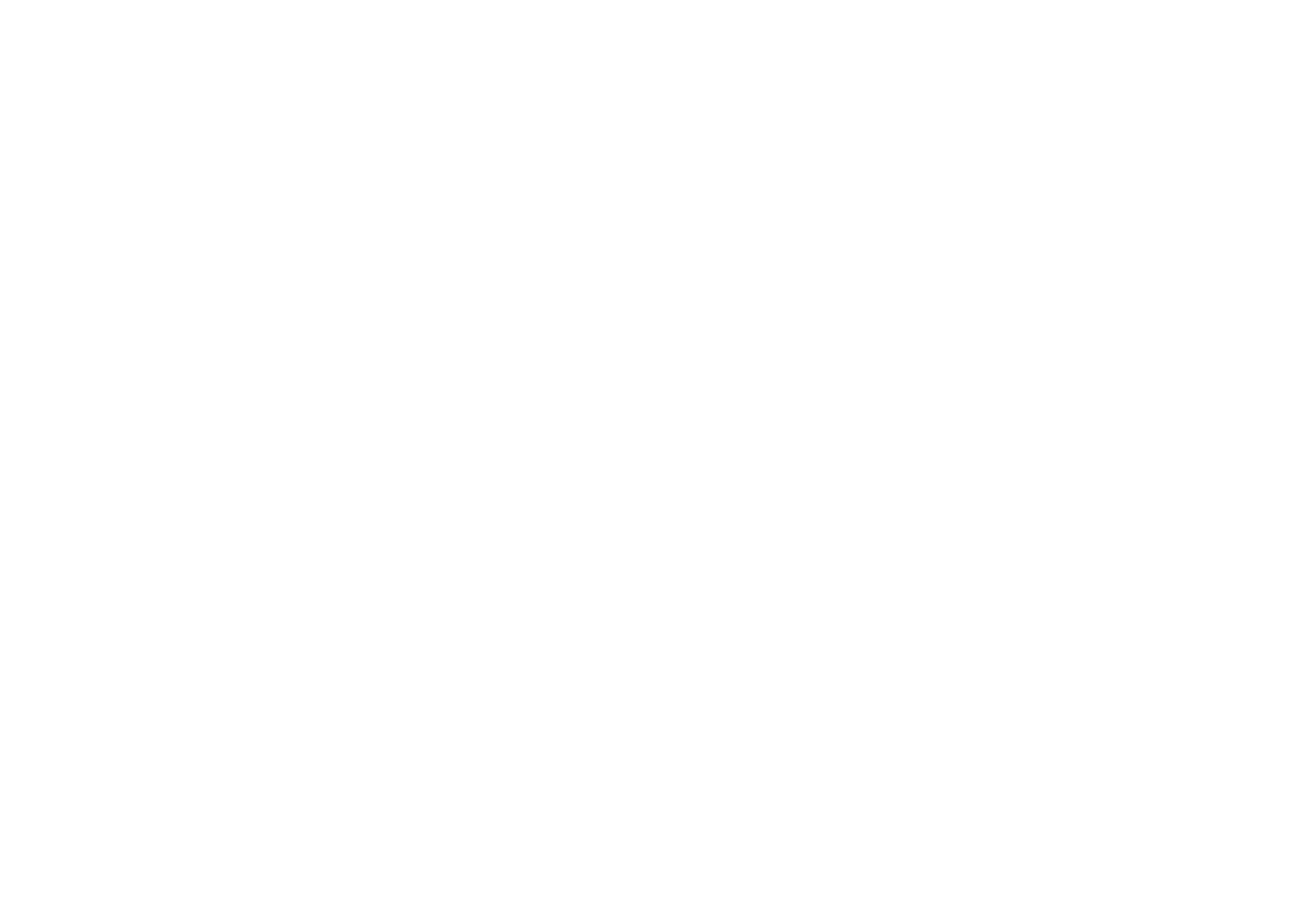 scroll, scrollTop: 0, scrollLeft: 0, axis: both 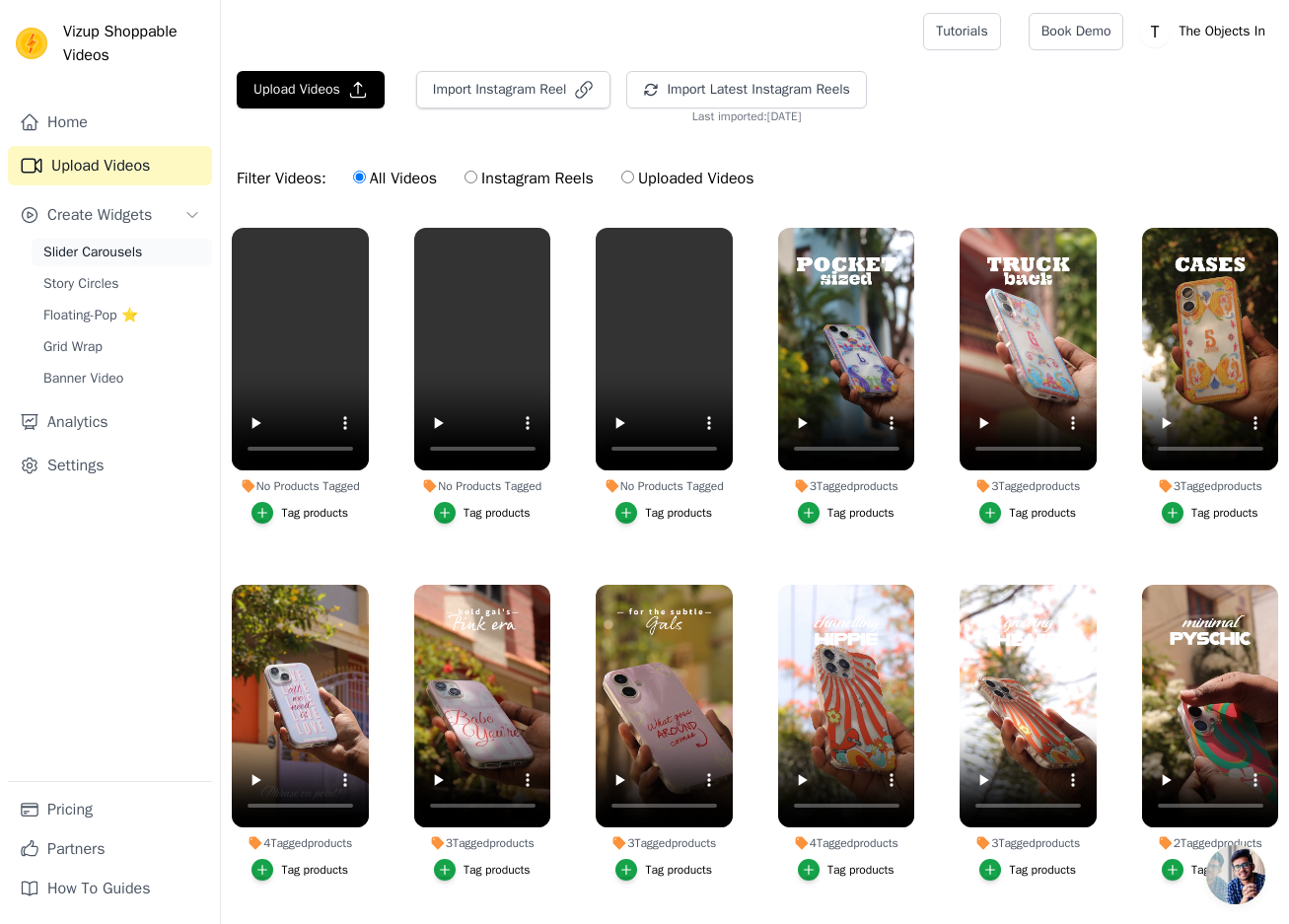 click on "Slider Carousels" at bounding box center (93, 252) 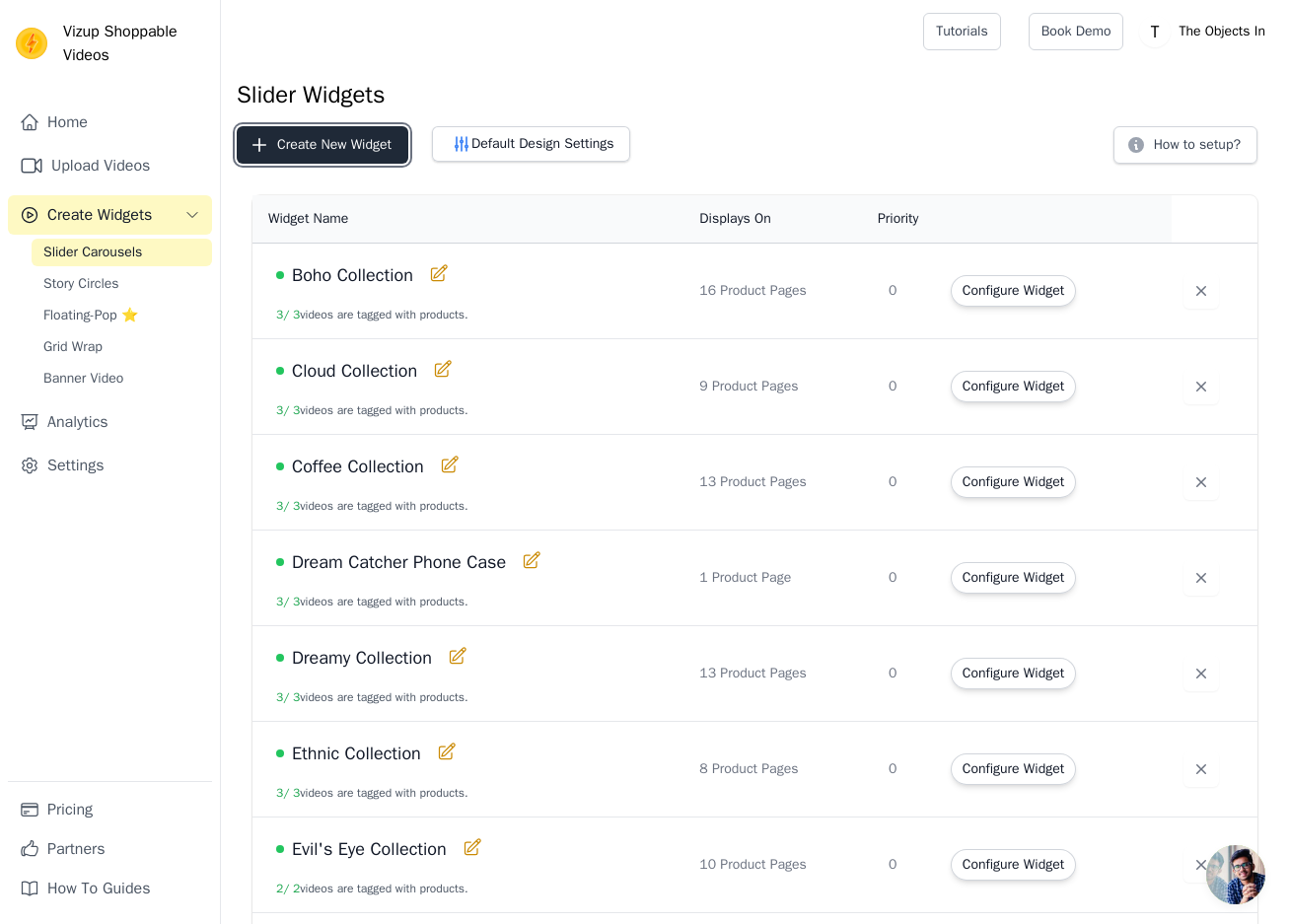 click on "Create New Widget" at bounding box center [322, 145] 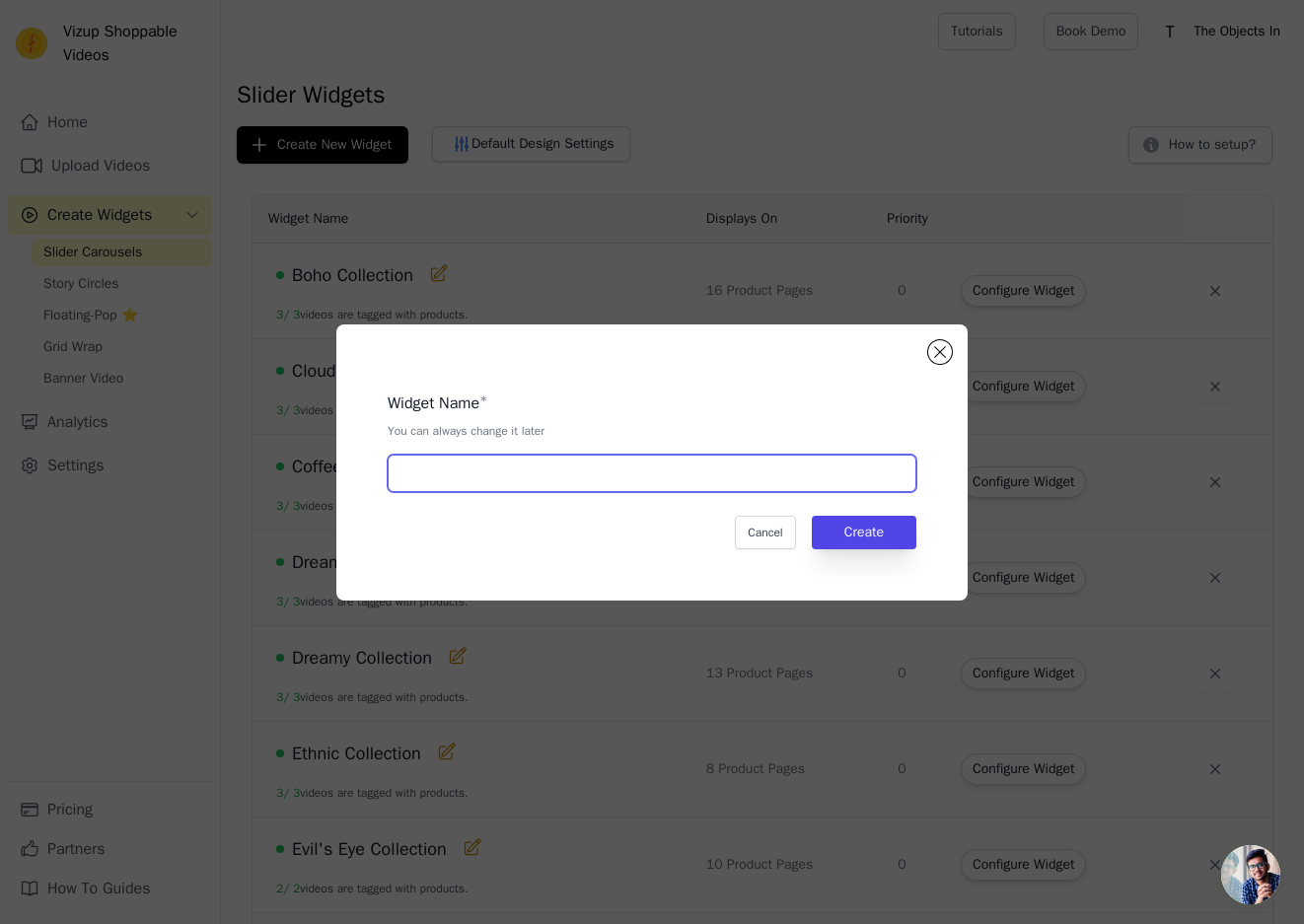click at bounding box center [652, 473] 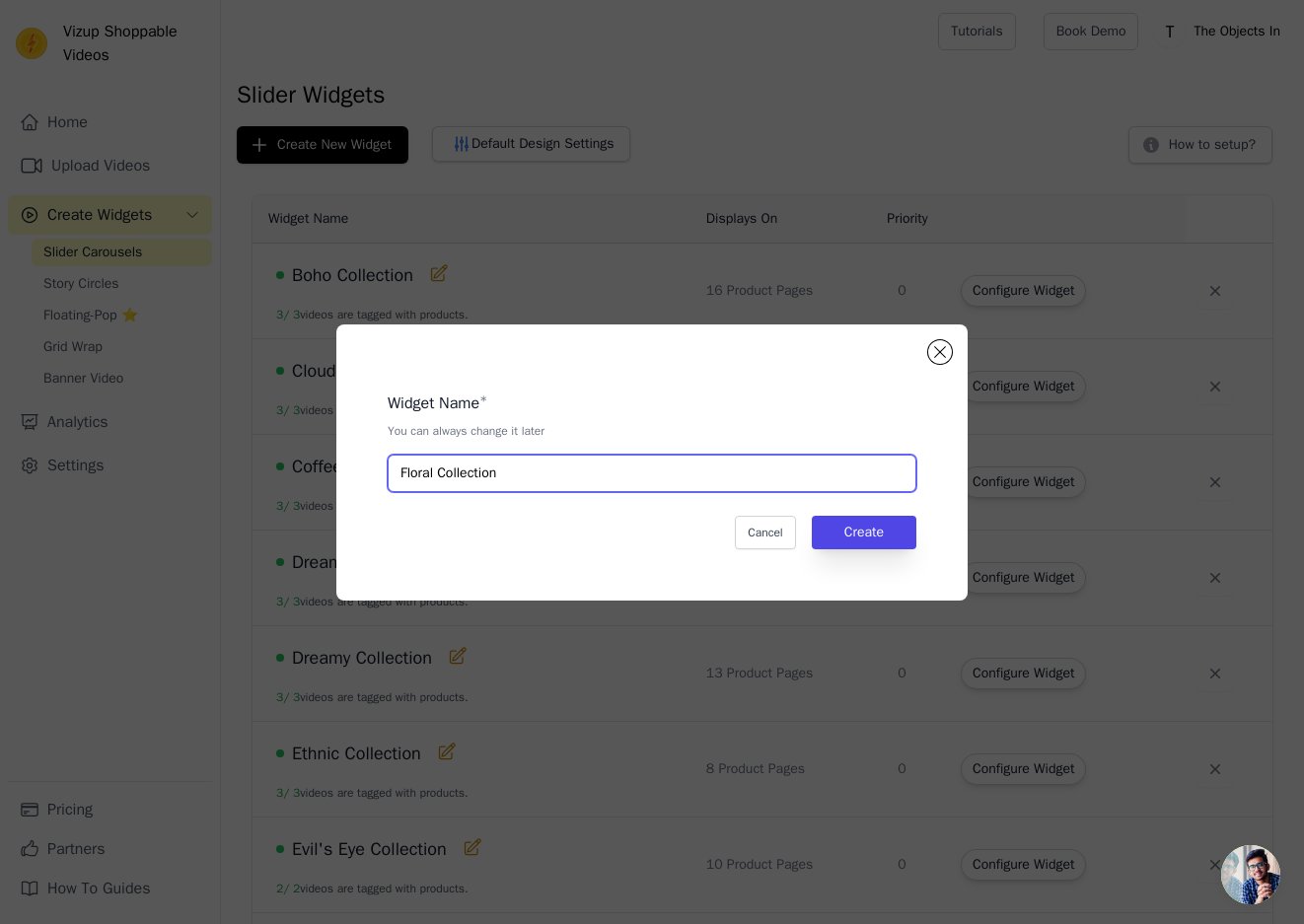 click on "Floral Collection" at bounding box center [652, 473] 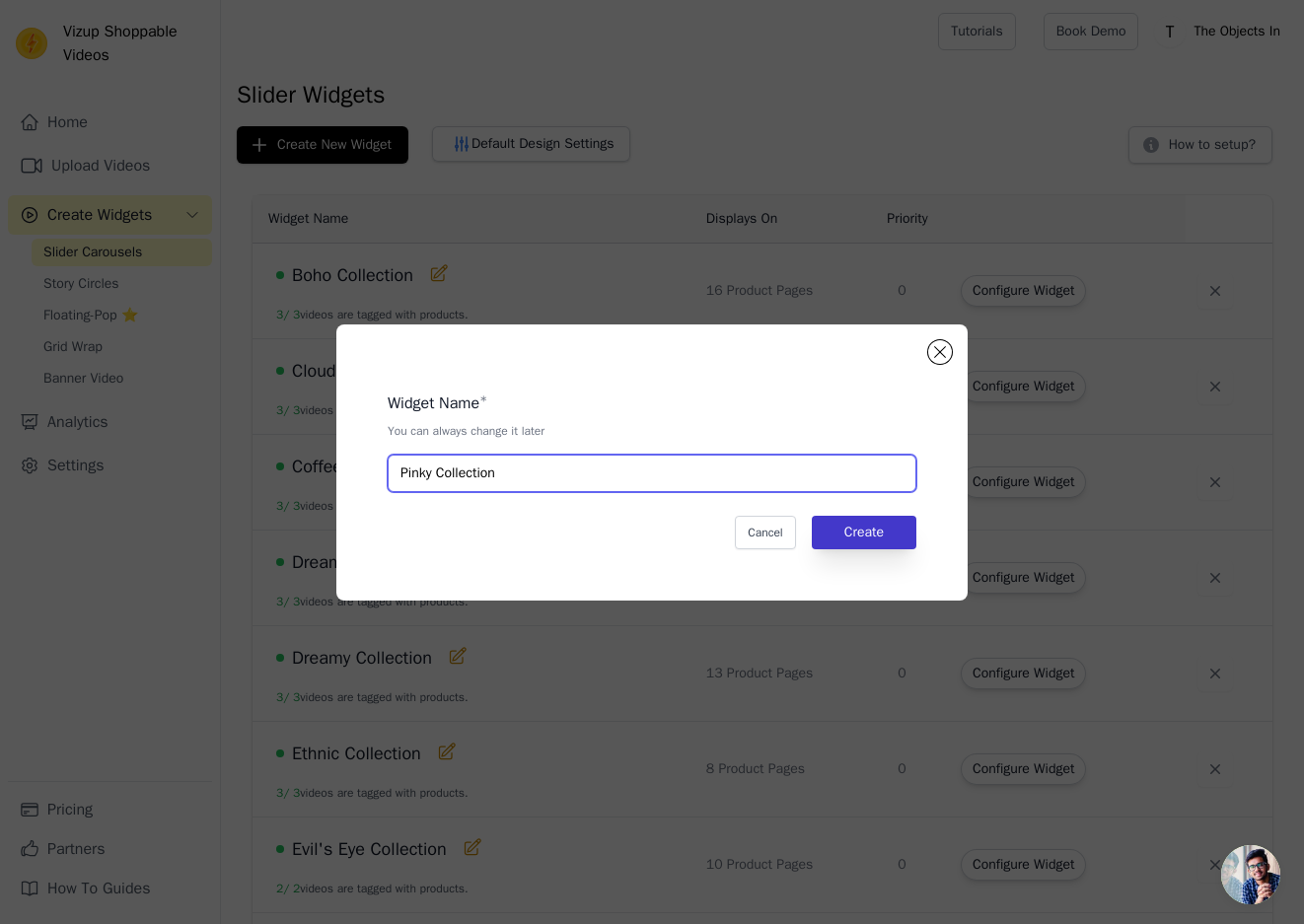 type on "Pinky Collection" 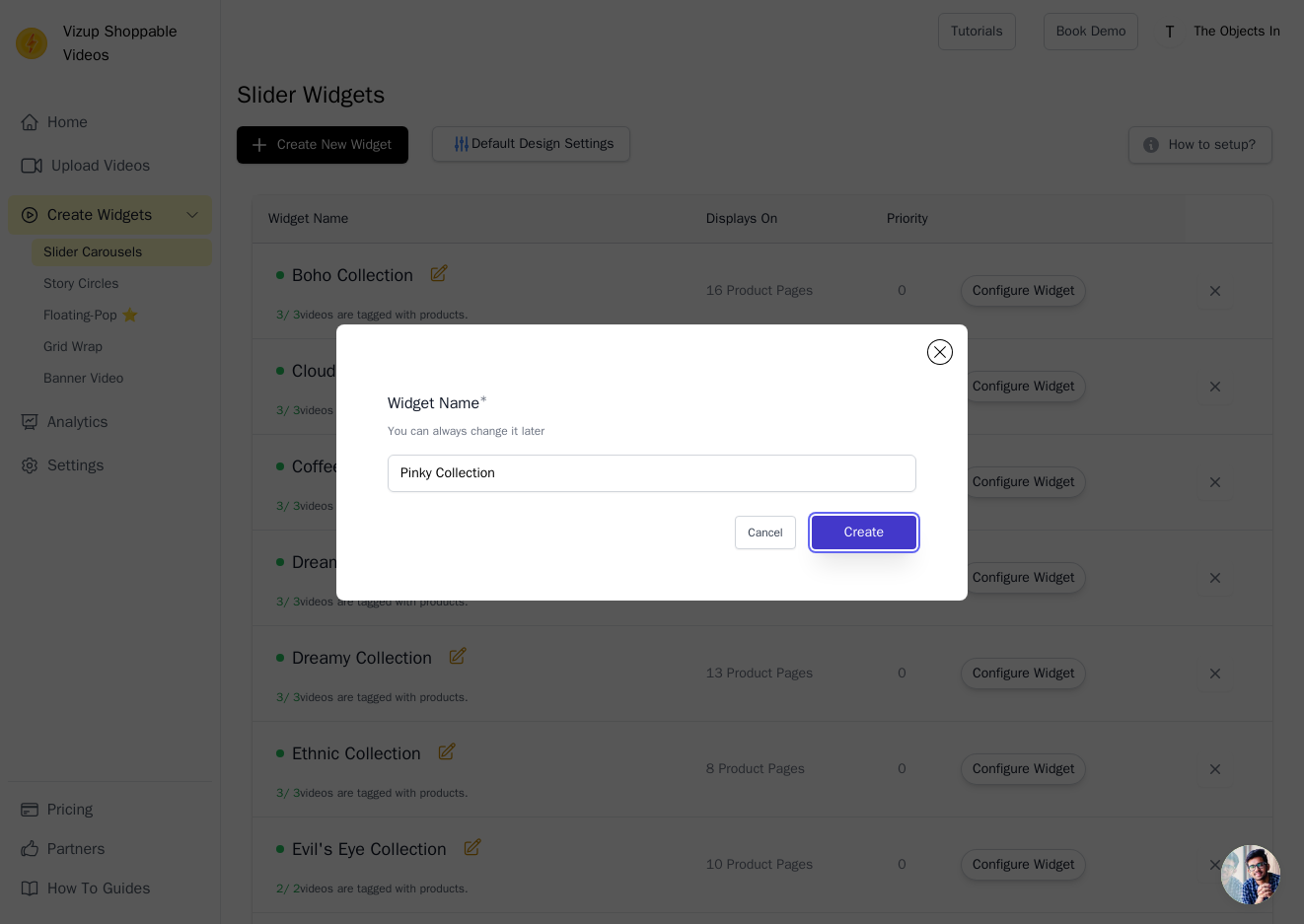 click on "Create" at bounding box center (864, 533) 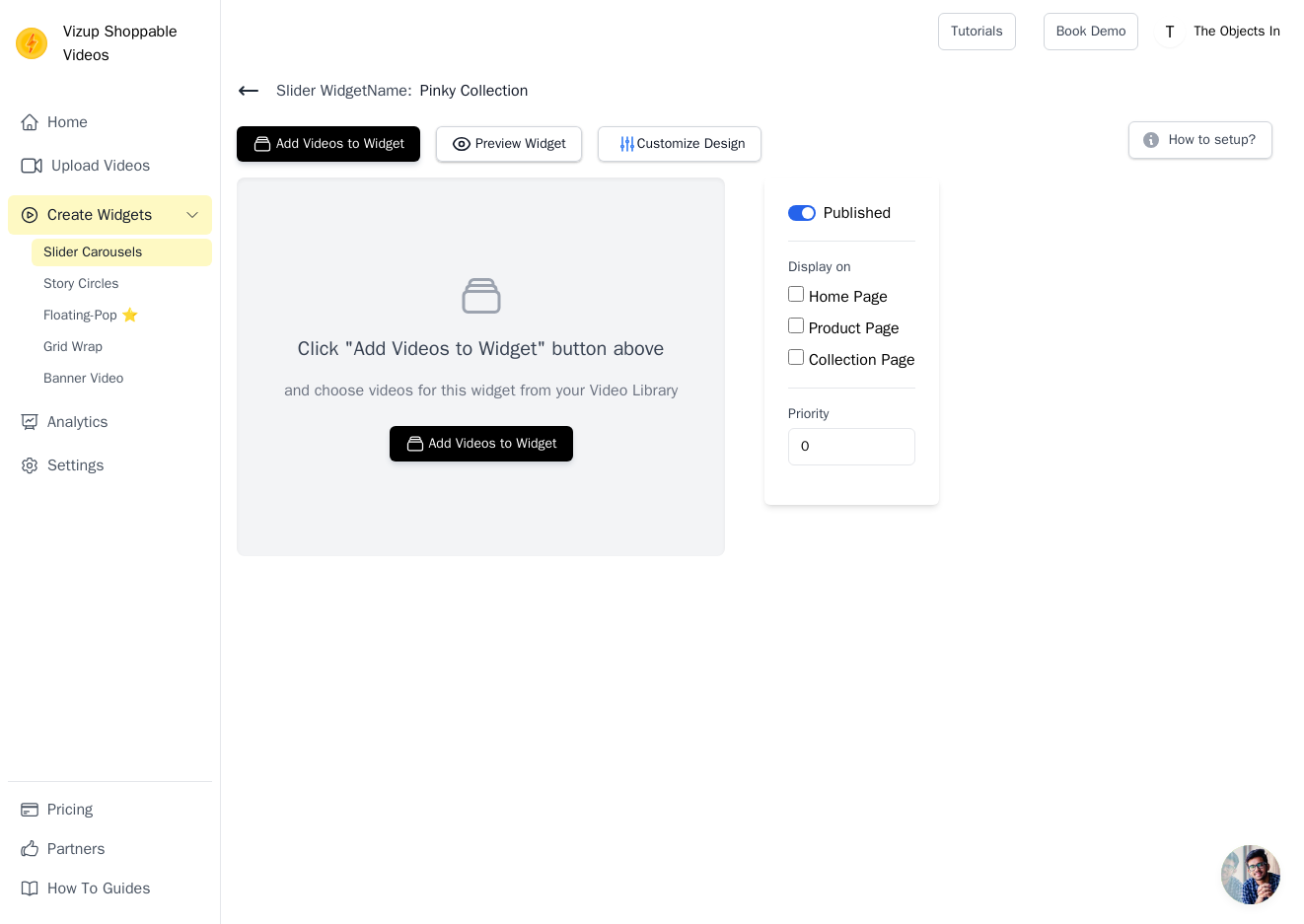 click on "Product Page" at bounding box center (796, 325) 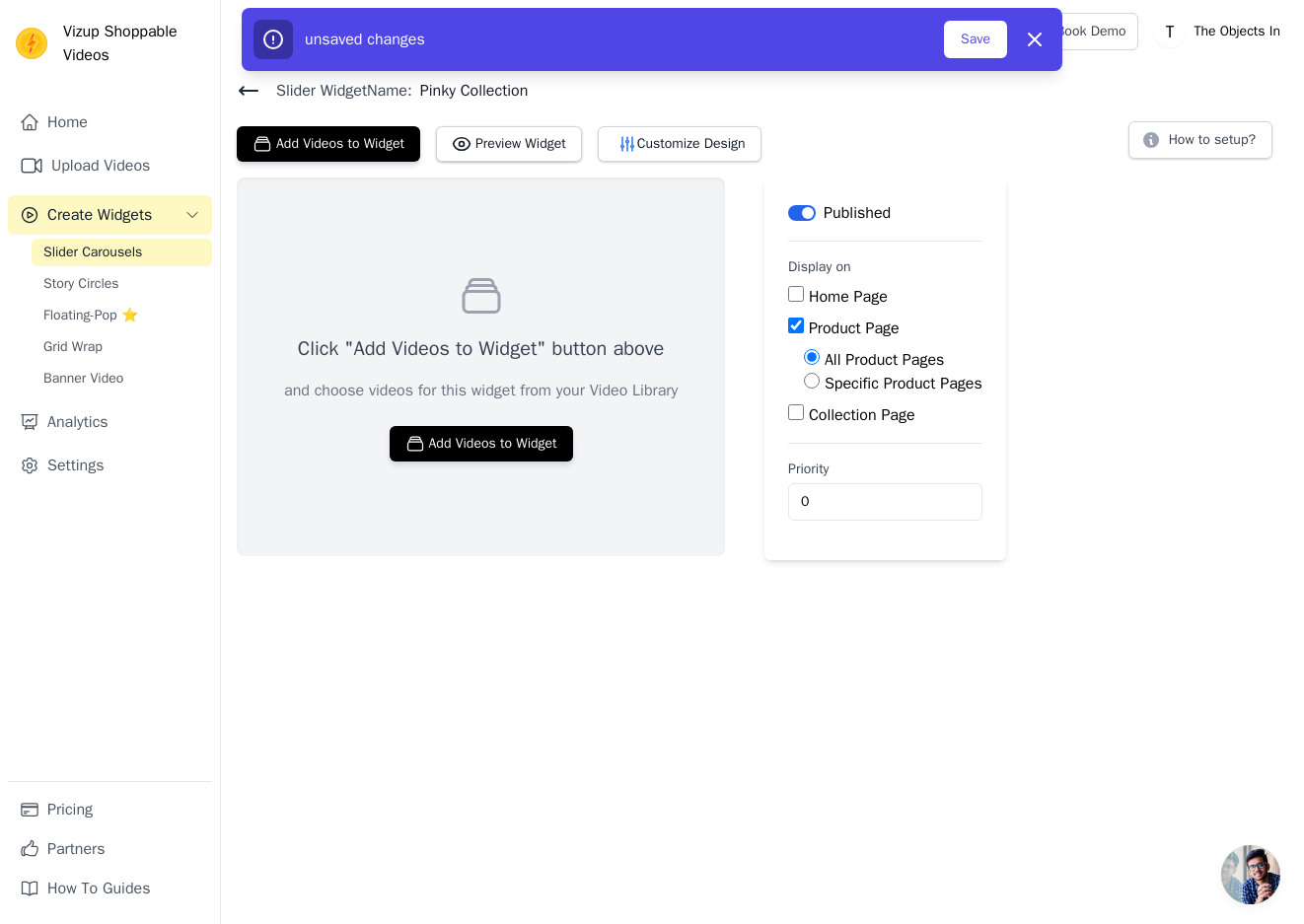 click on "Specific Product Pages" at bounding box center (904, 384) 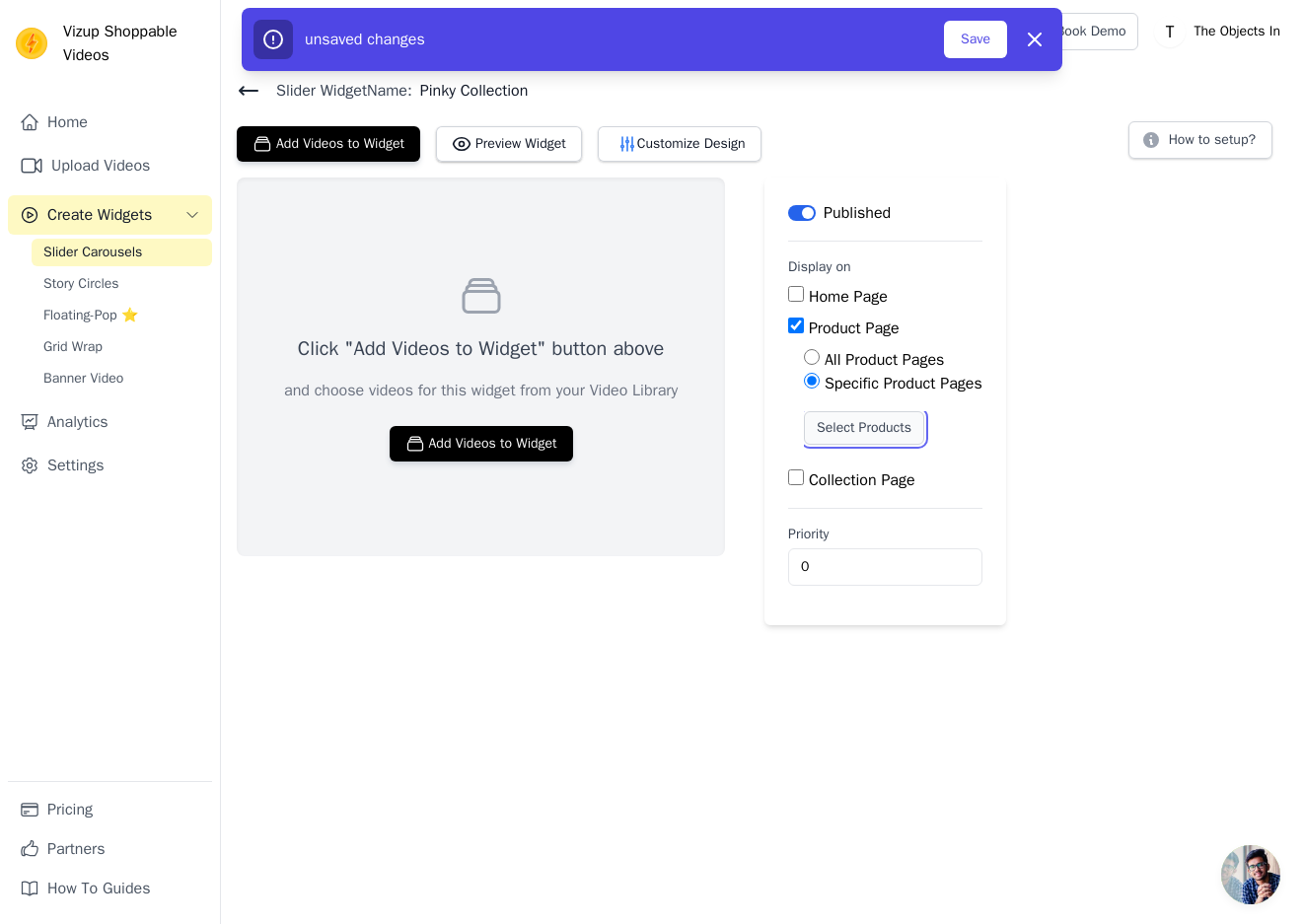 click on "Select Products" at bounding box center (864, 428) 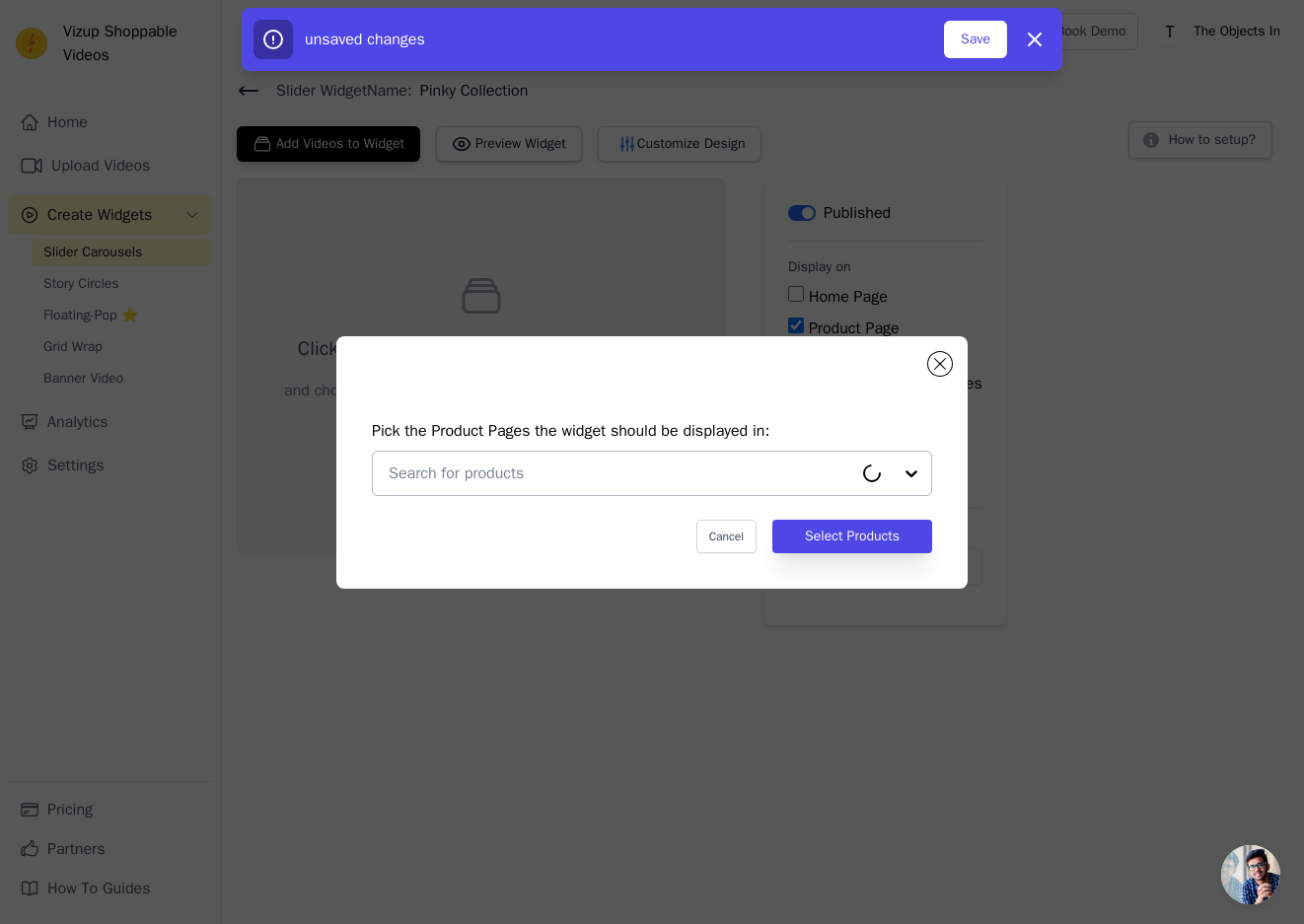 click at bounding box center [620, 473] 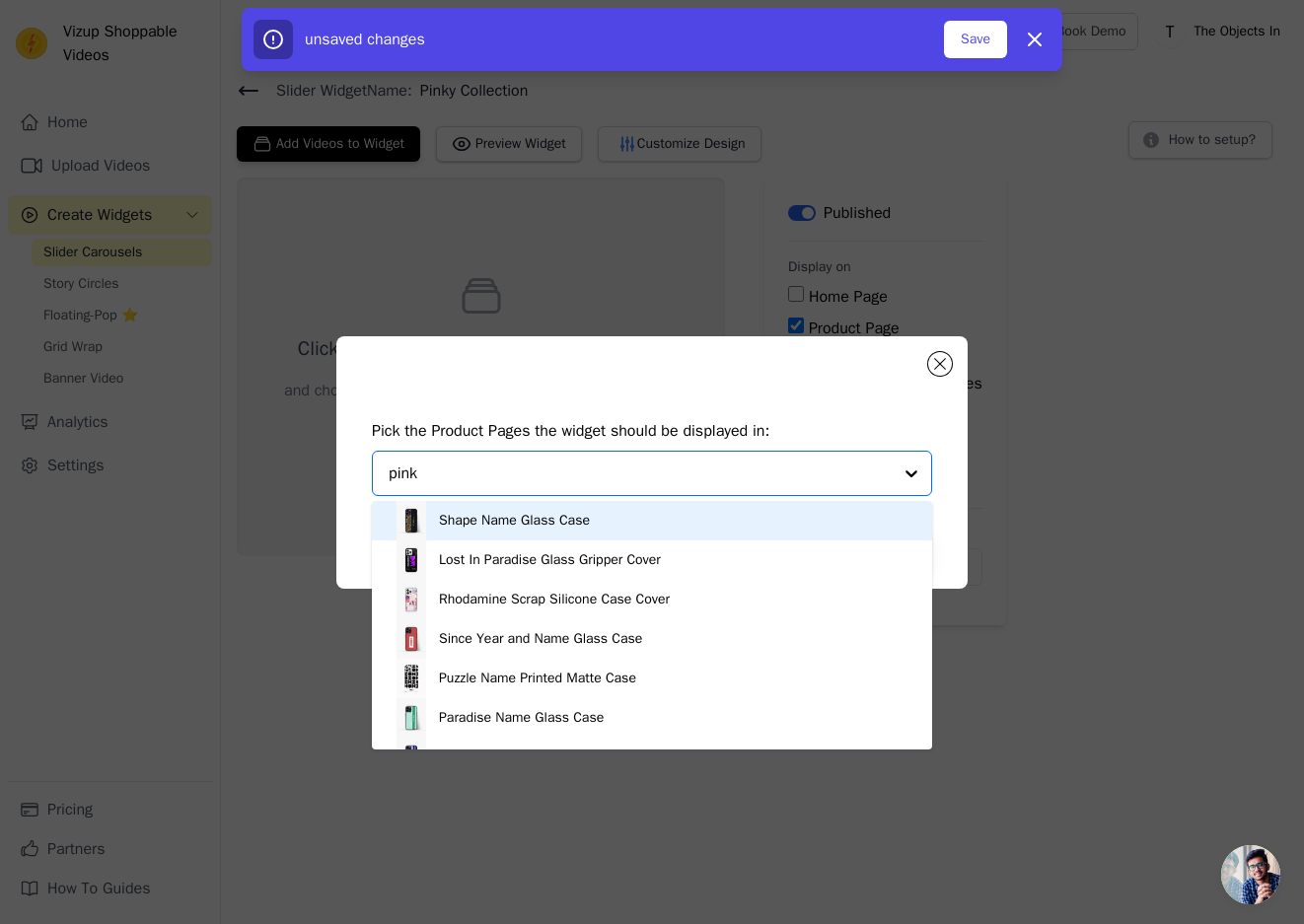 type on "pinky" 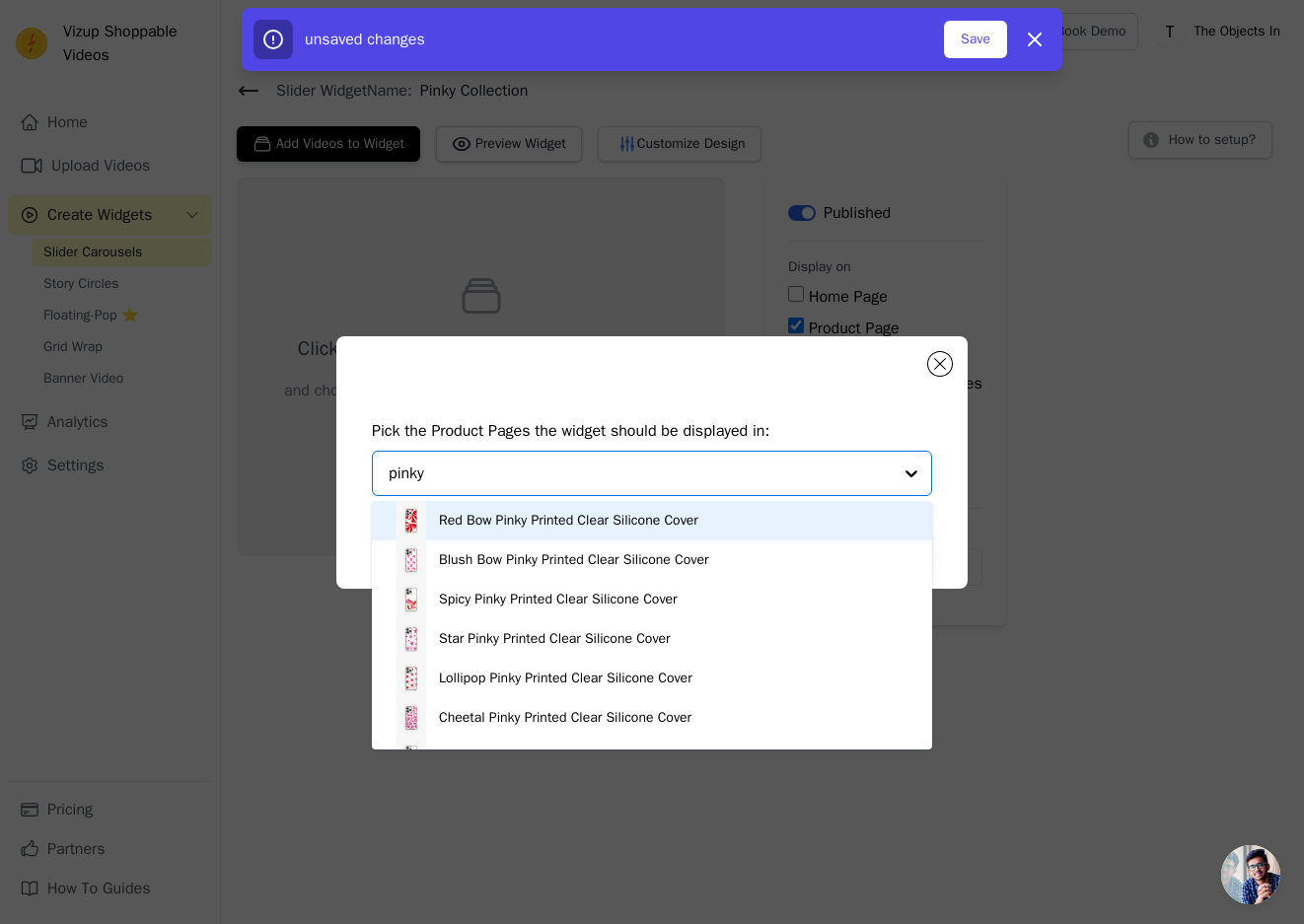 drag, startPoint x: 443, startPoint y: 470, endPoint x: 352, endPoint y: 470, distance: 91 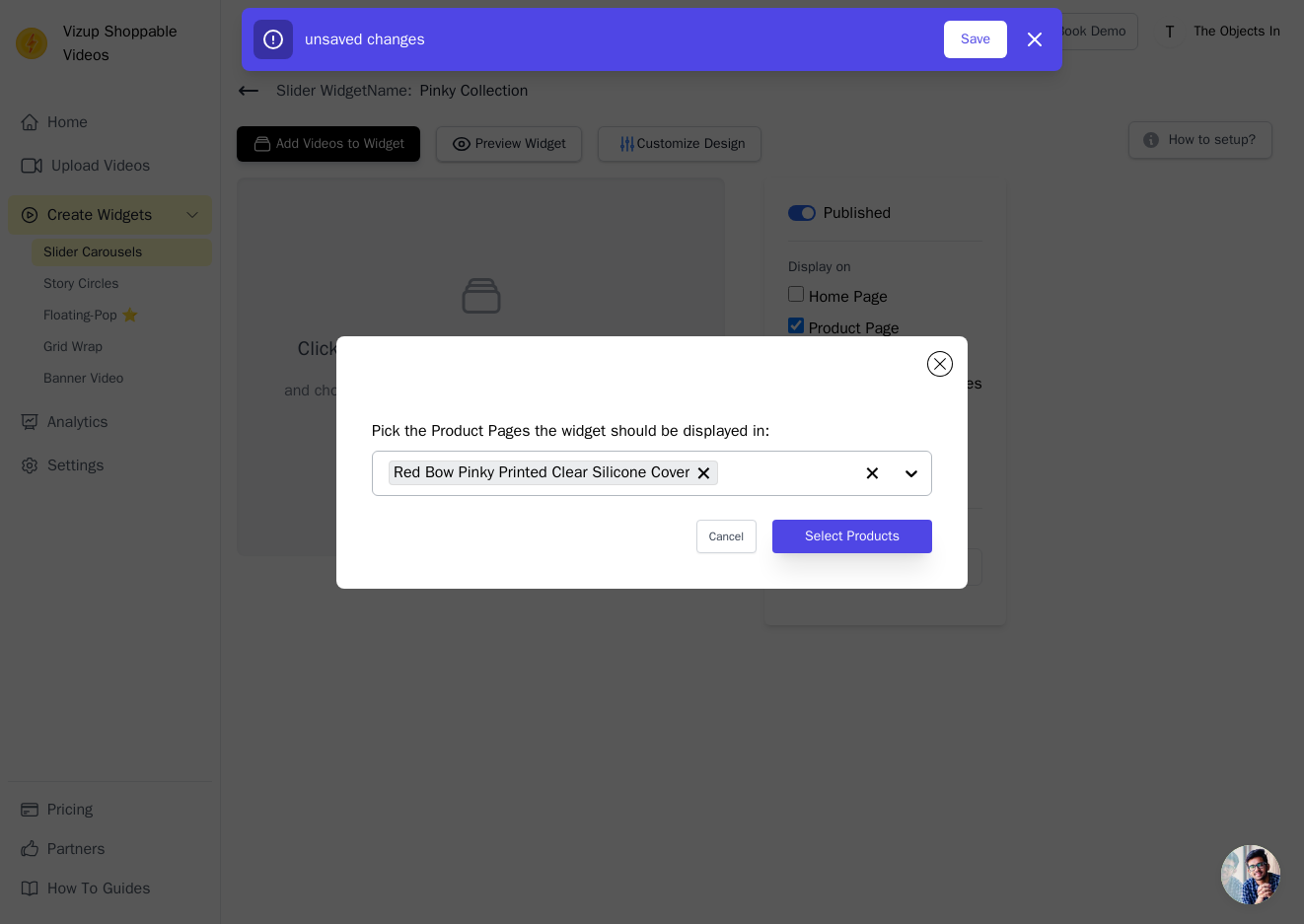 paste on "pinky" 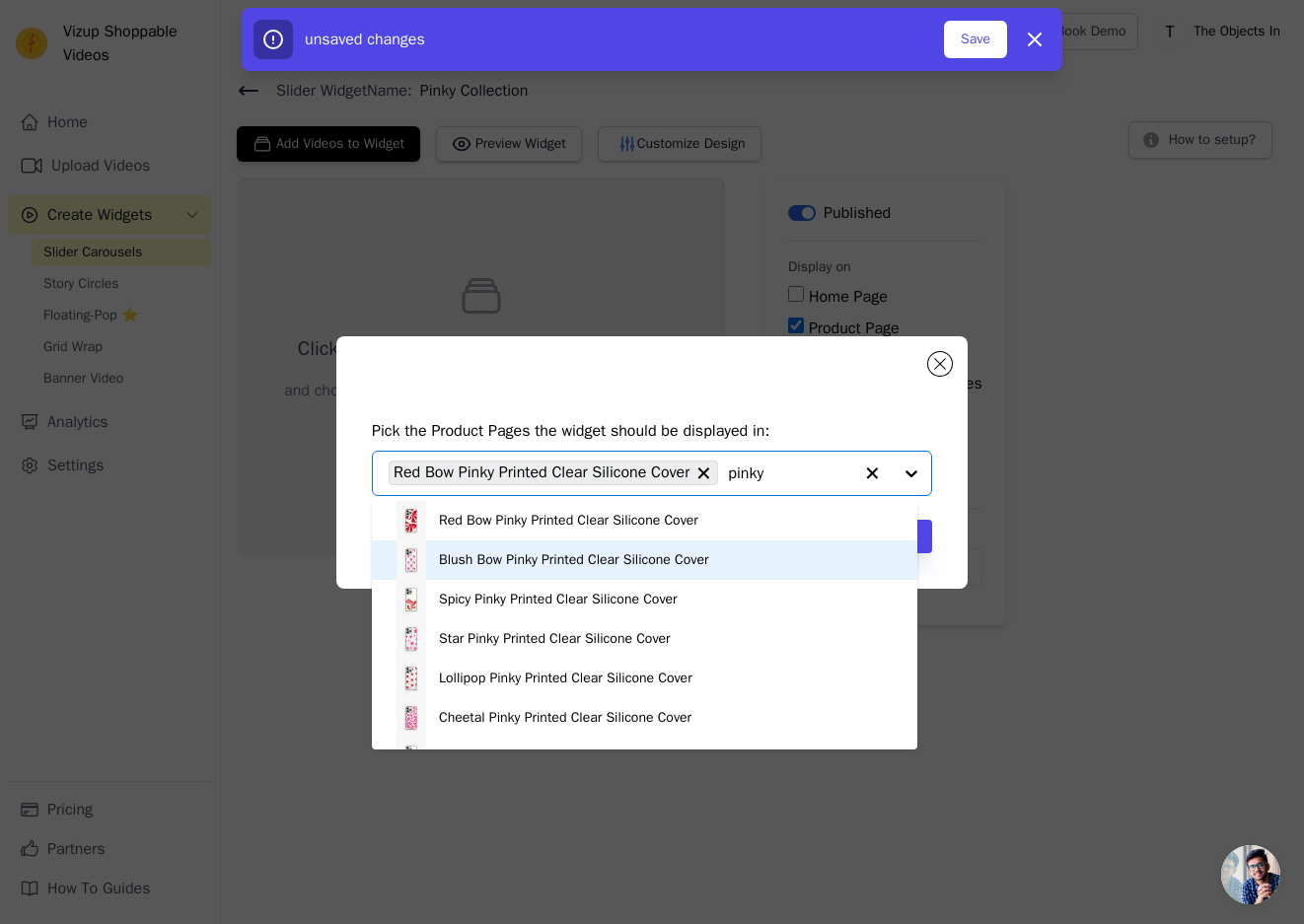 click on "Blush Bow Pinky Printed Clear Silicone Cover" at bounding box center (644, 560) 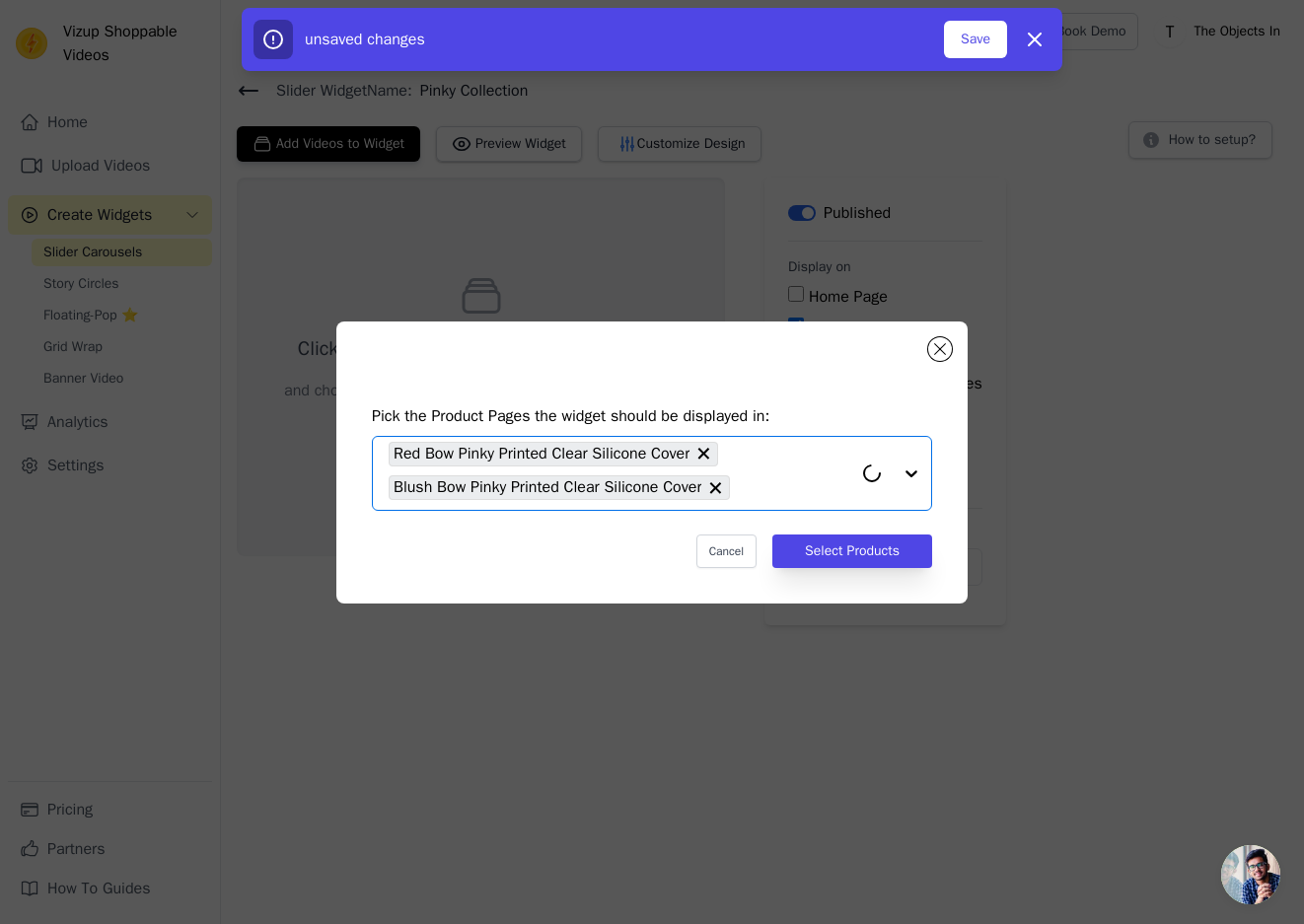 paste on "pinky" 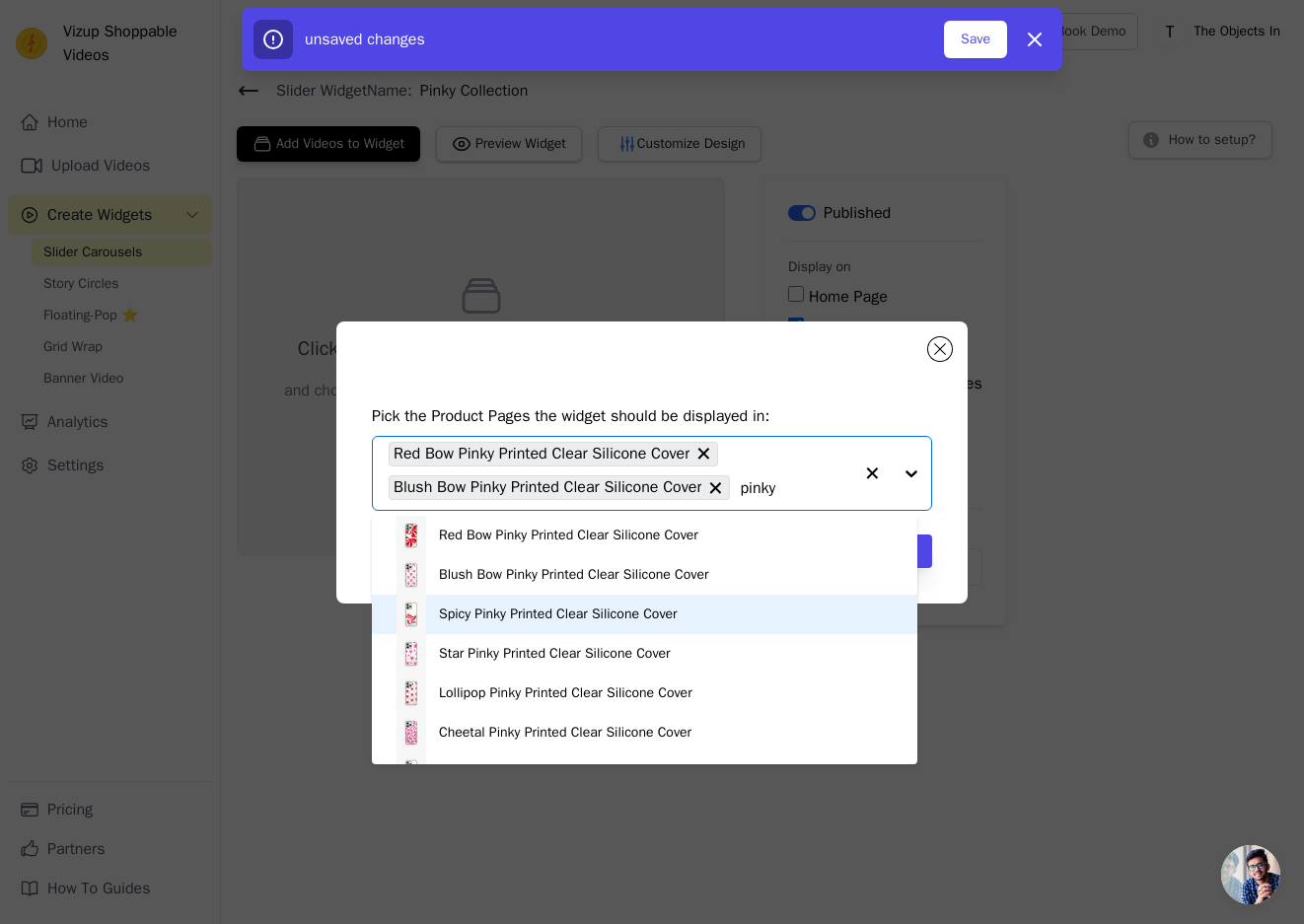 click on "Spicy Pinky Printed Clear Silicone Cover" at bounding box center [558, 614] 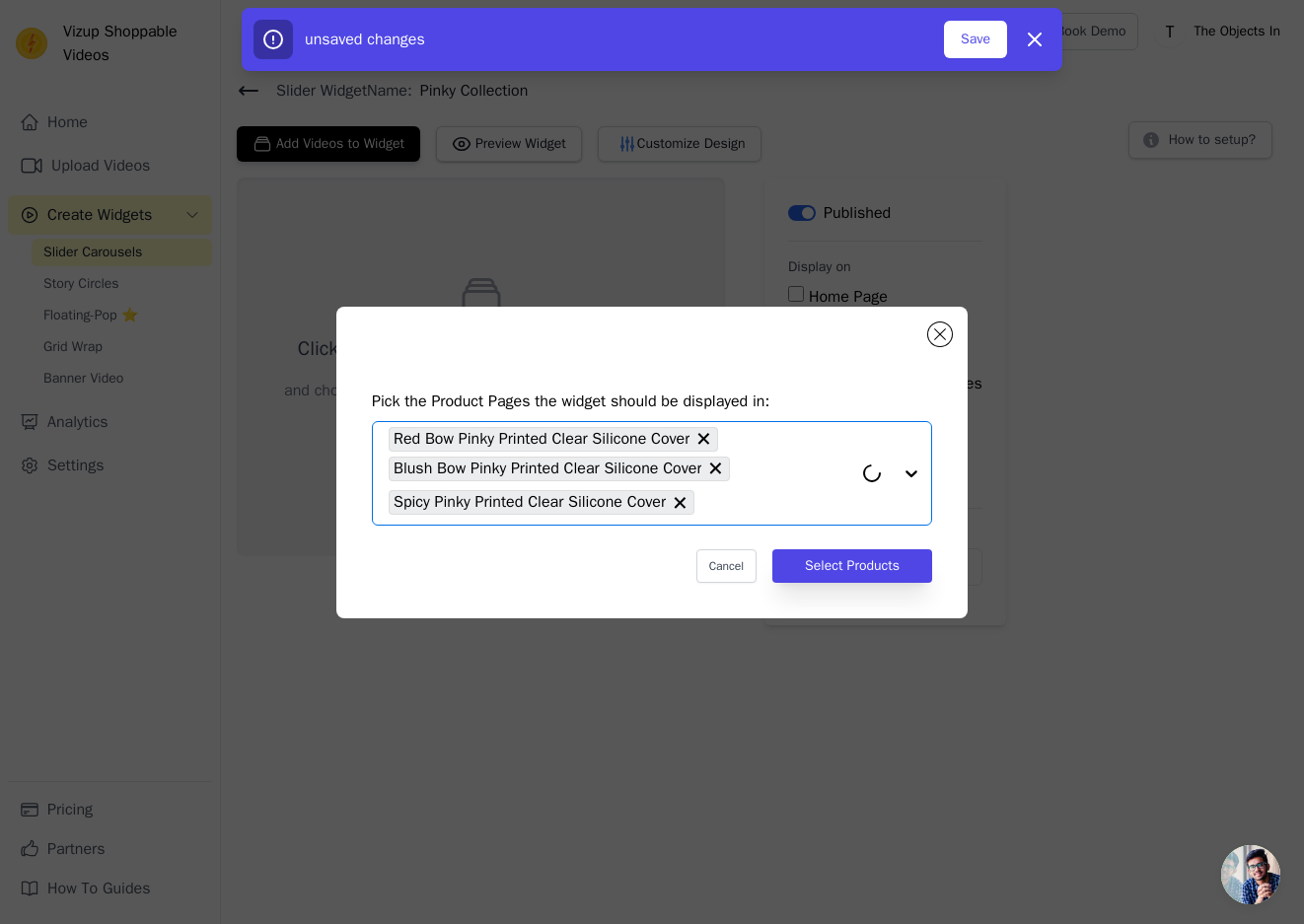 paste on "pinky" 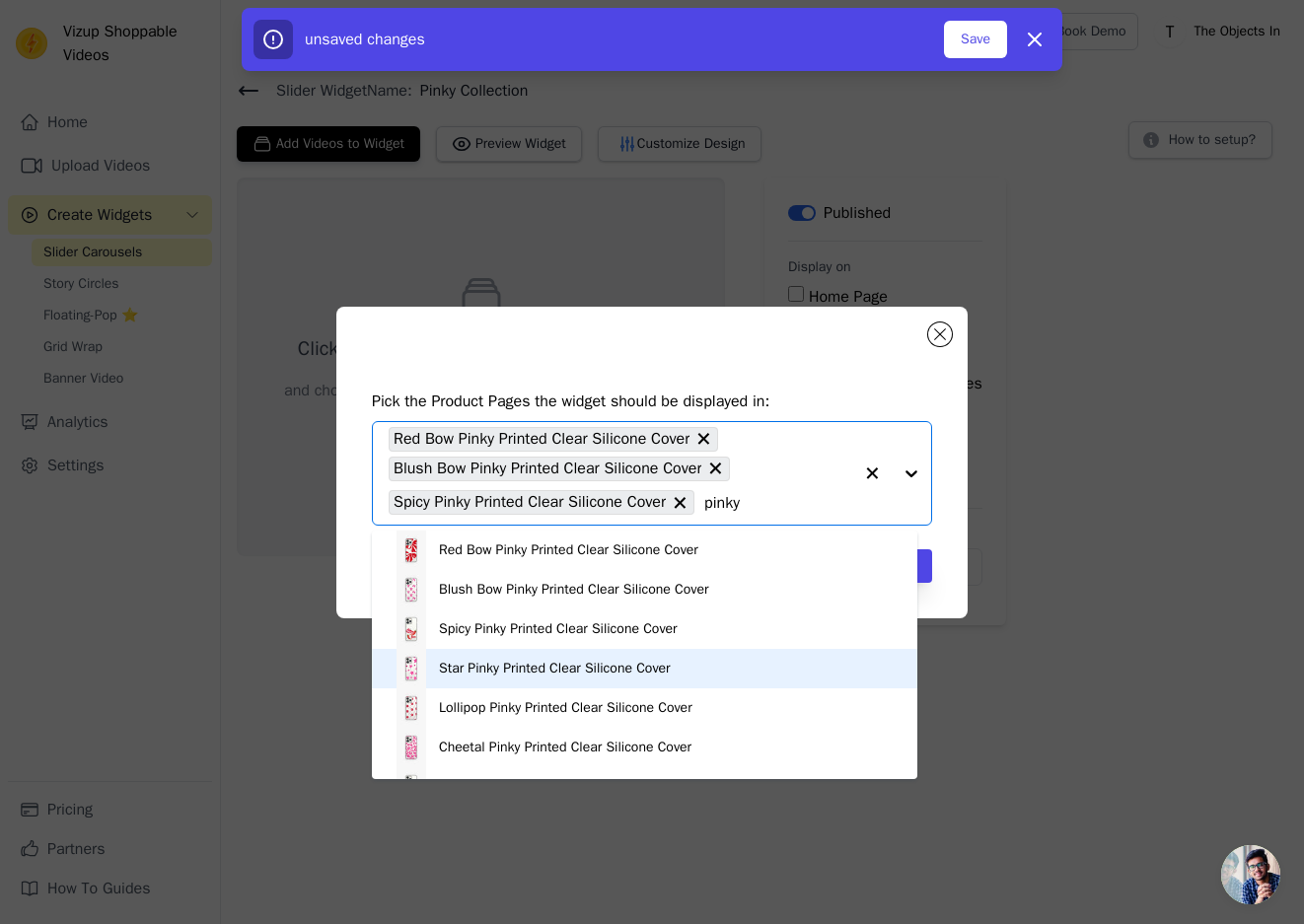 click on "Star Pinky Printed Clear Silicone Cover" at bounding box center [554, 669] 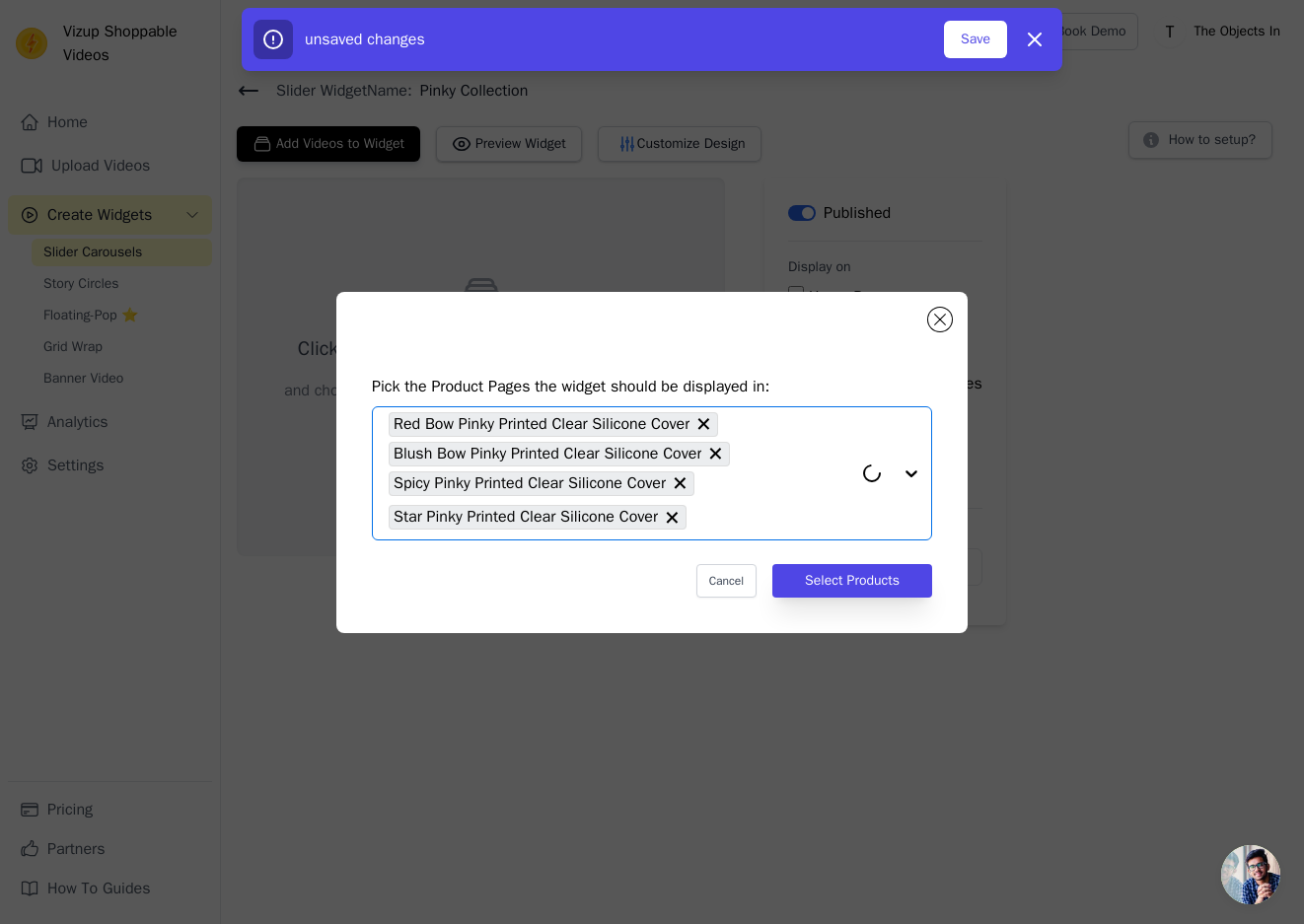 paste on "pinky" 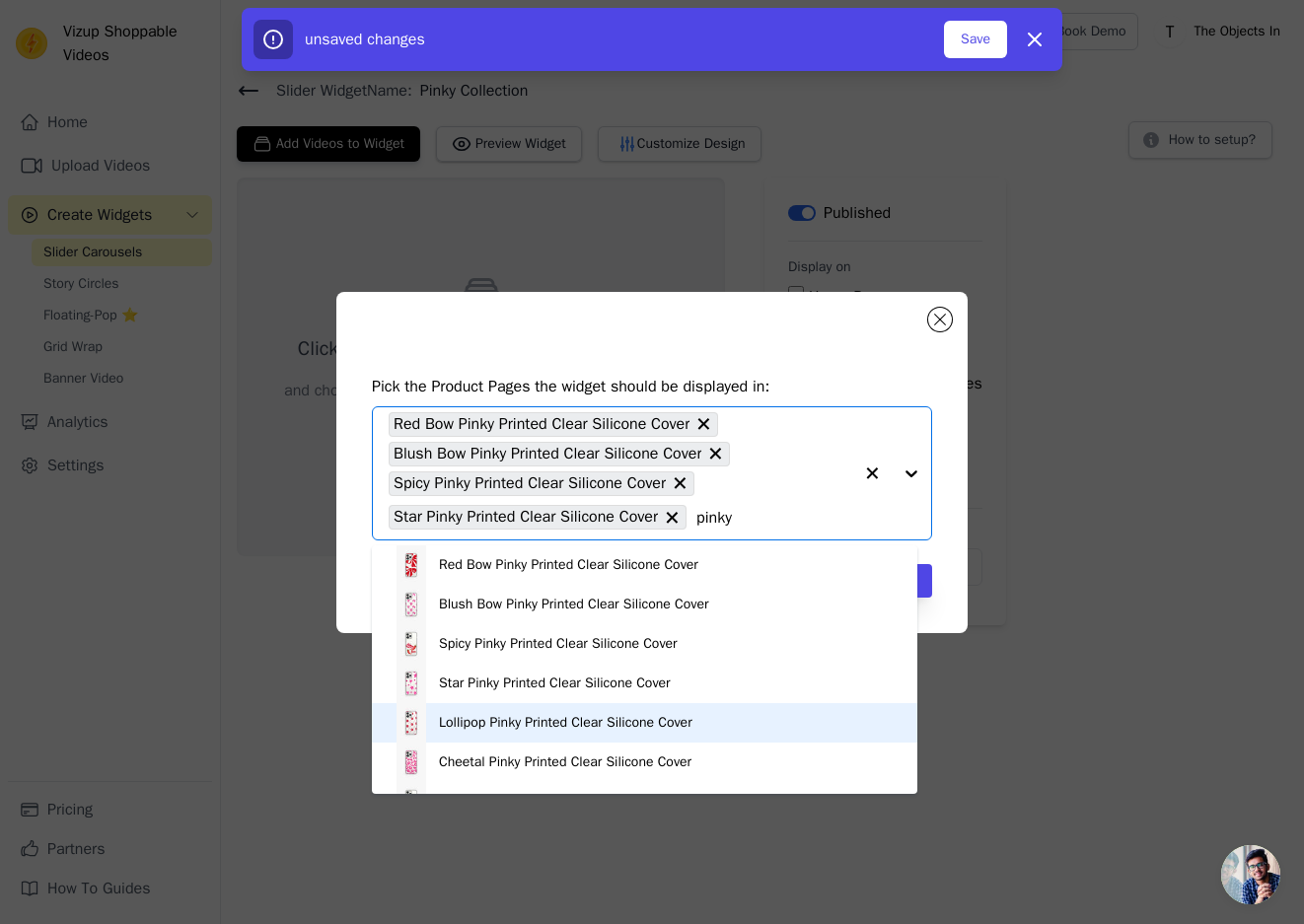 click on "Lollipop Pinky Printed Clear Silicone Cover" at bounding box center [565, 723] 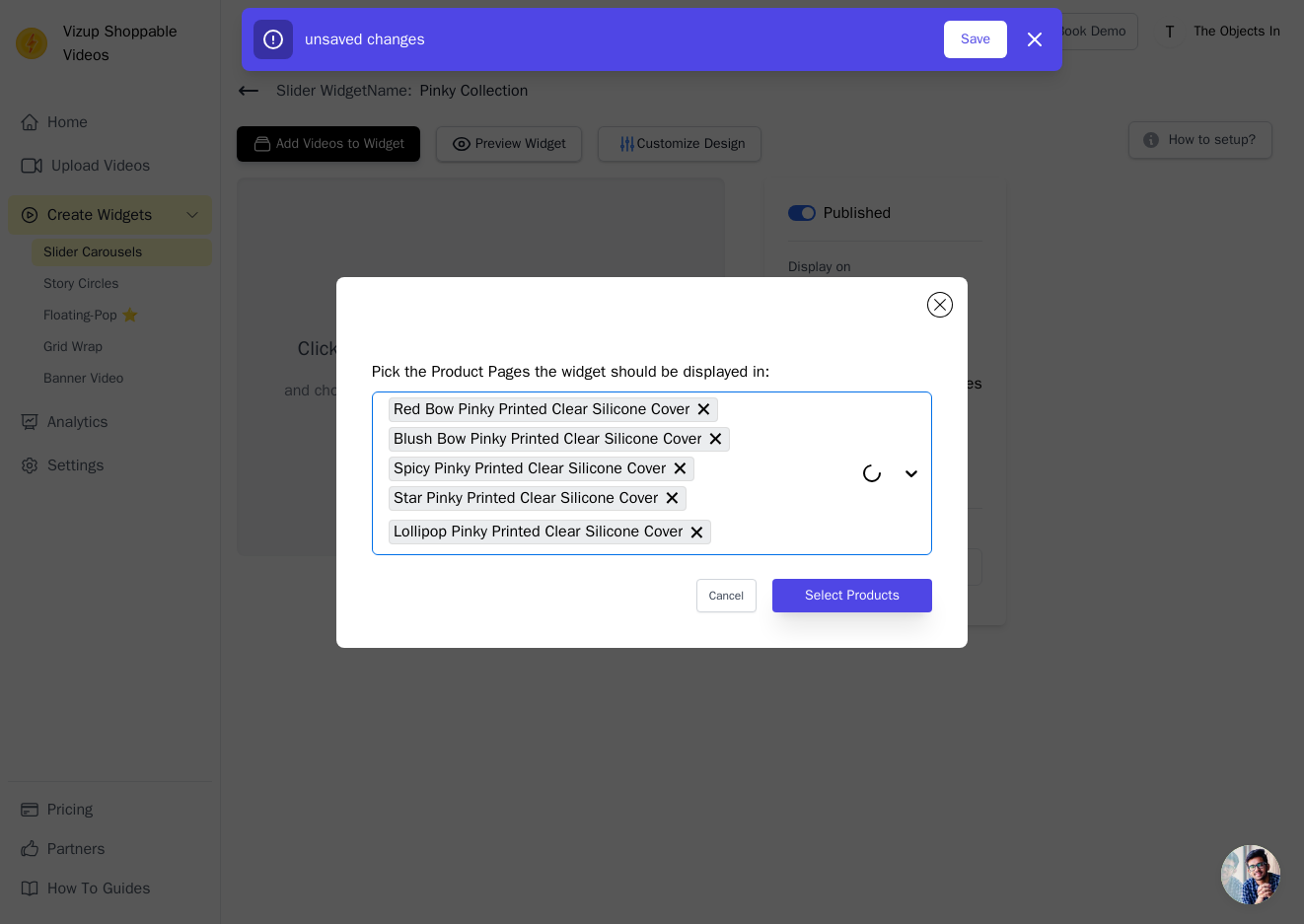paste on "pinky" 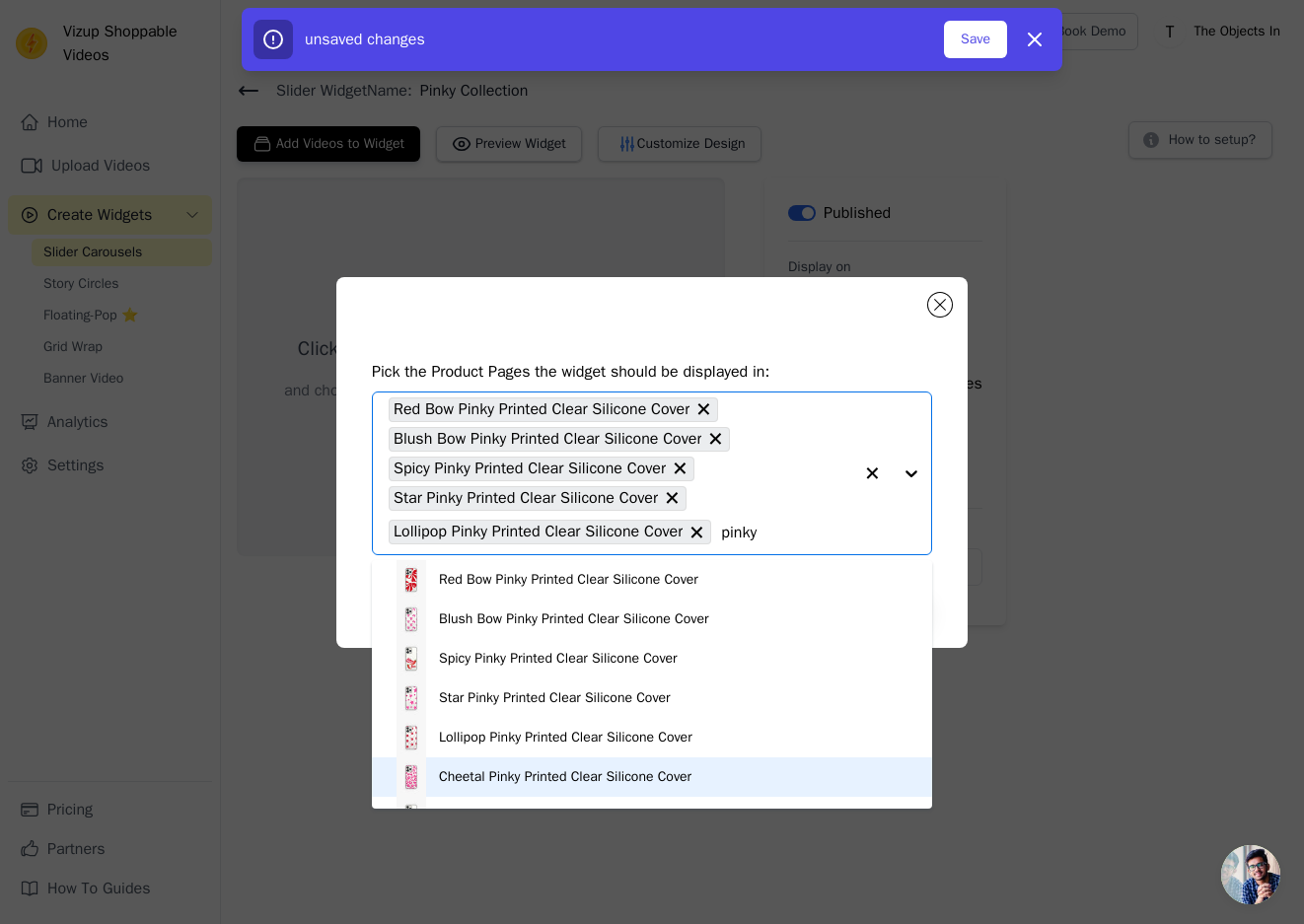 click on "Cheetal Pinky Printed Clear Silicone Cover" at bounding box center (565, 777) 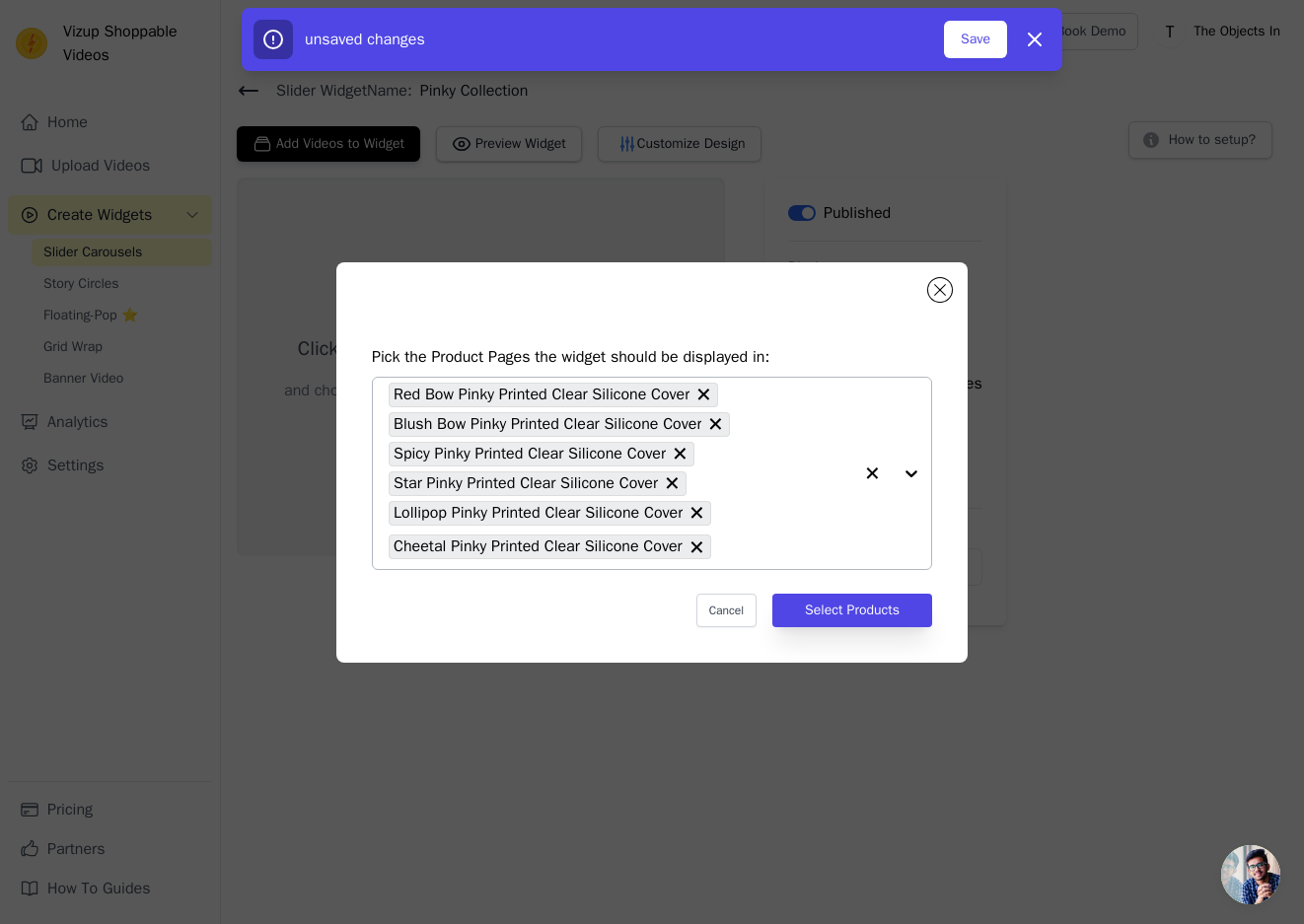 paste on "pinky" 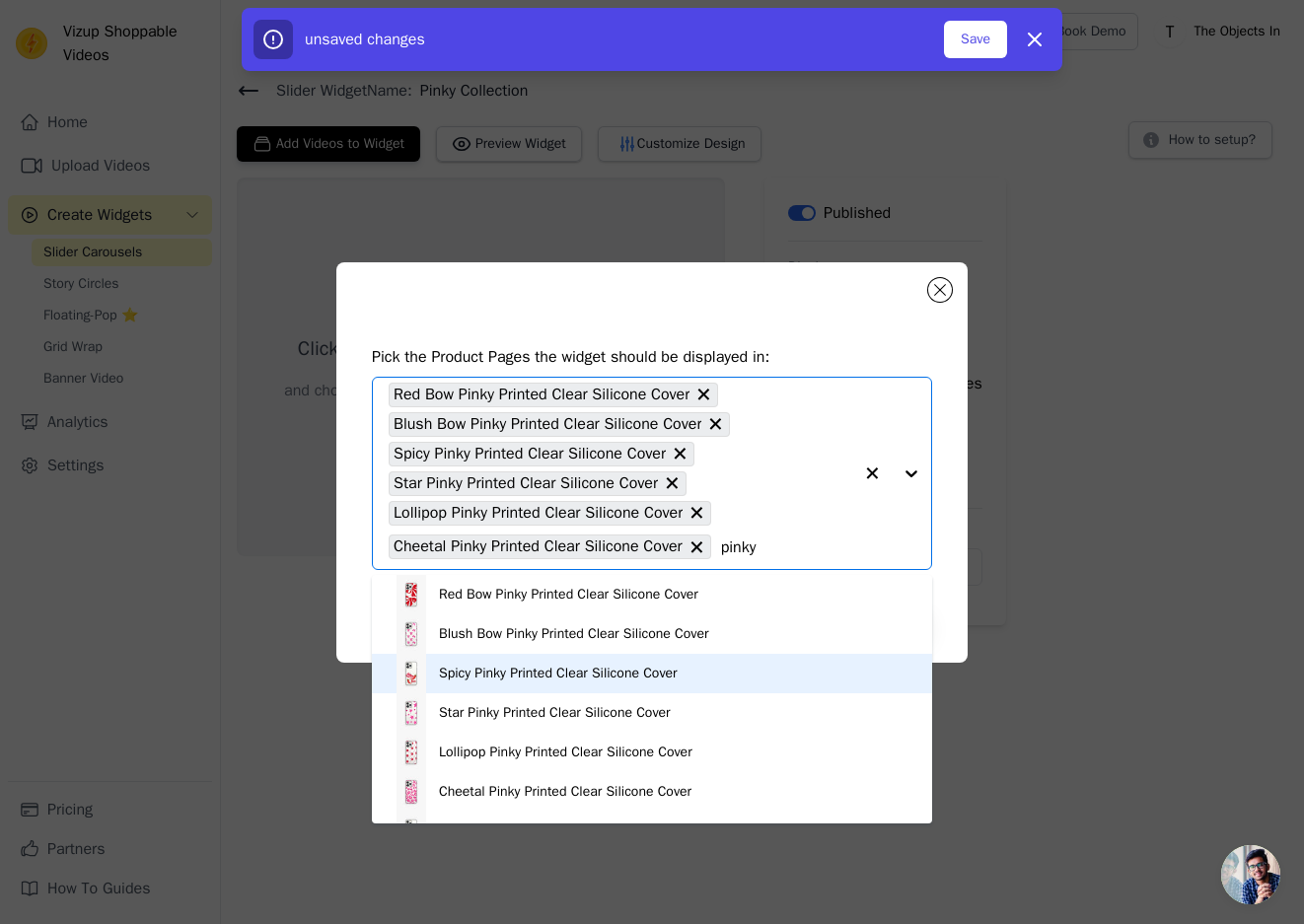scroll, scrollTop: 99, scrollLeft: 0, axis: vertical 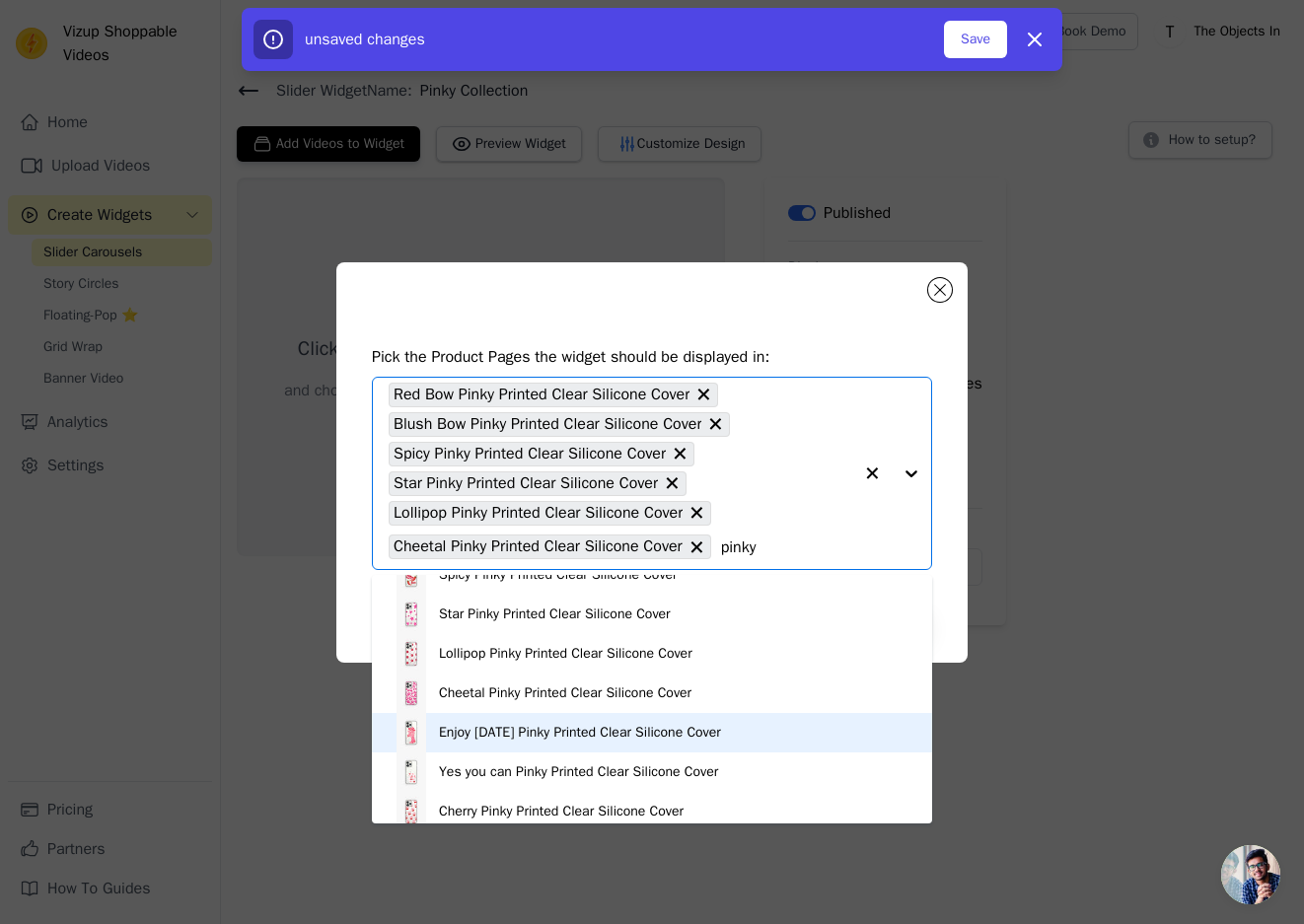 click on "Enjoy today Pinky Printed Clear Silicone Cover" at bounding box center (652, 733) 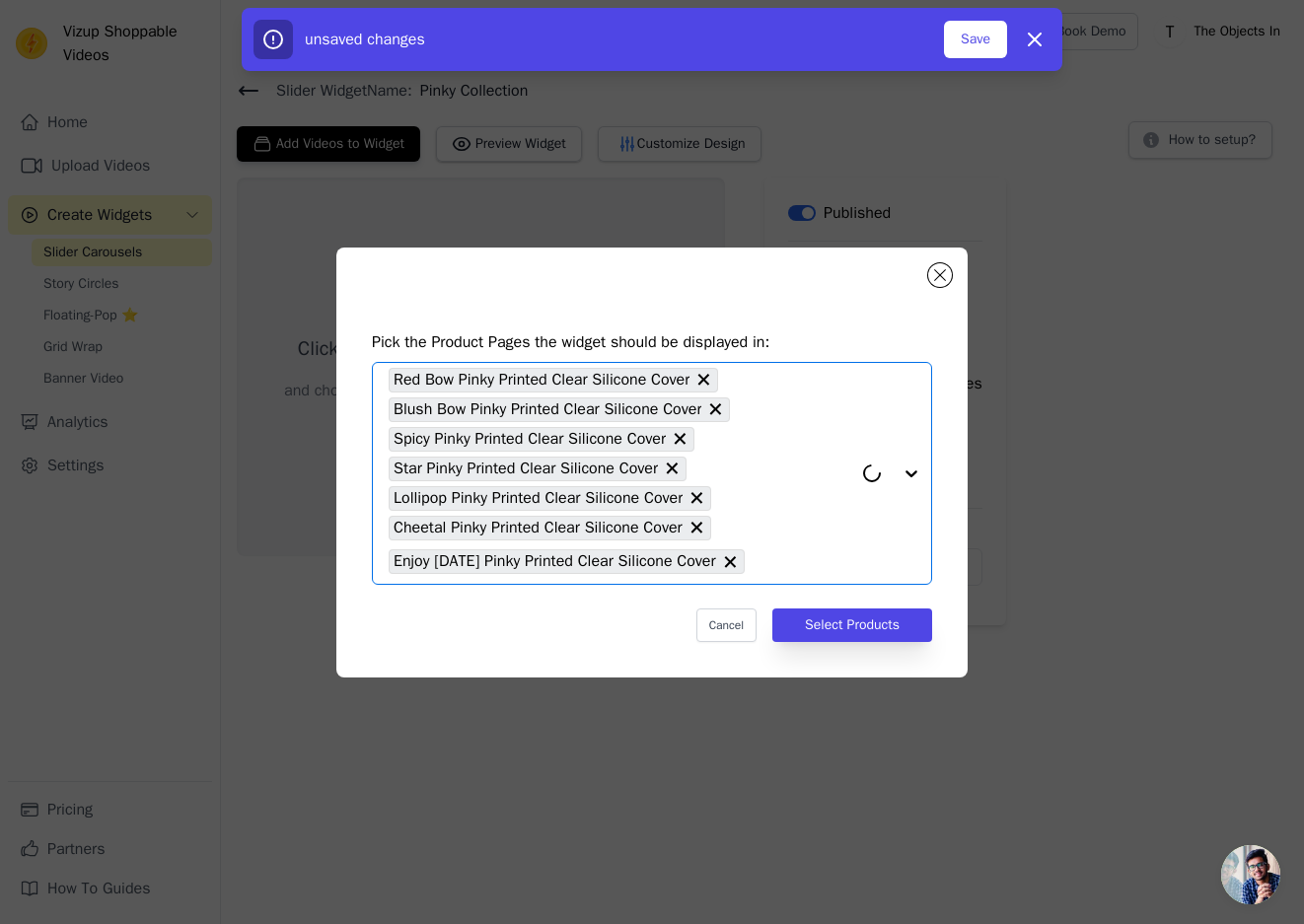 paste on "pinky" 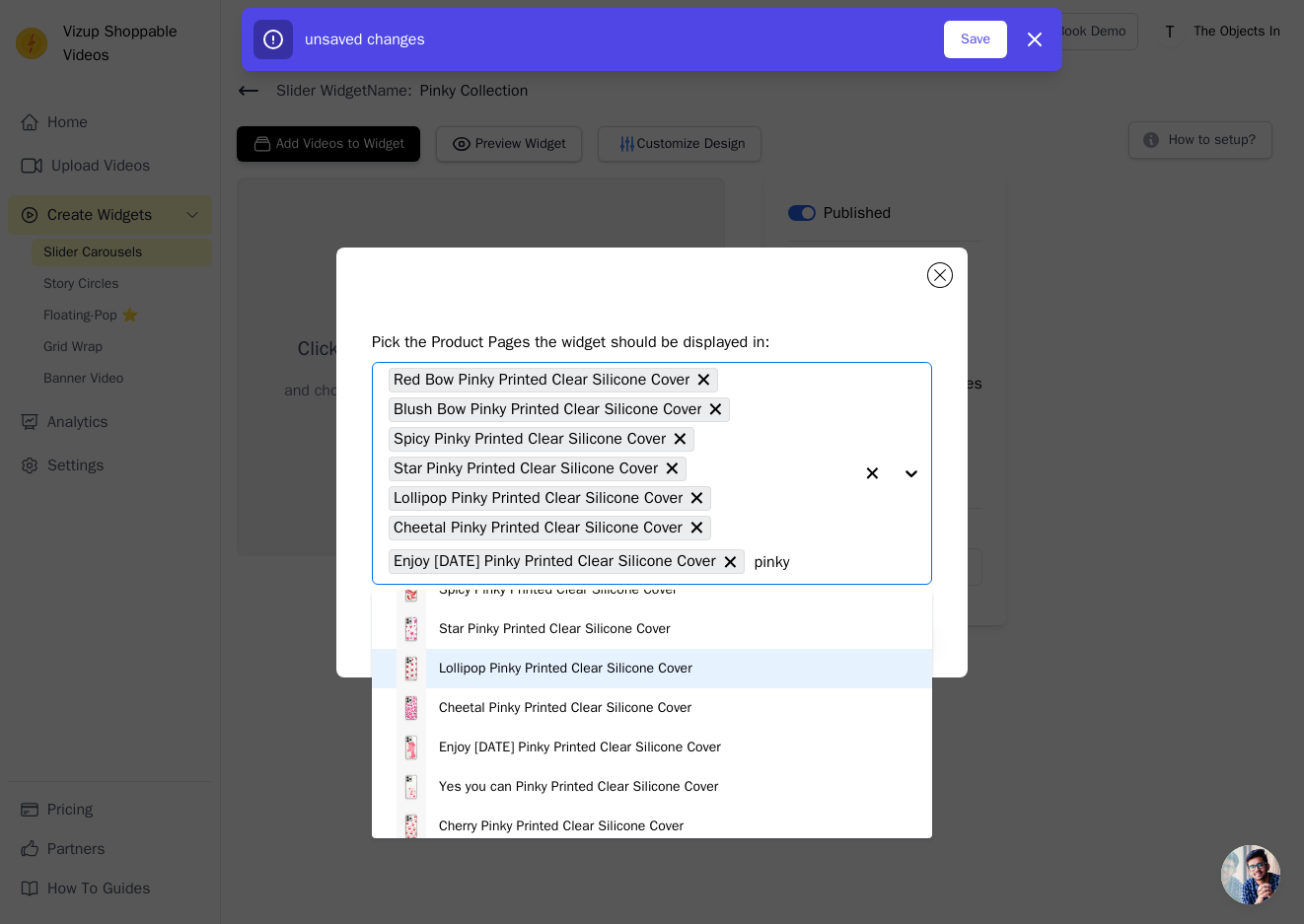 scroll, scrollTop: 197, scrollLeft: 0, axis: vertical 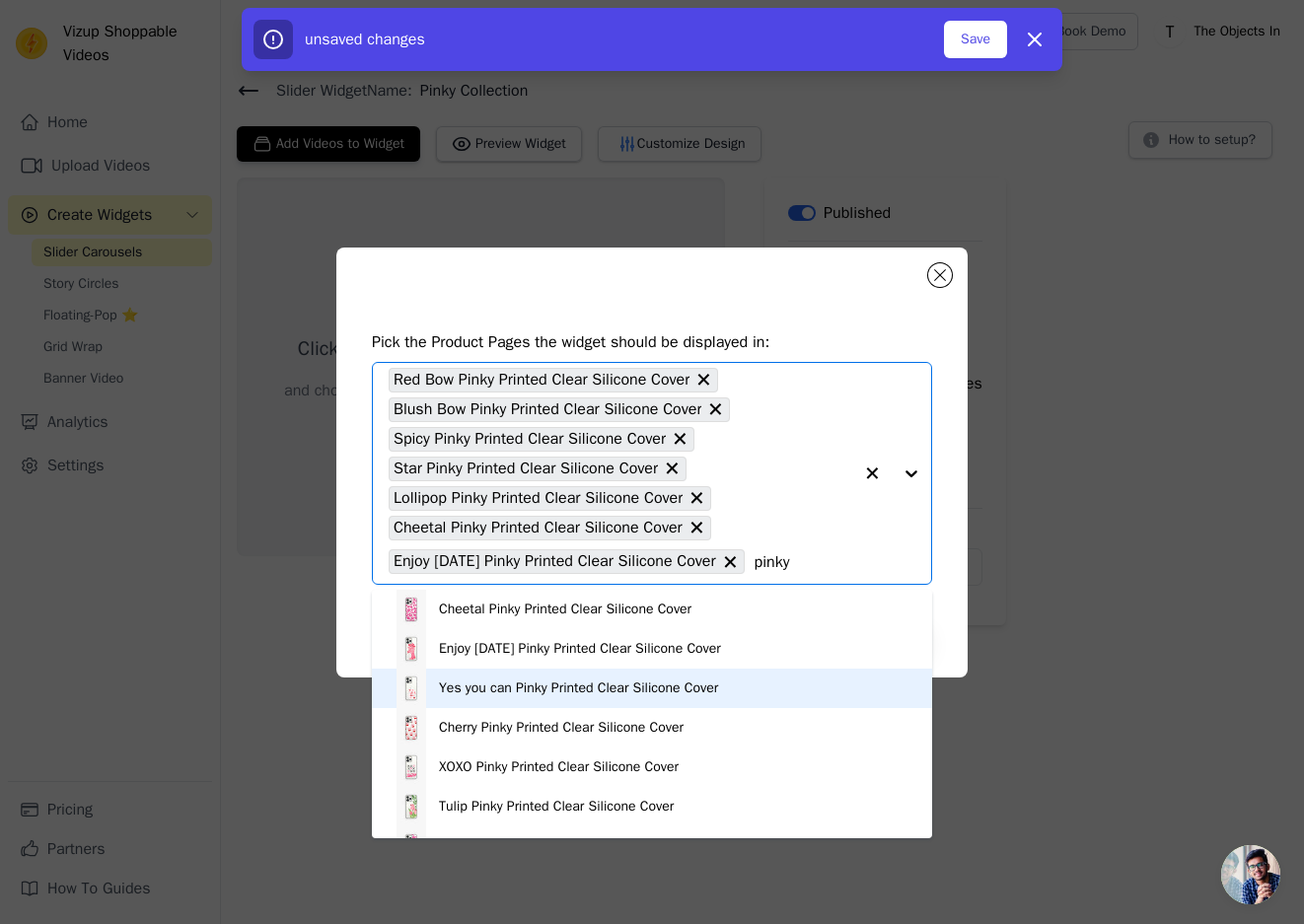 click on "Yes you can Pinky Printed Clear Silicone Cover" at bounding box center (578, 688) 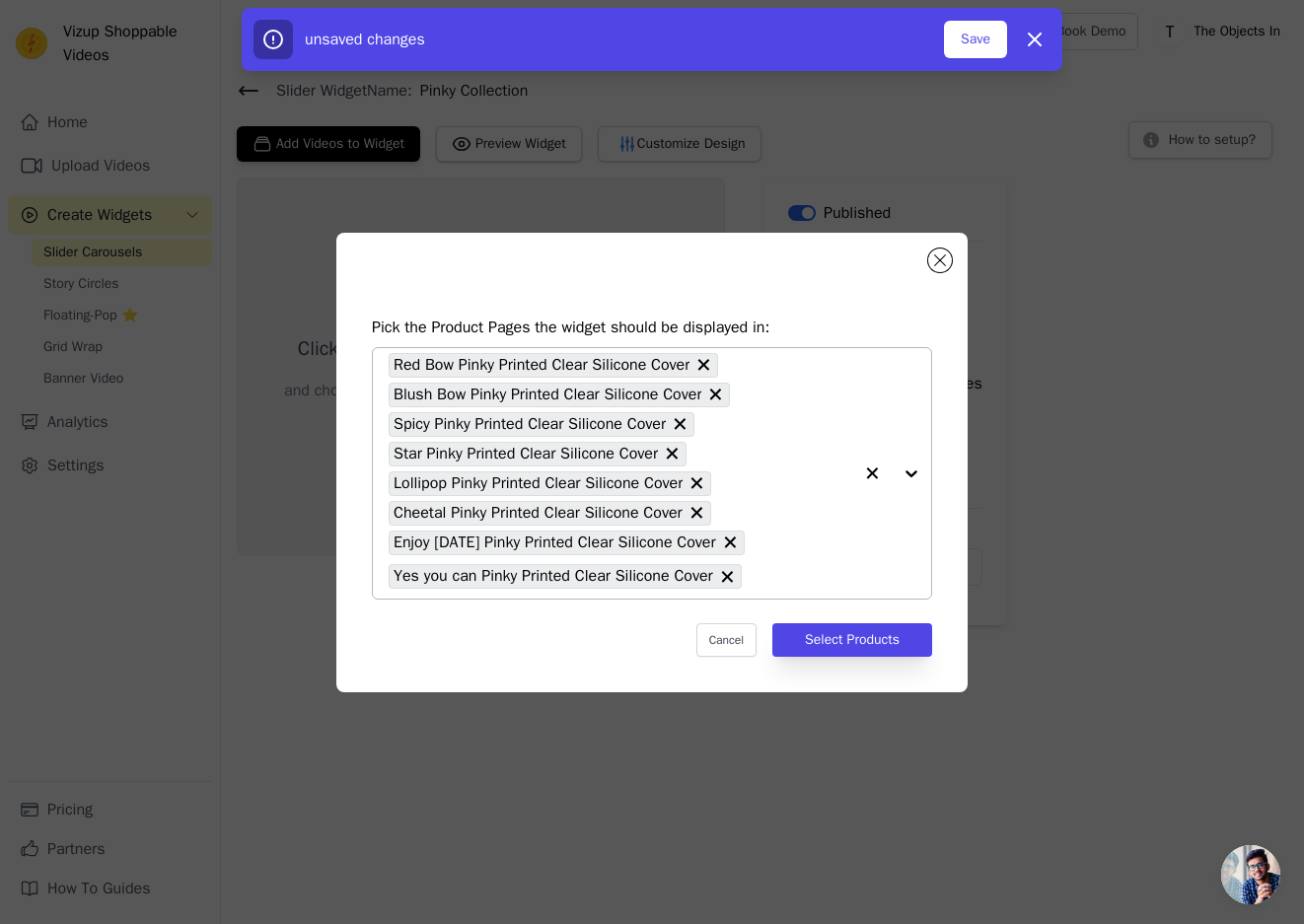 paste on "pinky" 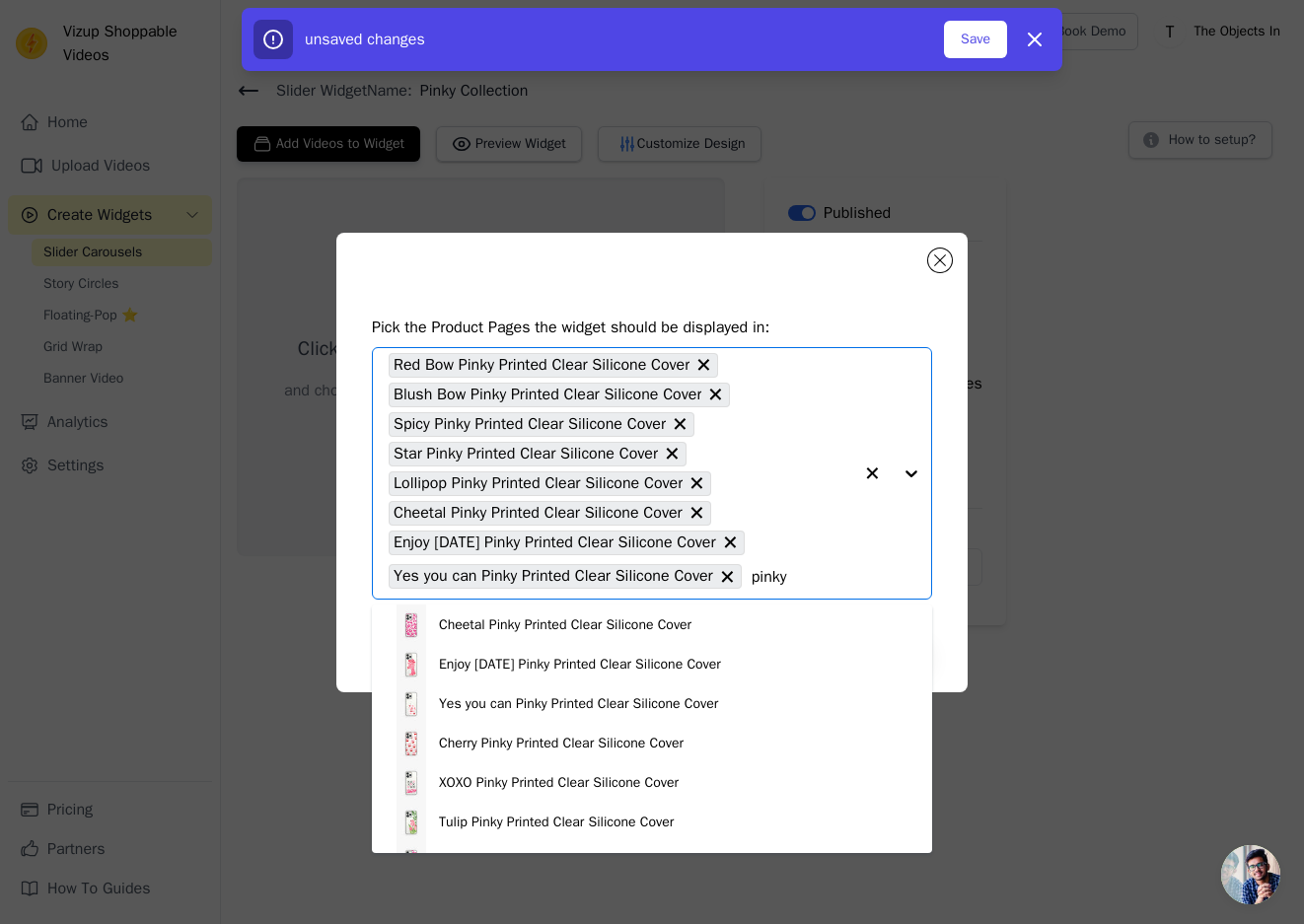scroll, scrollTop: 197, scrollLeft: 0, axis: vertical 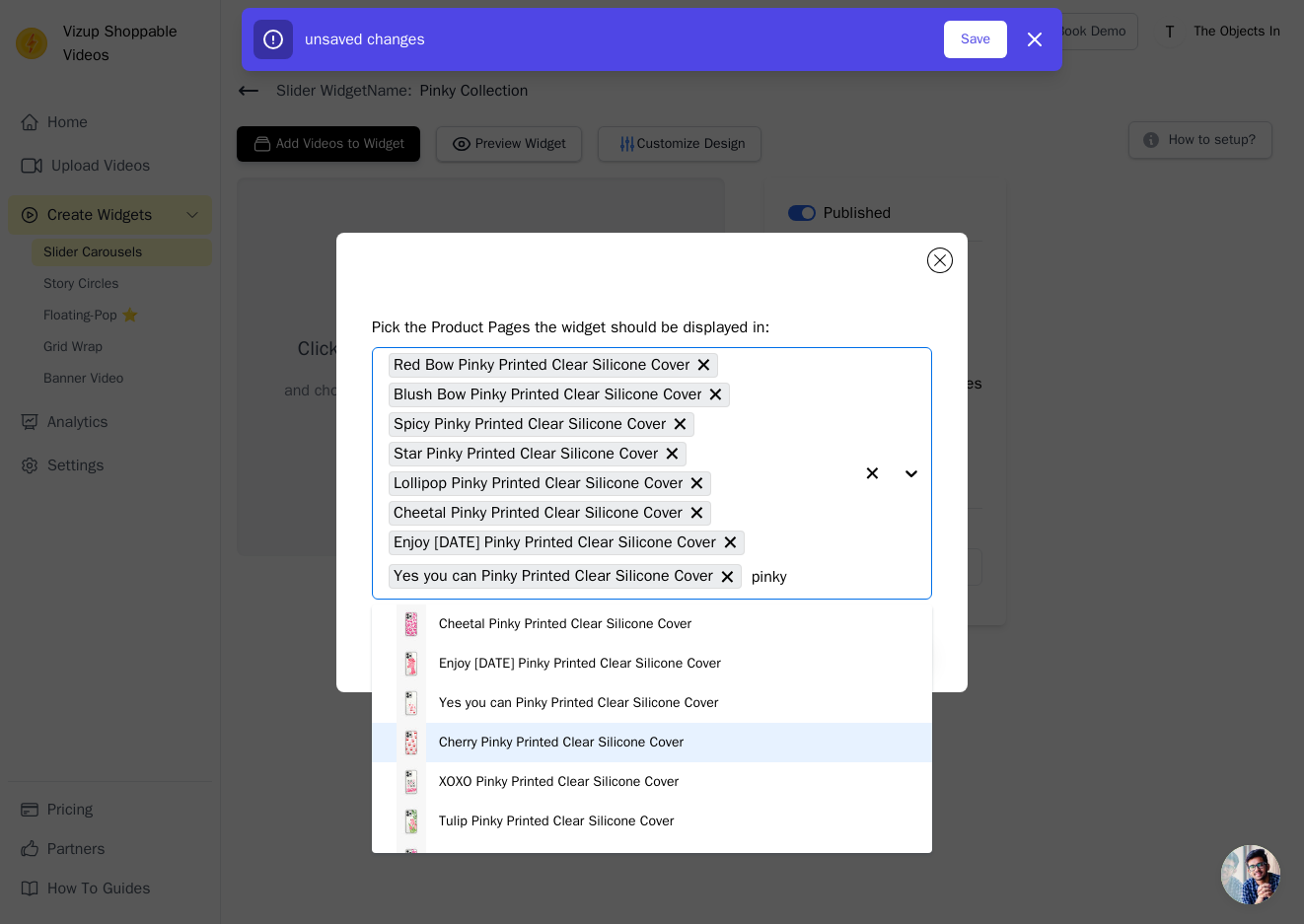click on "Cherry Pinky Printed Clear Silicone Cover" at bounding box center (561, 743) 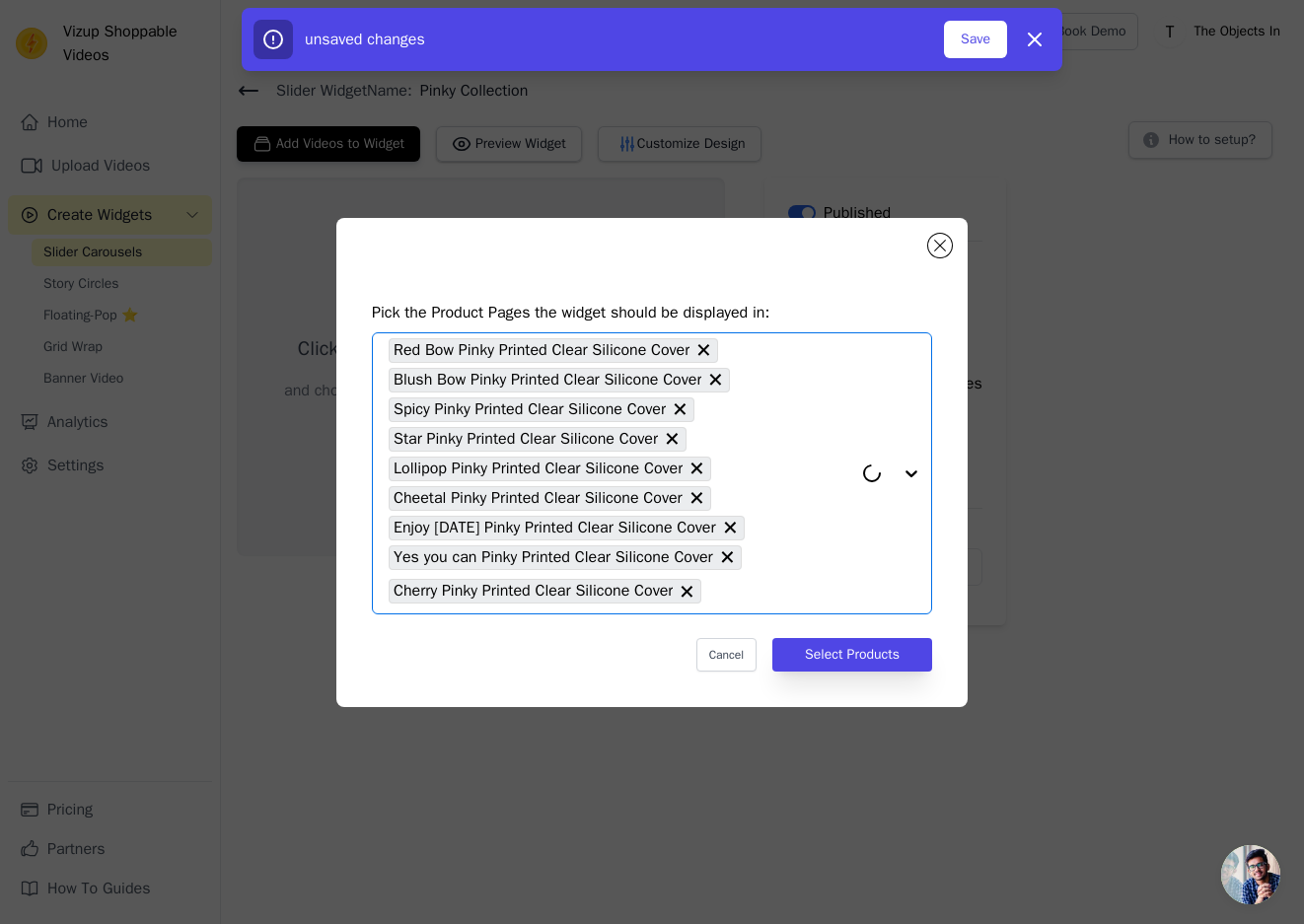 paste on "pinky" 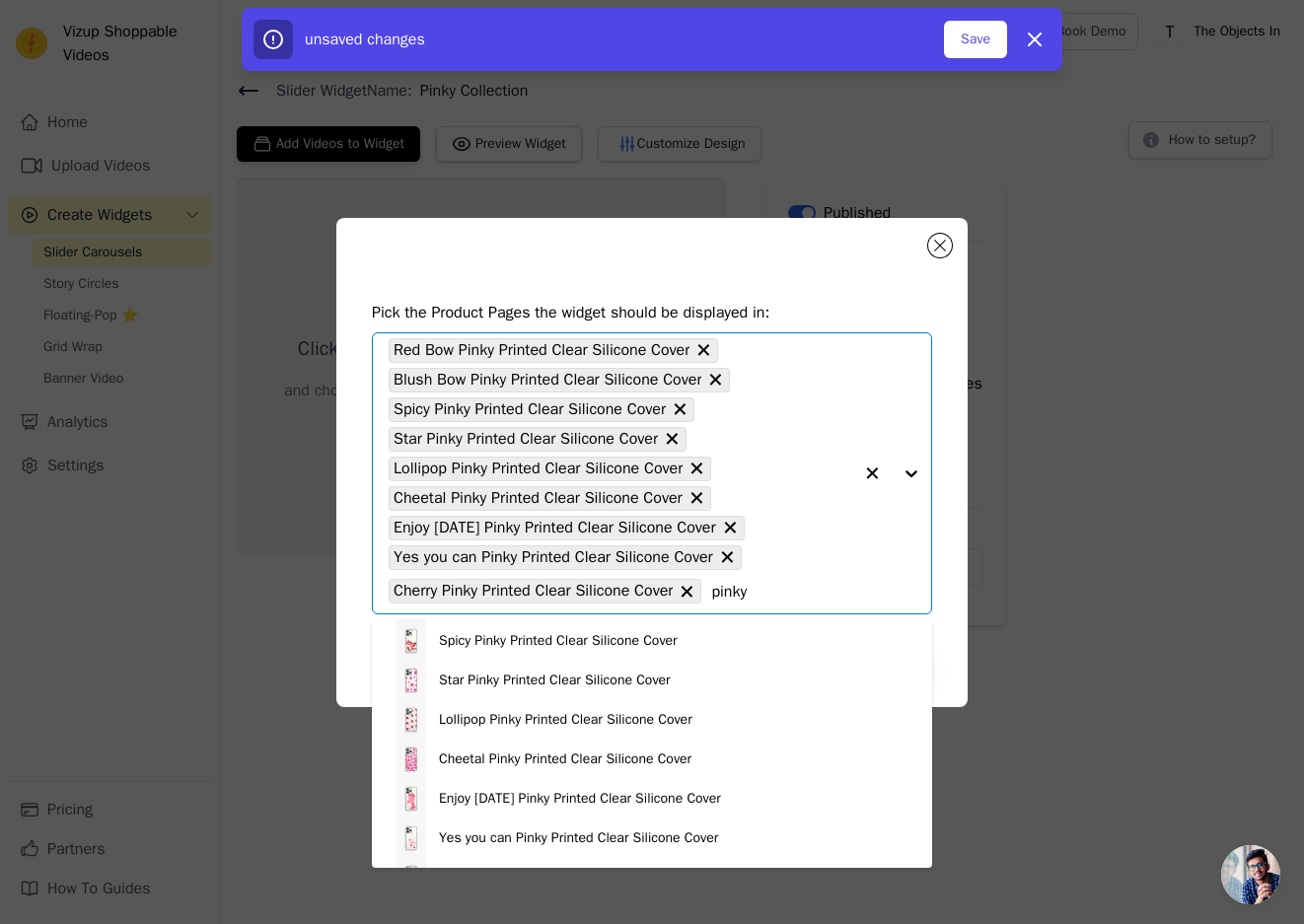 scroll, scrollTop: 197, scrollLeft: 0, axis: vertical 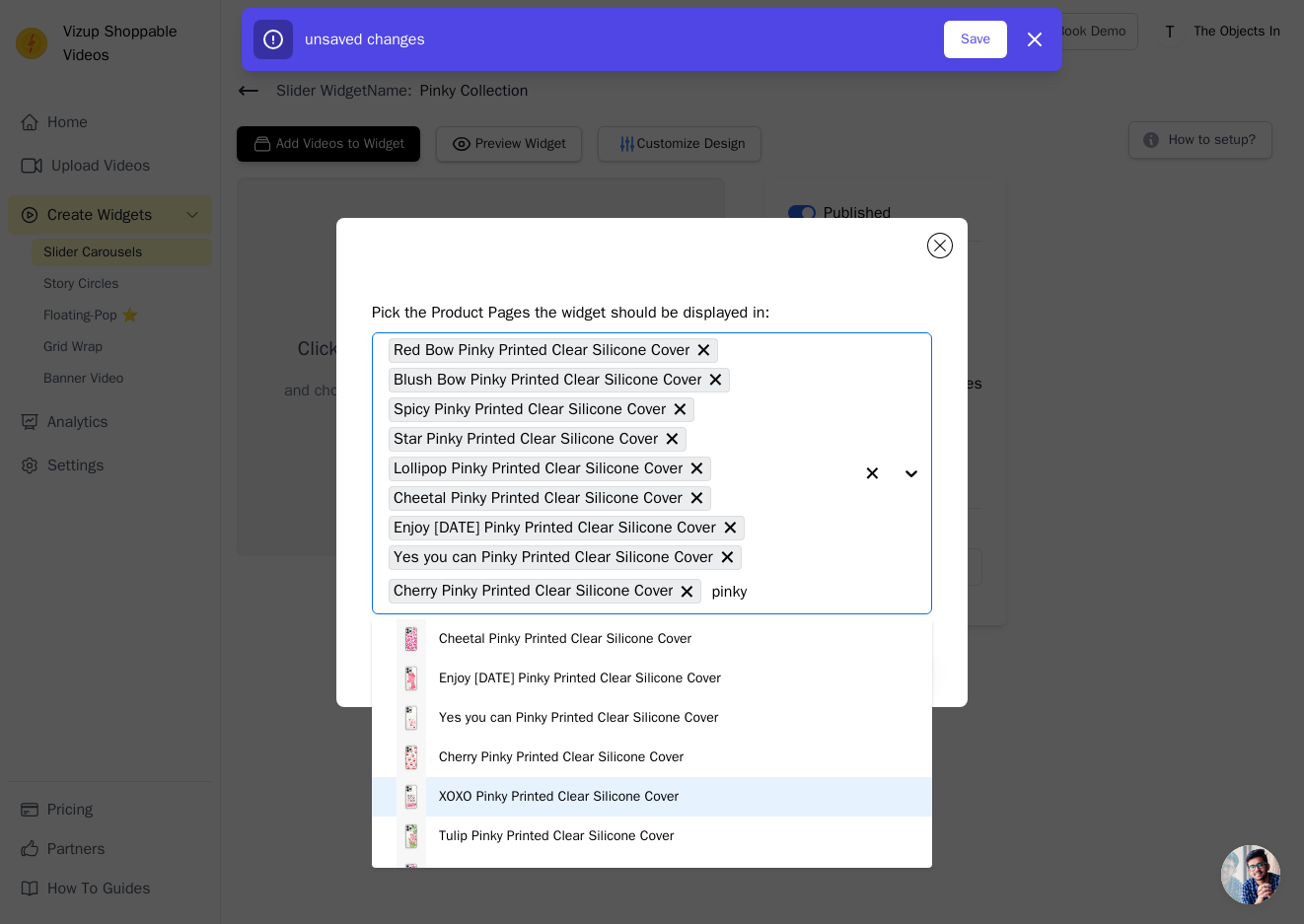 click on "XOXO Pinky Printed Clear Silicone Cover" at bounding box center [558, 797] 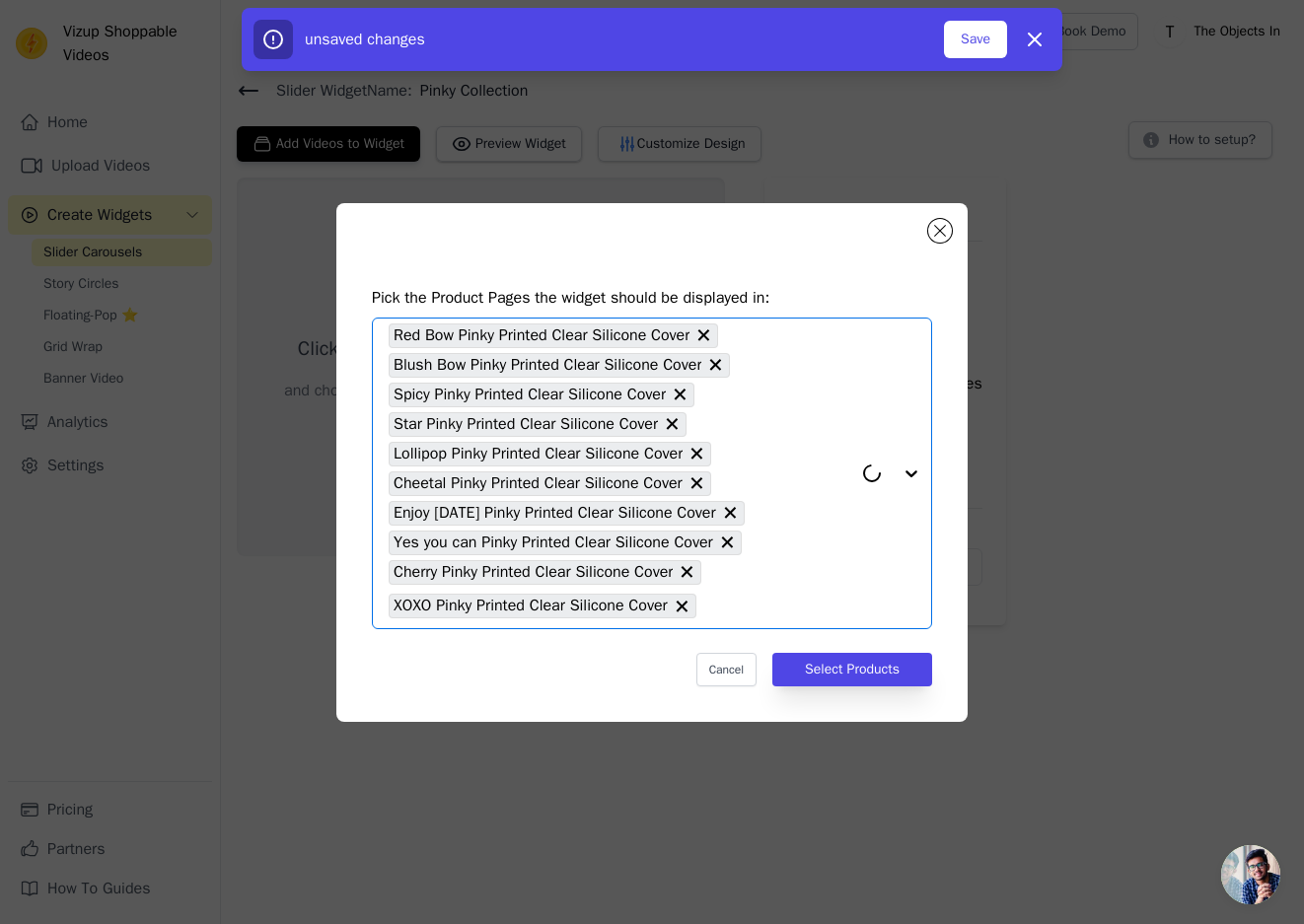 paste on "pinky" 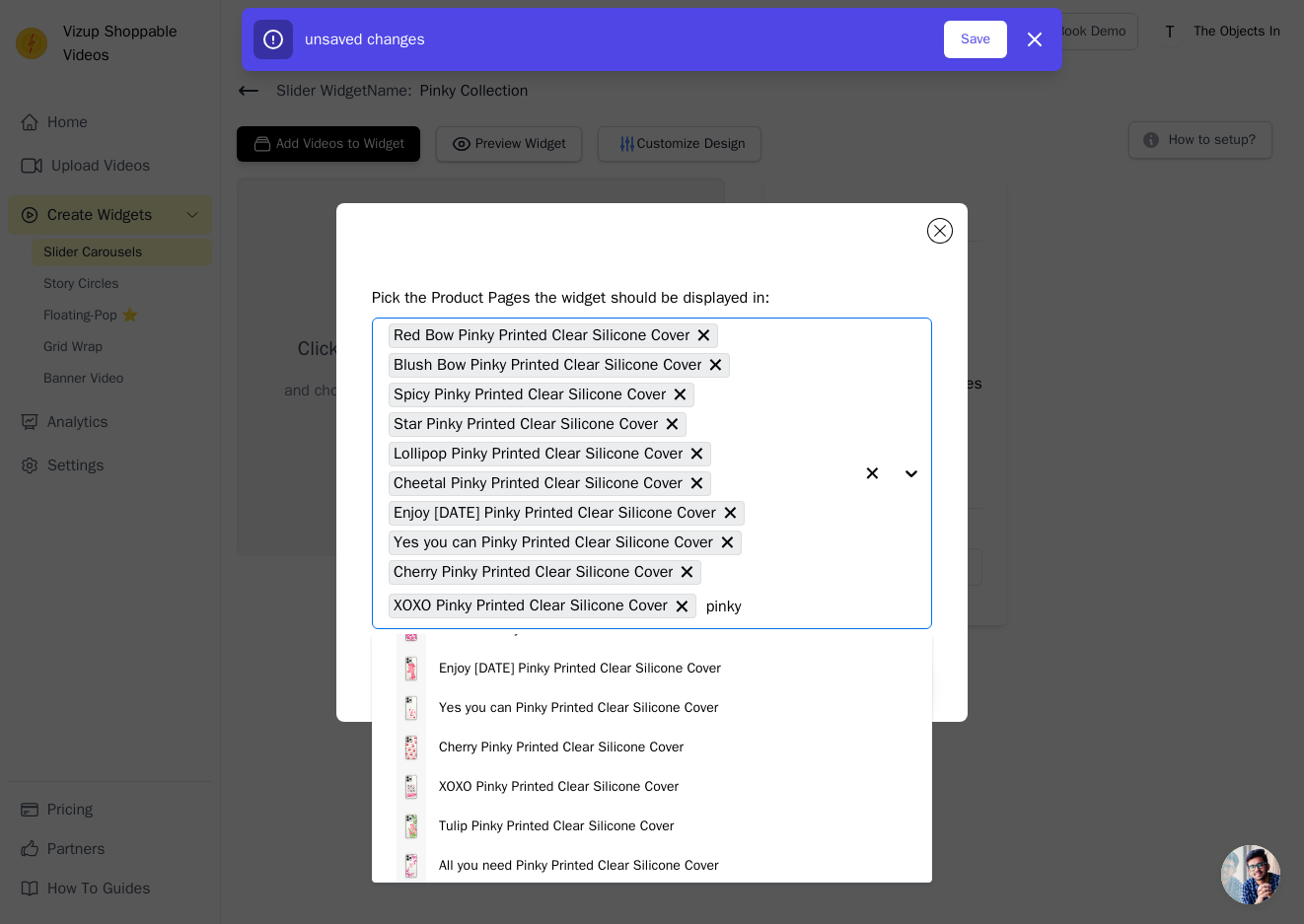 scroll, scrollTop: 231, scrollLeft: 0, axis: vertical 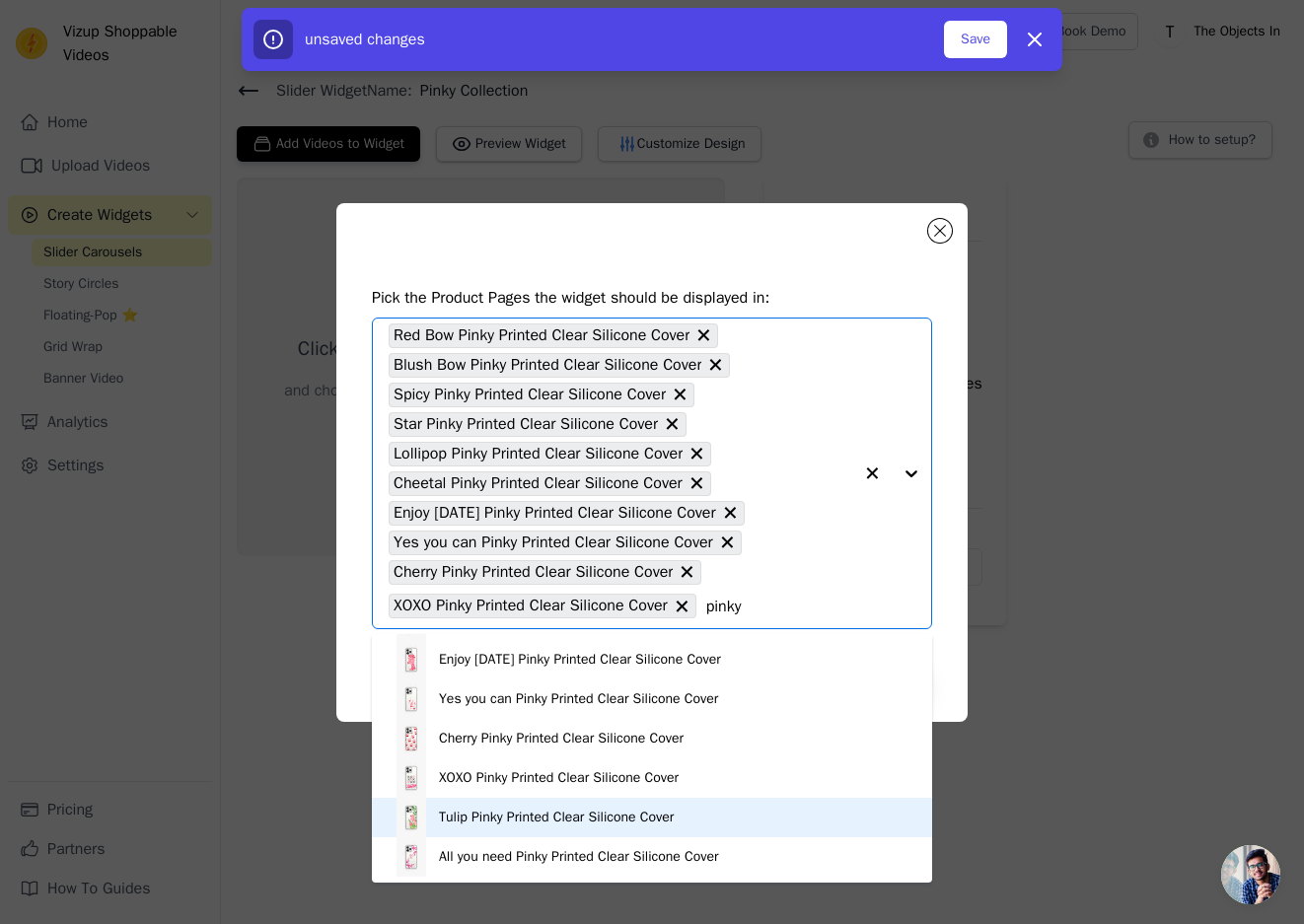 click on "Tulip Pinky Printed Clear Silicone Cover" at bounding box center [556, 817] 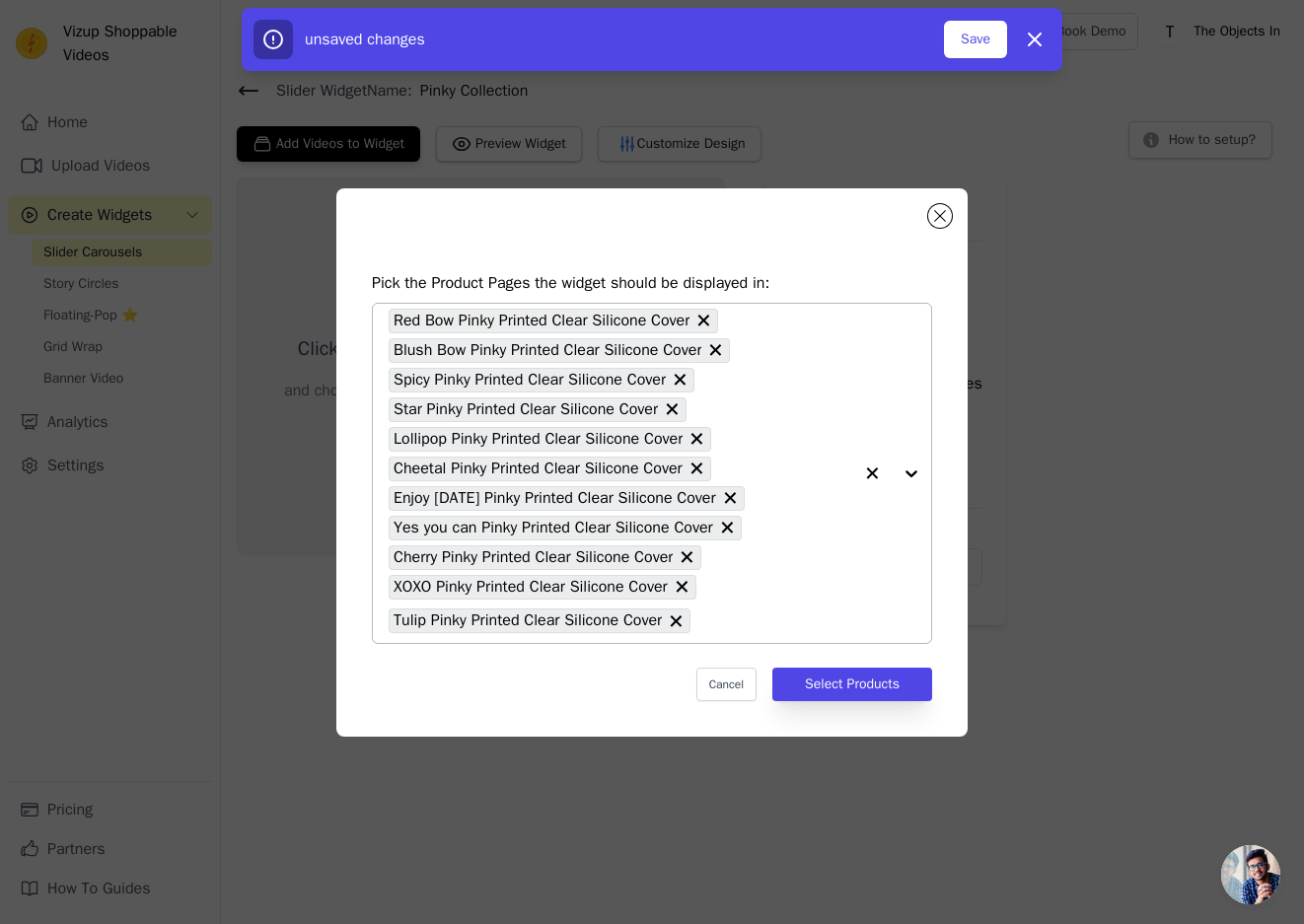 paste on "pinky" 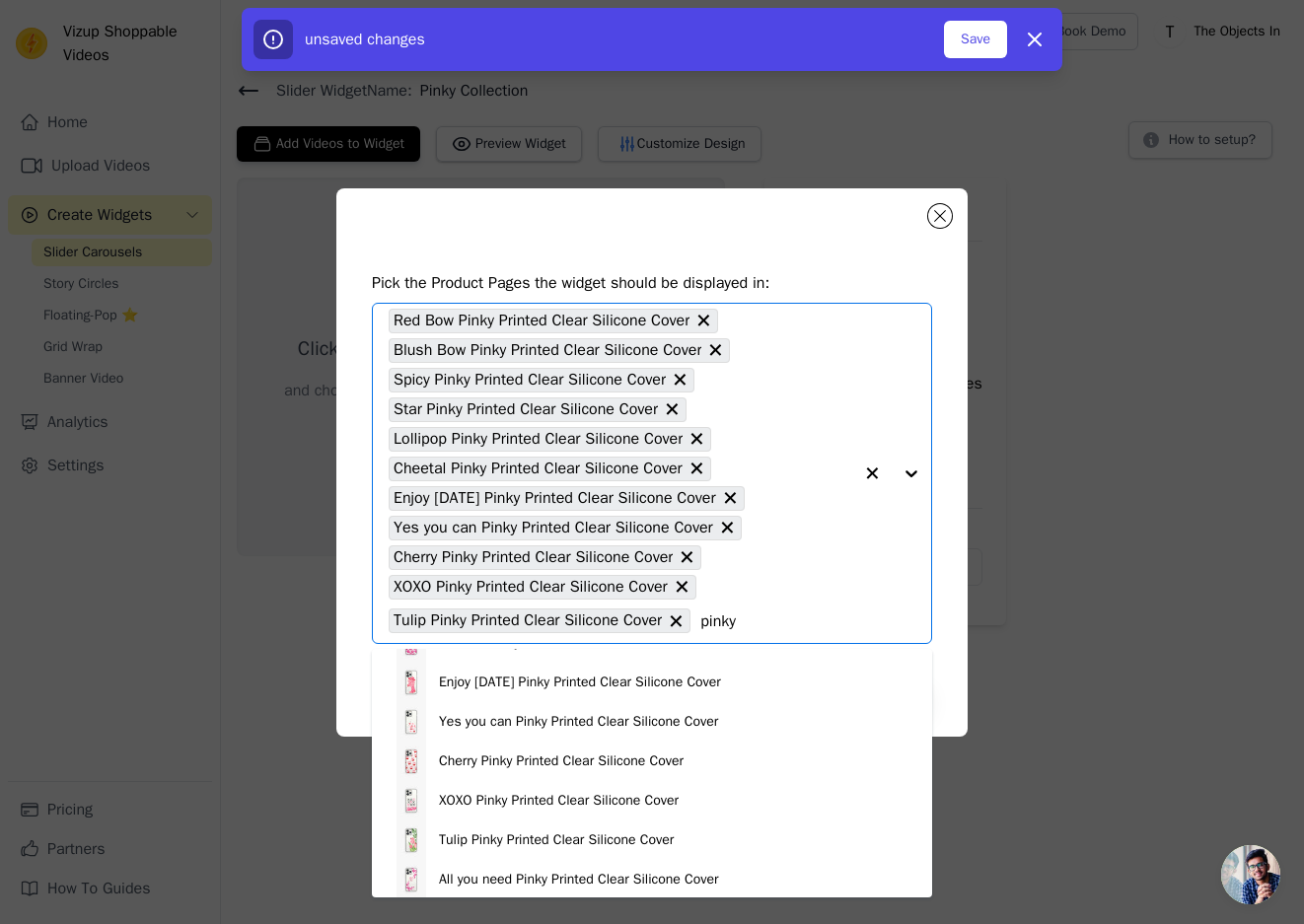 scroll, scrollTop: 231, scrollLeft: 0, axis: vertical 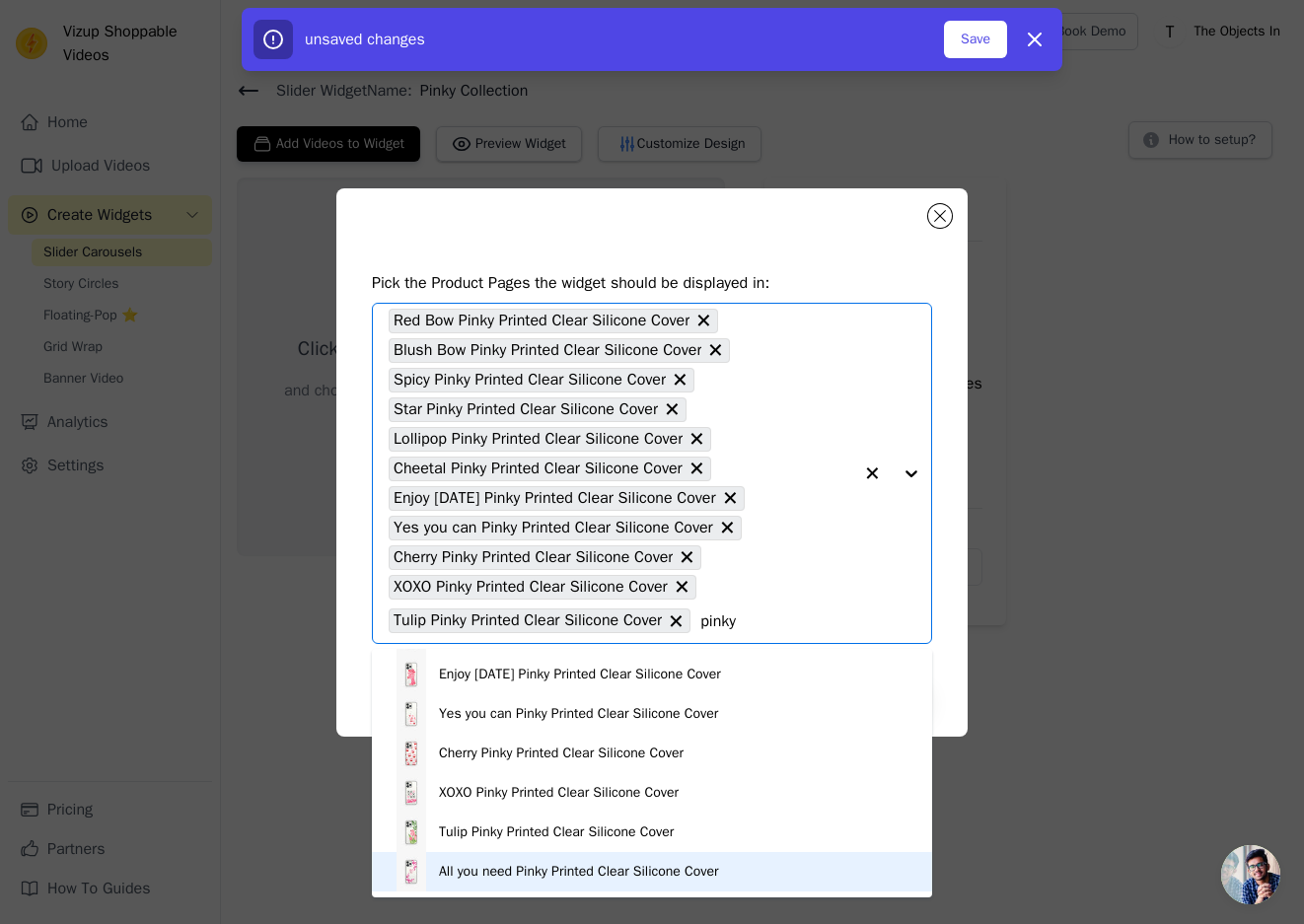 click on "All you need Pinky Printed Clear Silicone Cover" at bounding box center (579, 872) 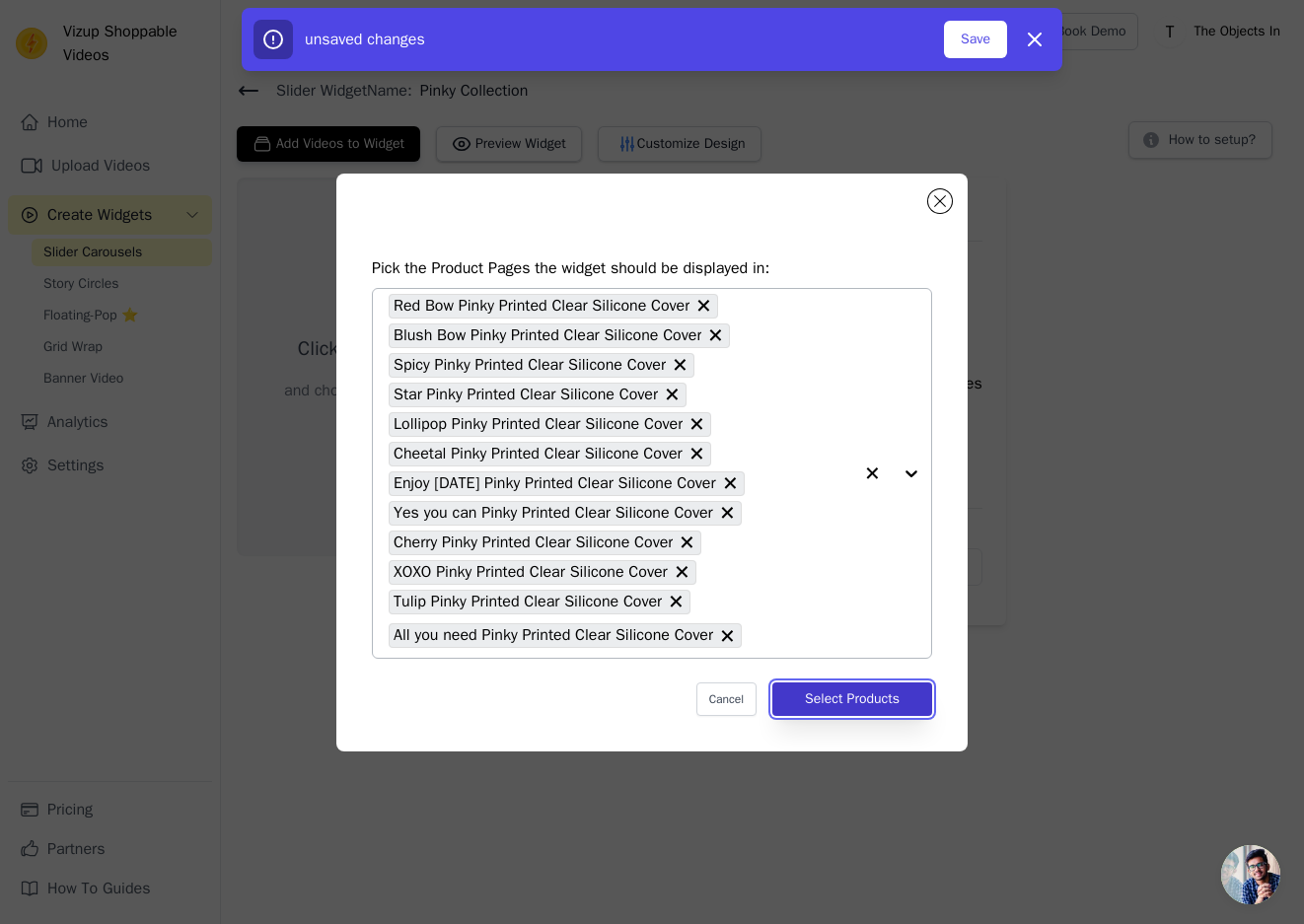 click on "Select Products" at bounding box center (852, 699) 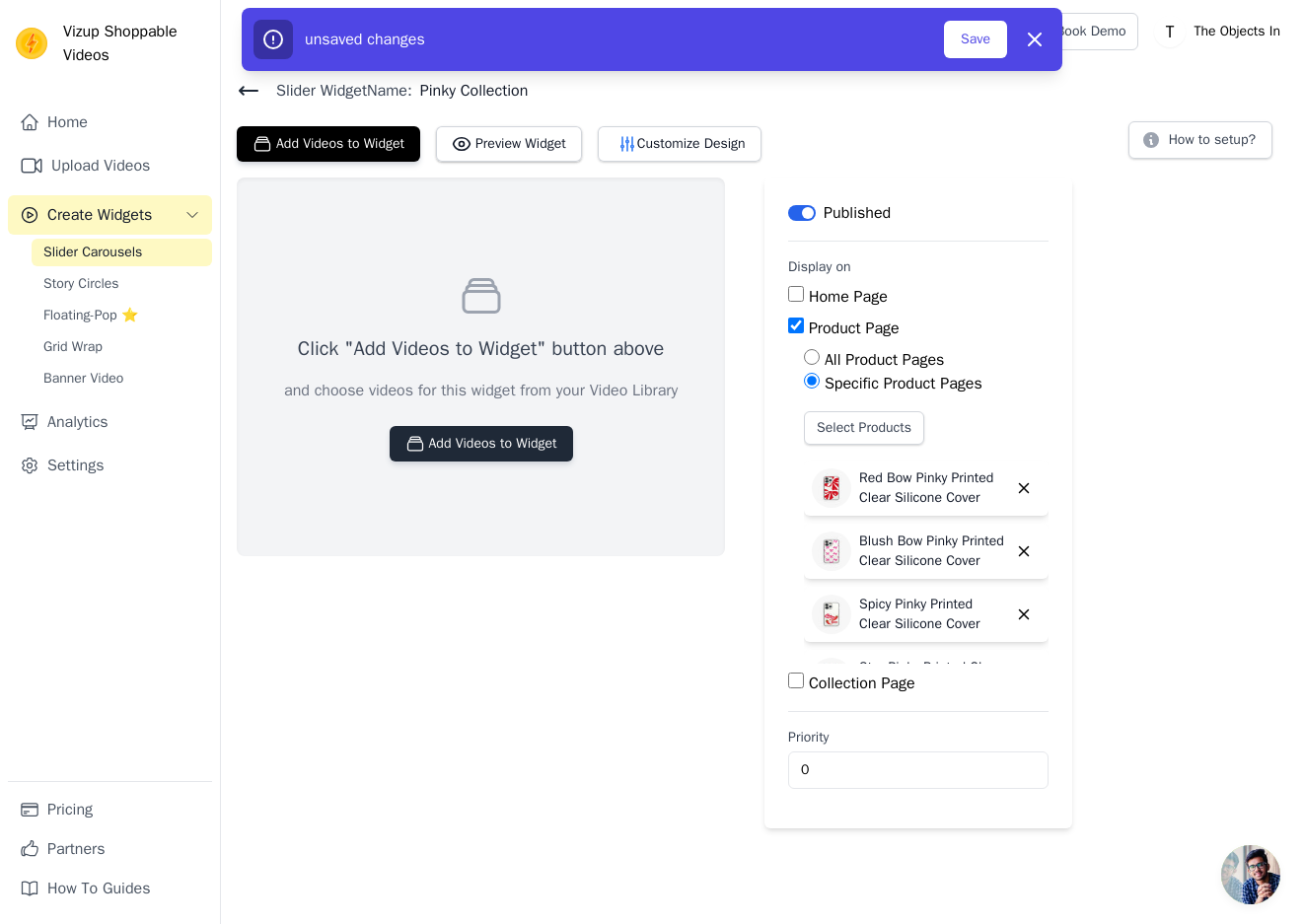 click on "Add Videos to Widget" at bounding box center (481, 444) 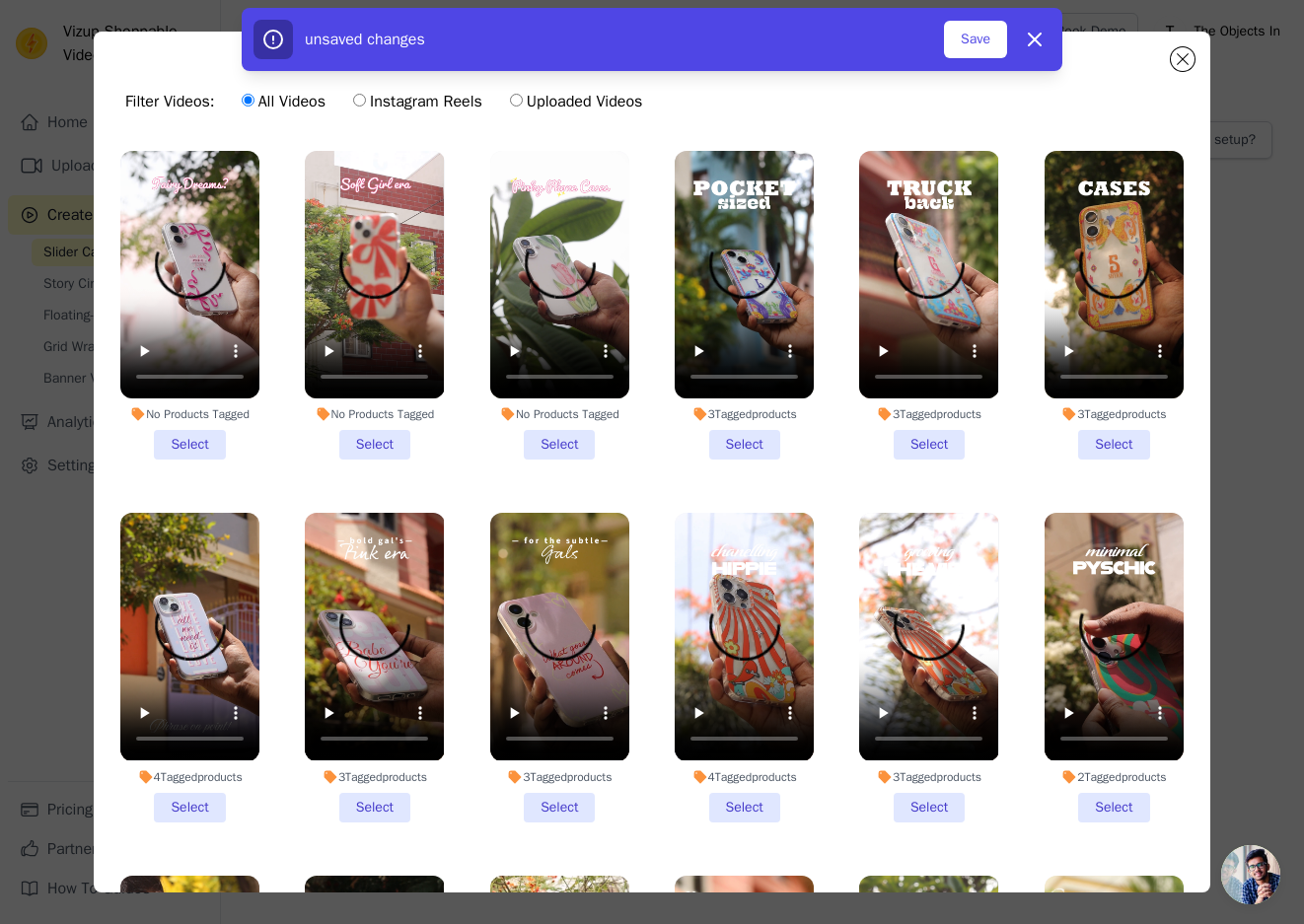 click on "No Products Tagged     Select" at bounding box center (189, 305) 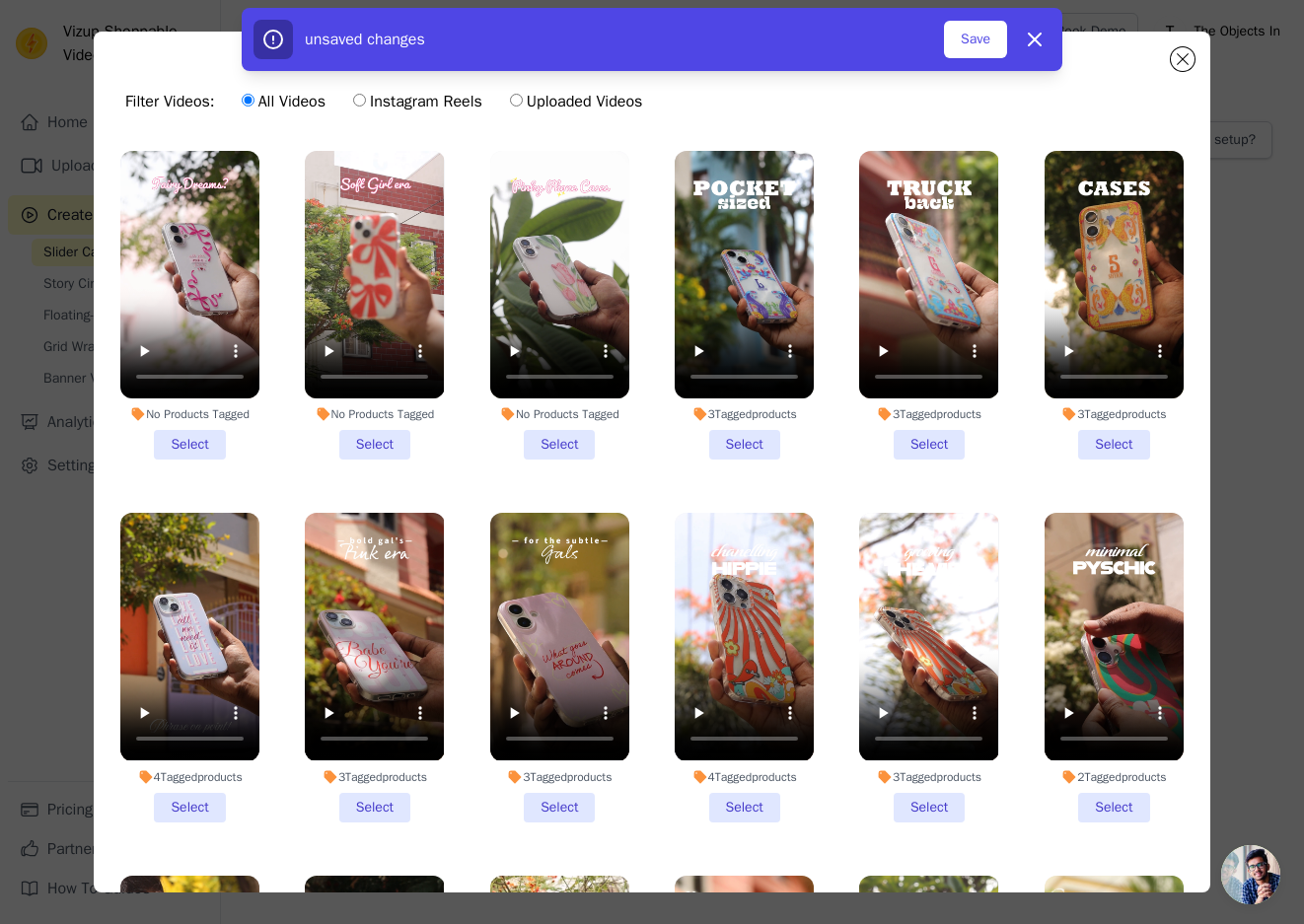 click on "No Products Tagged     Select" at bounding box center (0, 0) 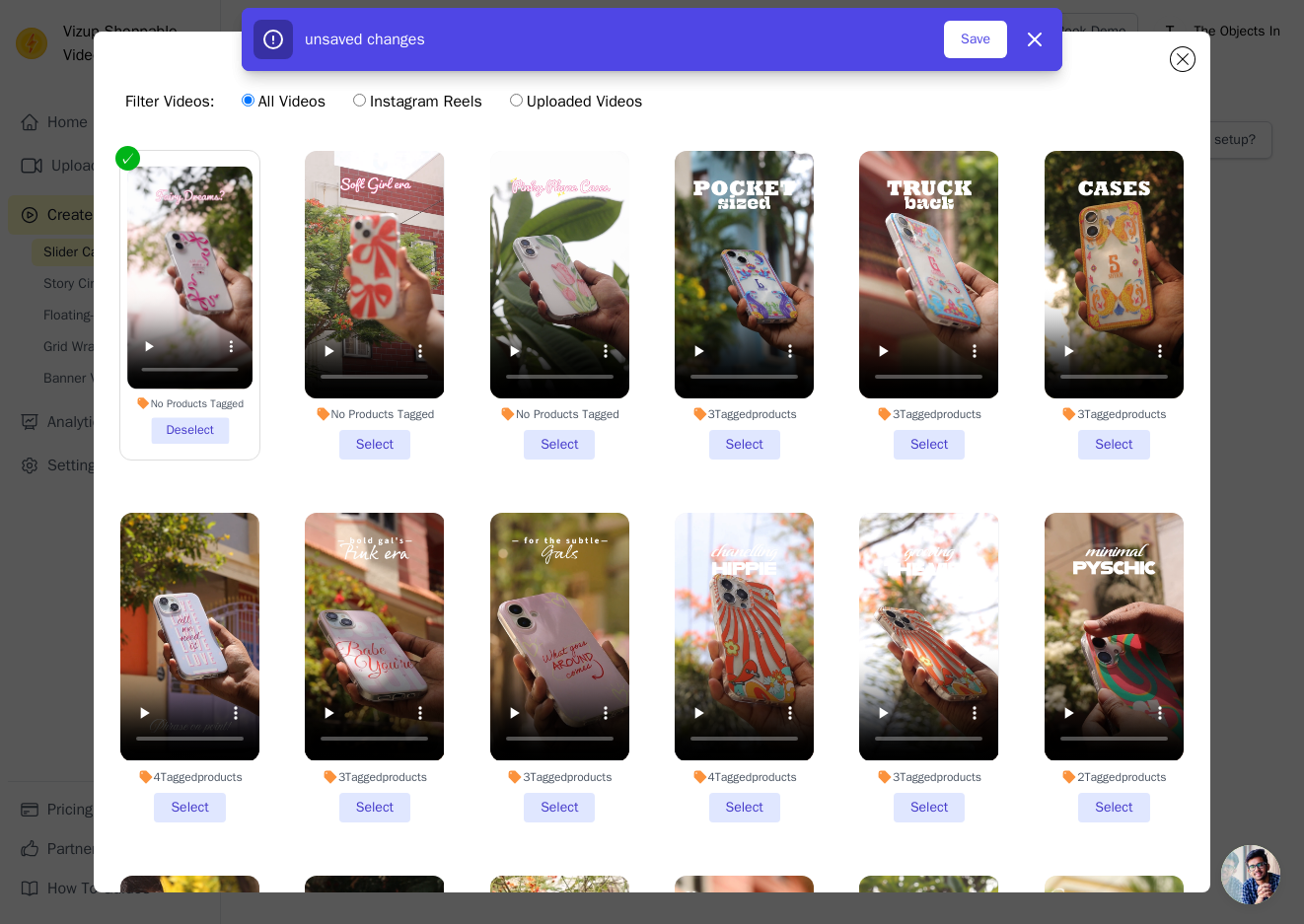 click on "No Products Tagged     Select" at bounding box center (374, 305) 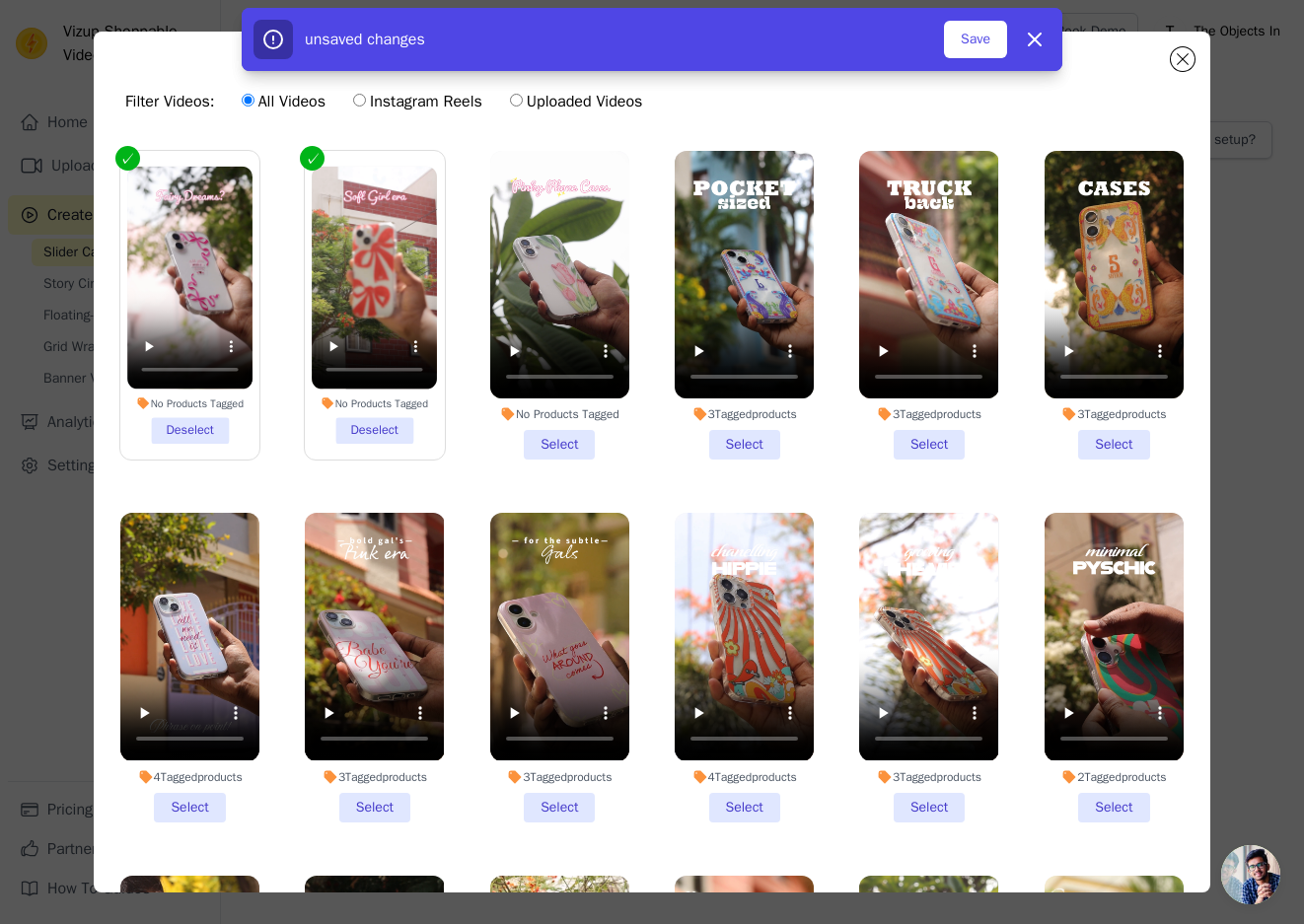 click on "No Products Tagged     Select" at bounding box center [559, 305] 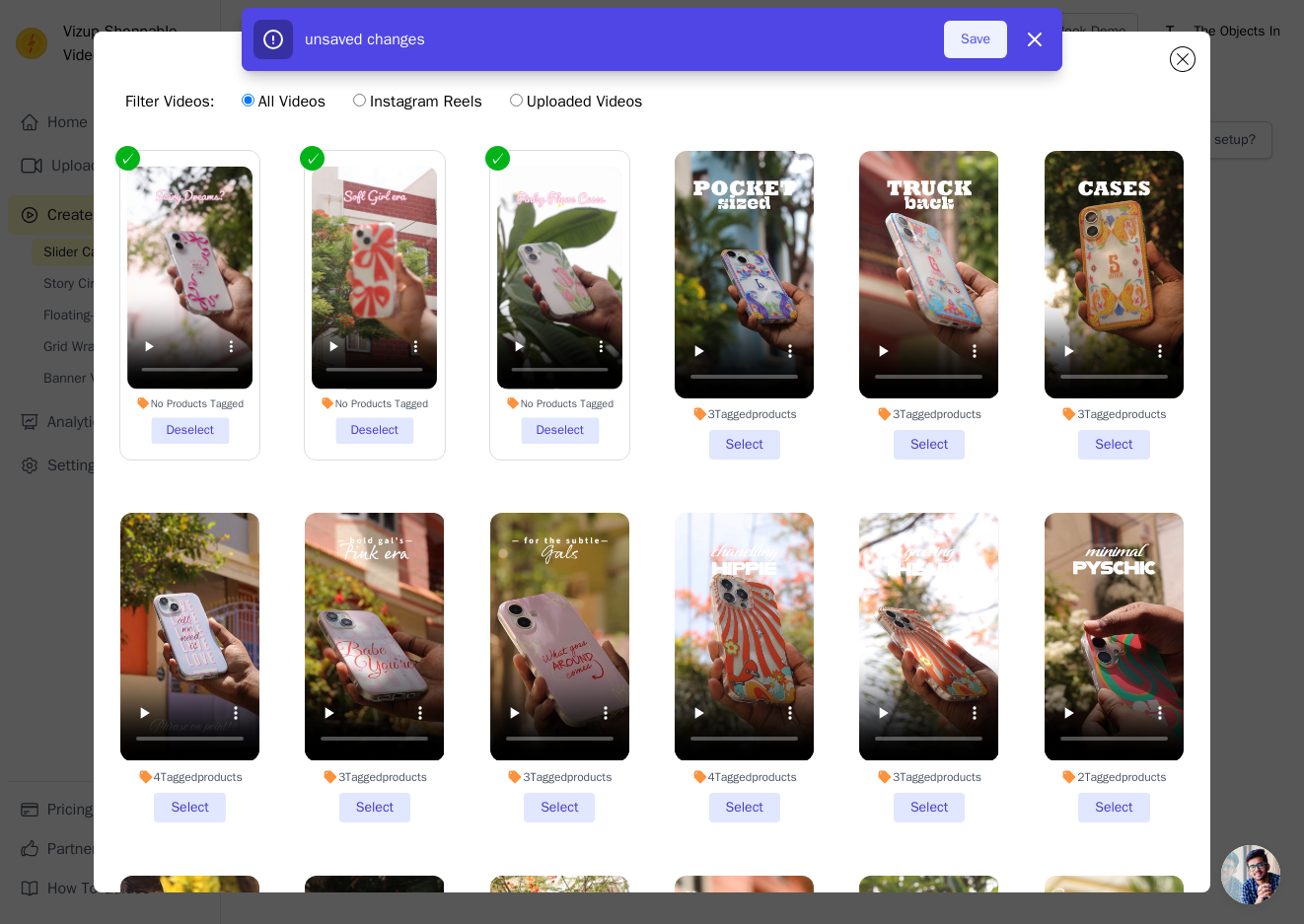 click on "Save" at bounding box center [976, 39] 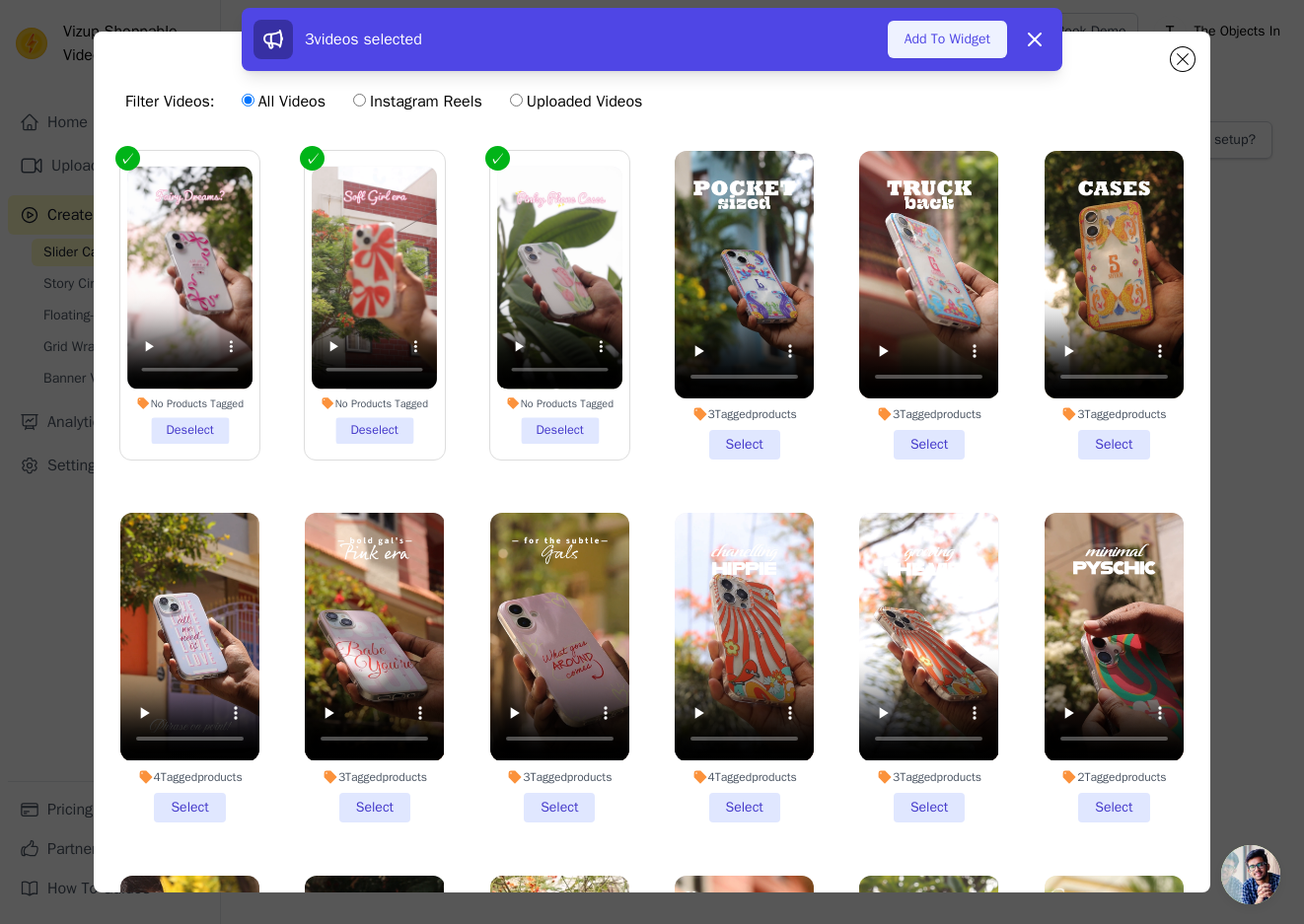 click on "Add To Widget" at bounding box center [947, 39] 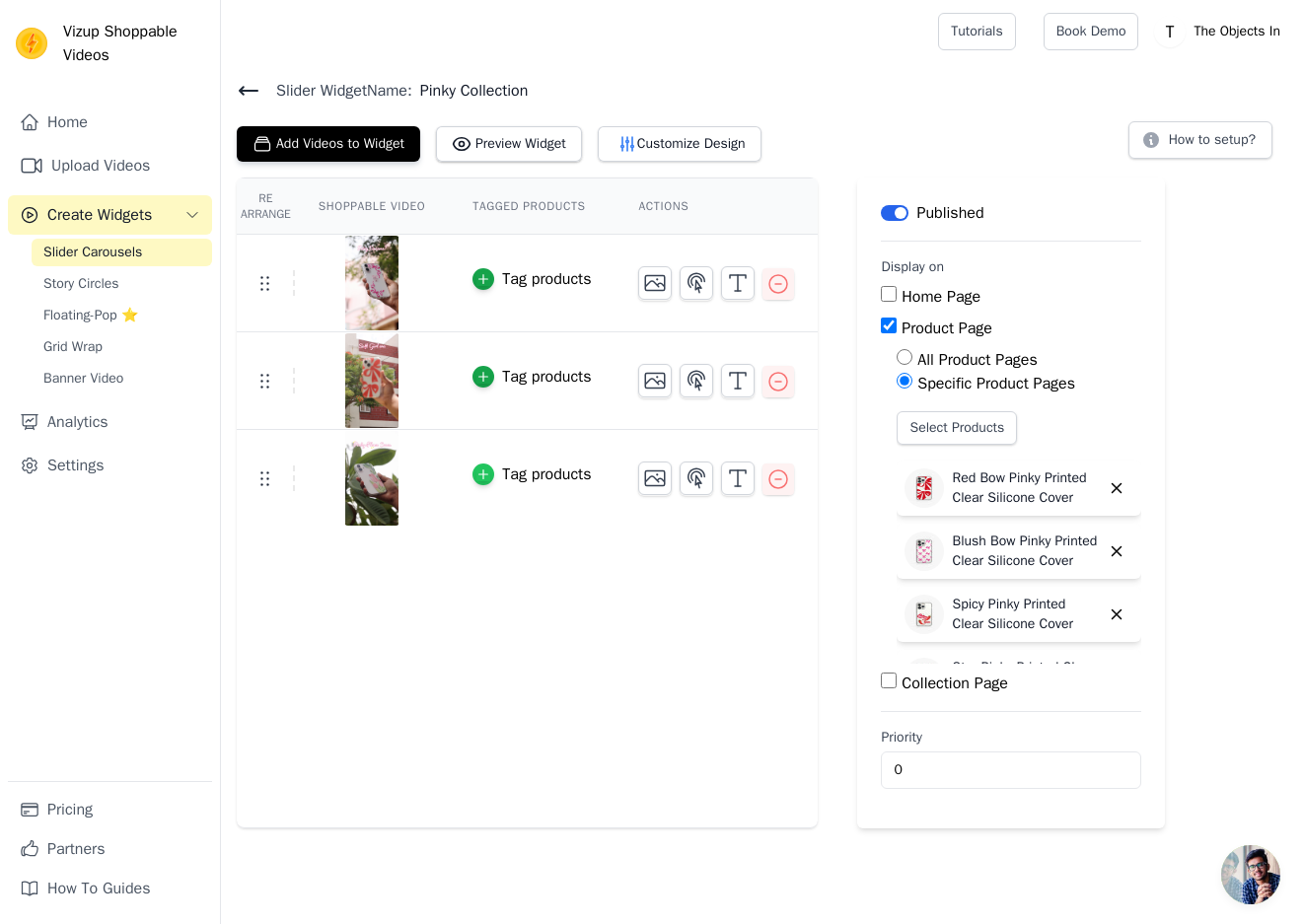 click at bounding box center [483, 474] 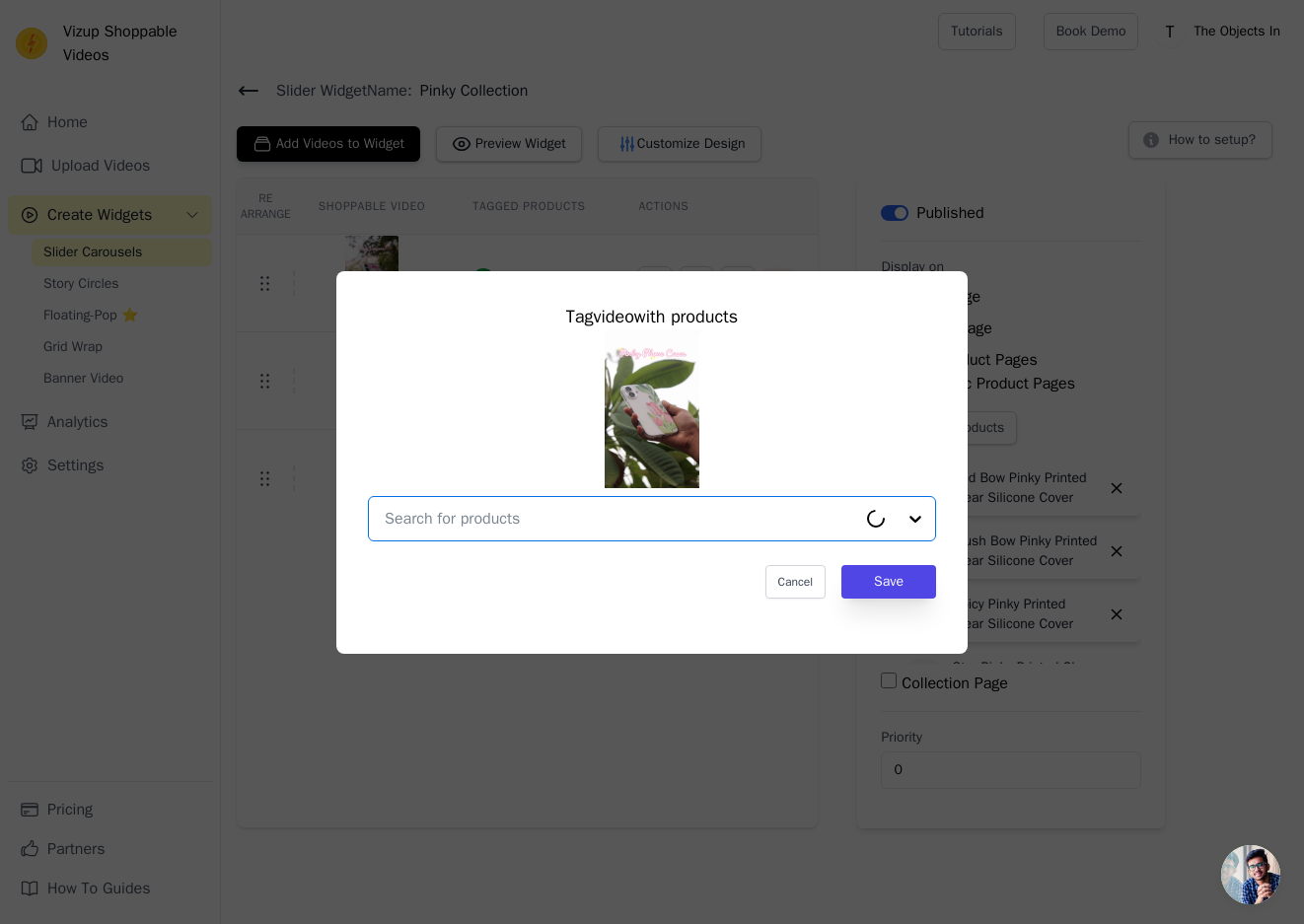 click at bounding box center (620, 519) 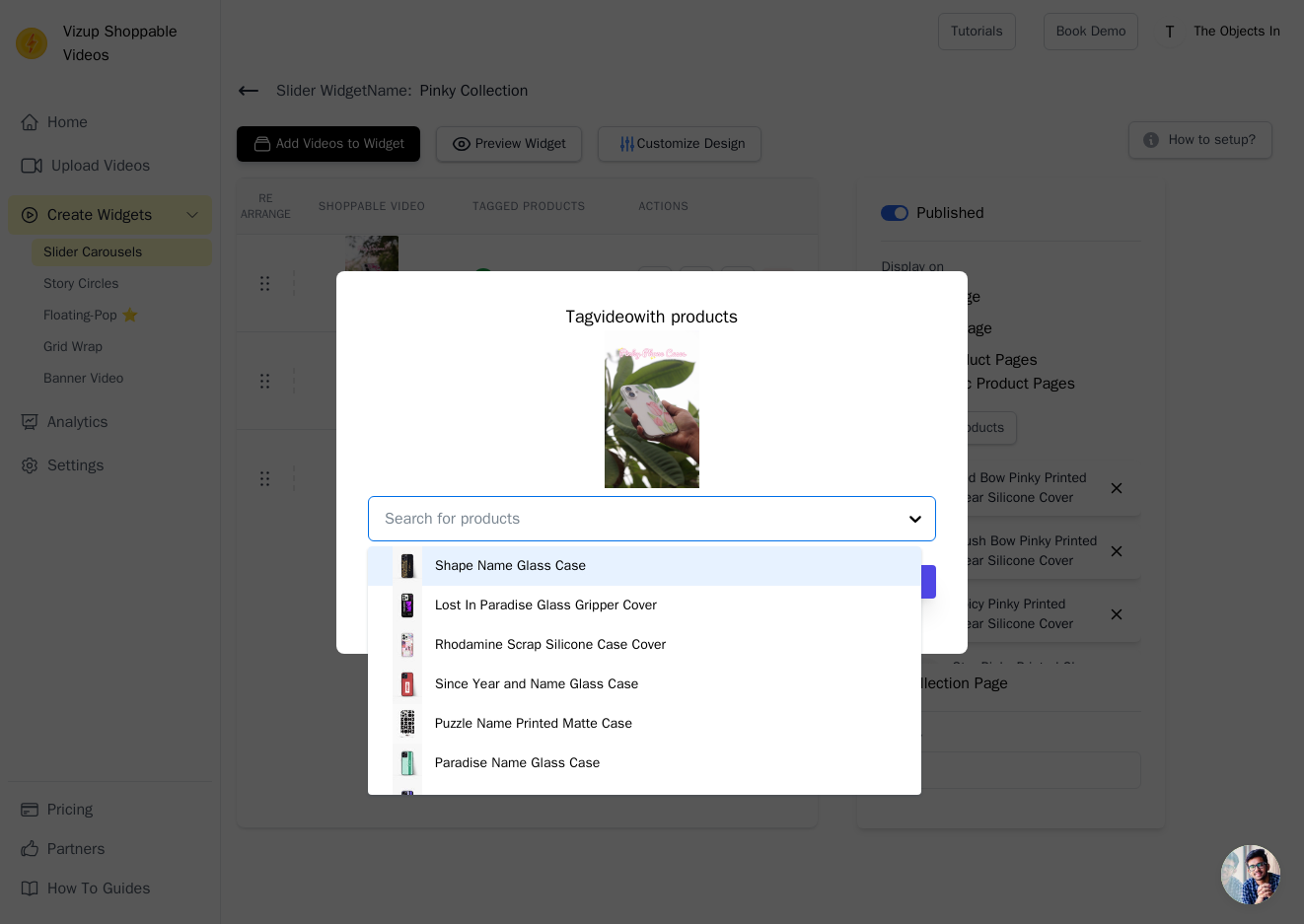paste on "pinky" 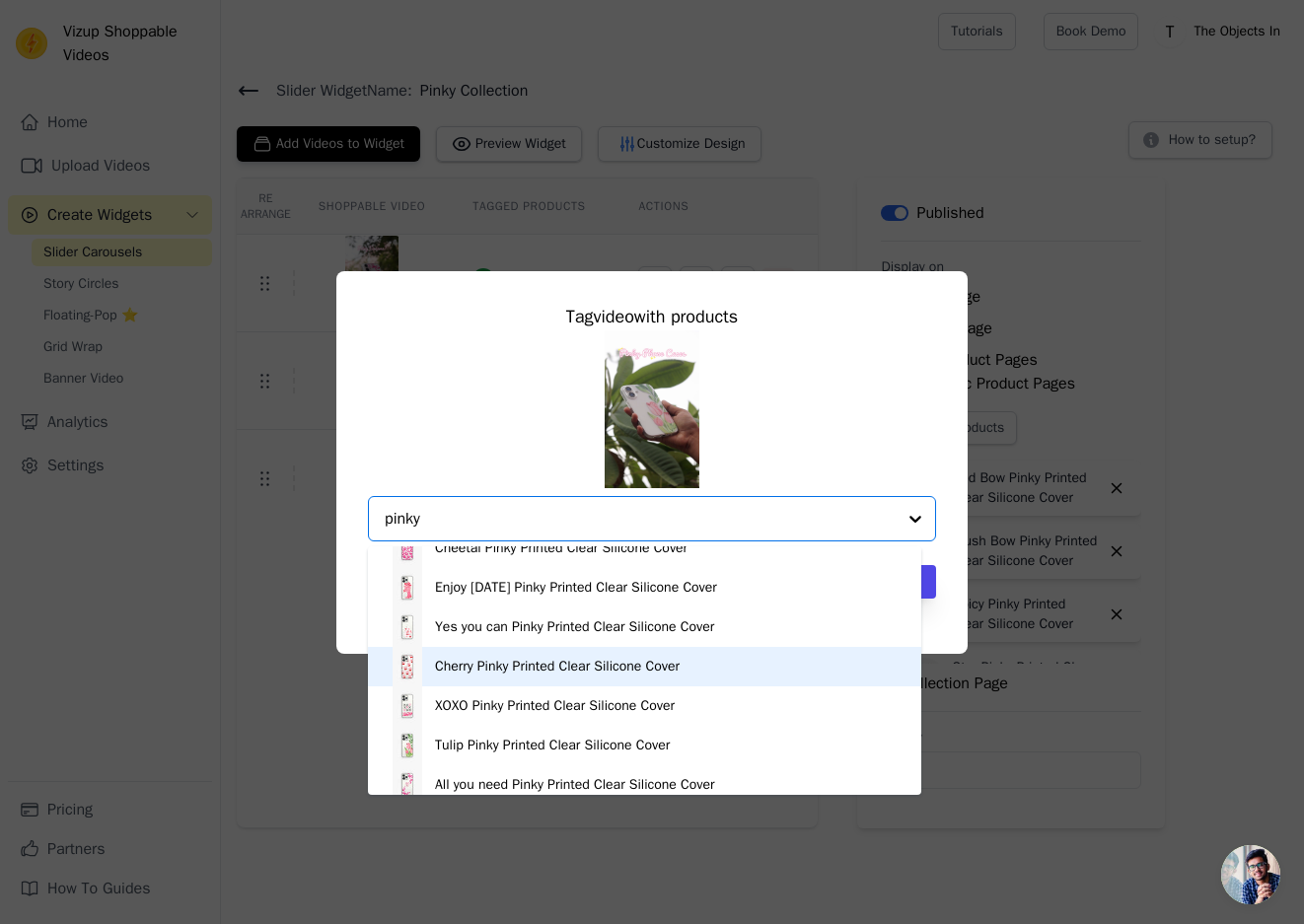 scroll, scrollTop: 231, scrollLeft: 0, axis: vertical 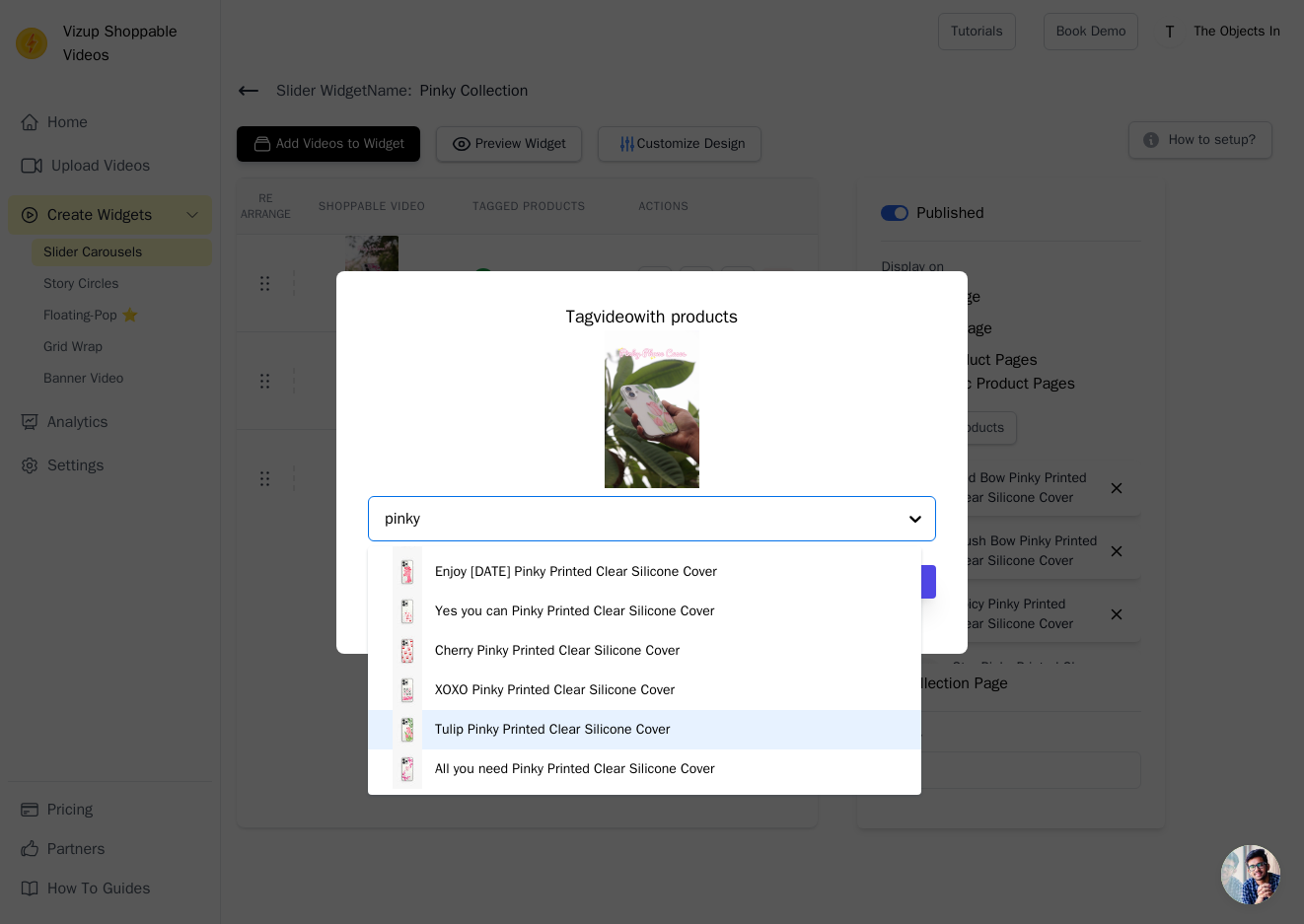 click on "Tulip Pinky Printed Clear Silicone Cover" at bounding box center [552, 730] 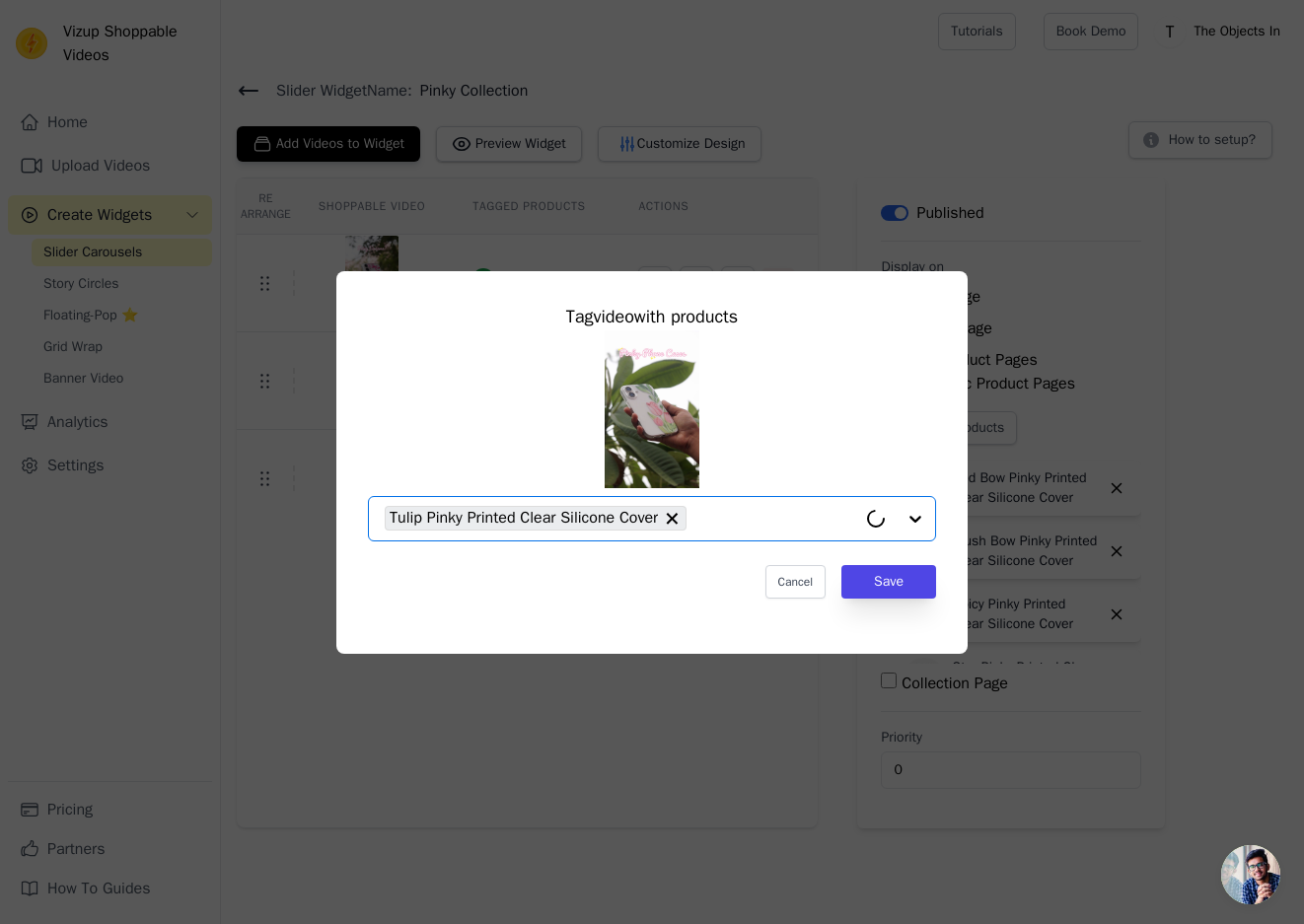 paste on "pinky" 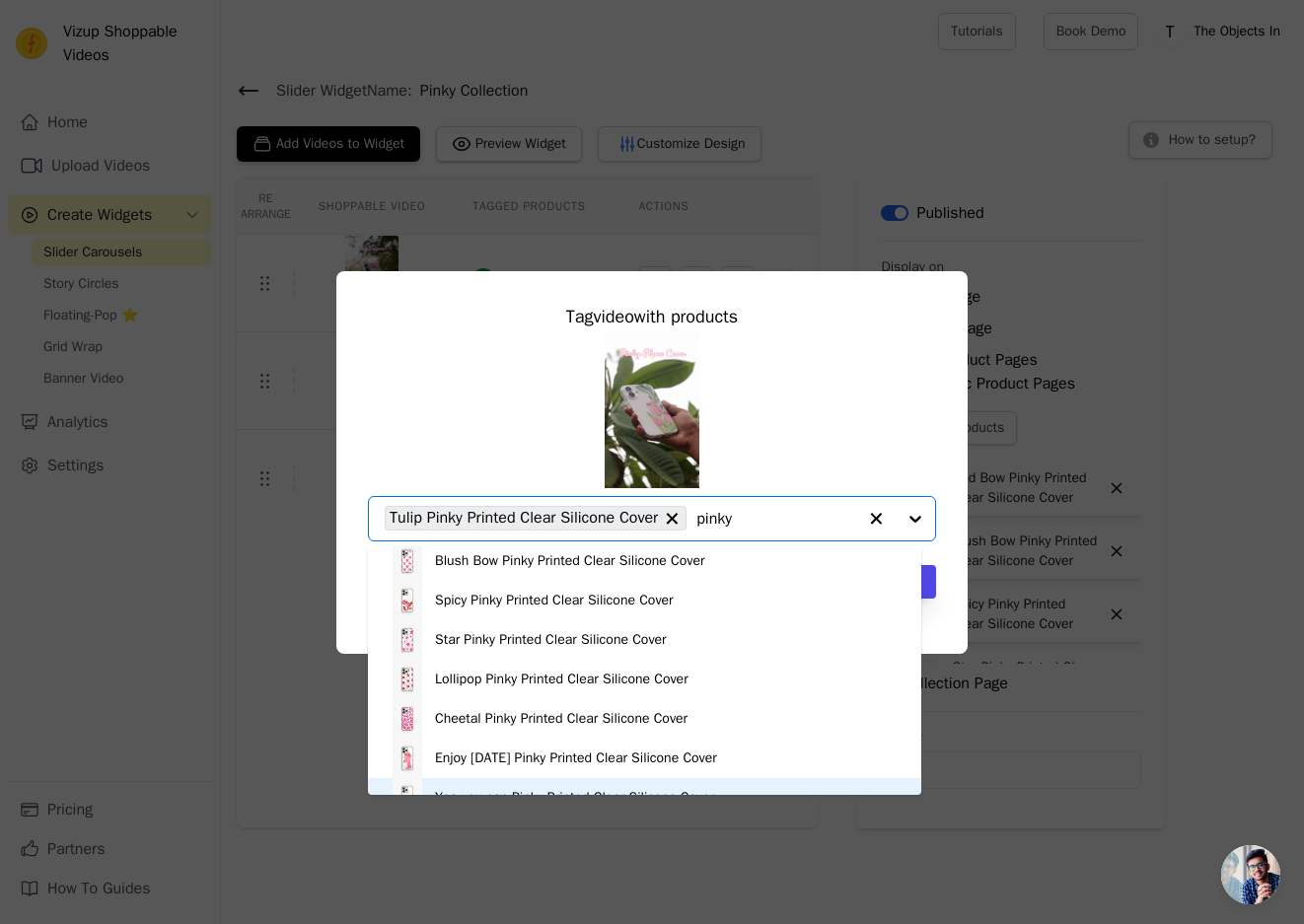 scroll, scrollTop: 0, scrollLeft: 0, axis: both 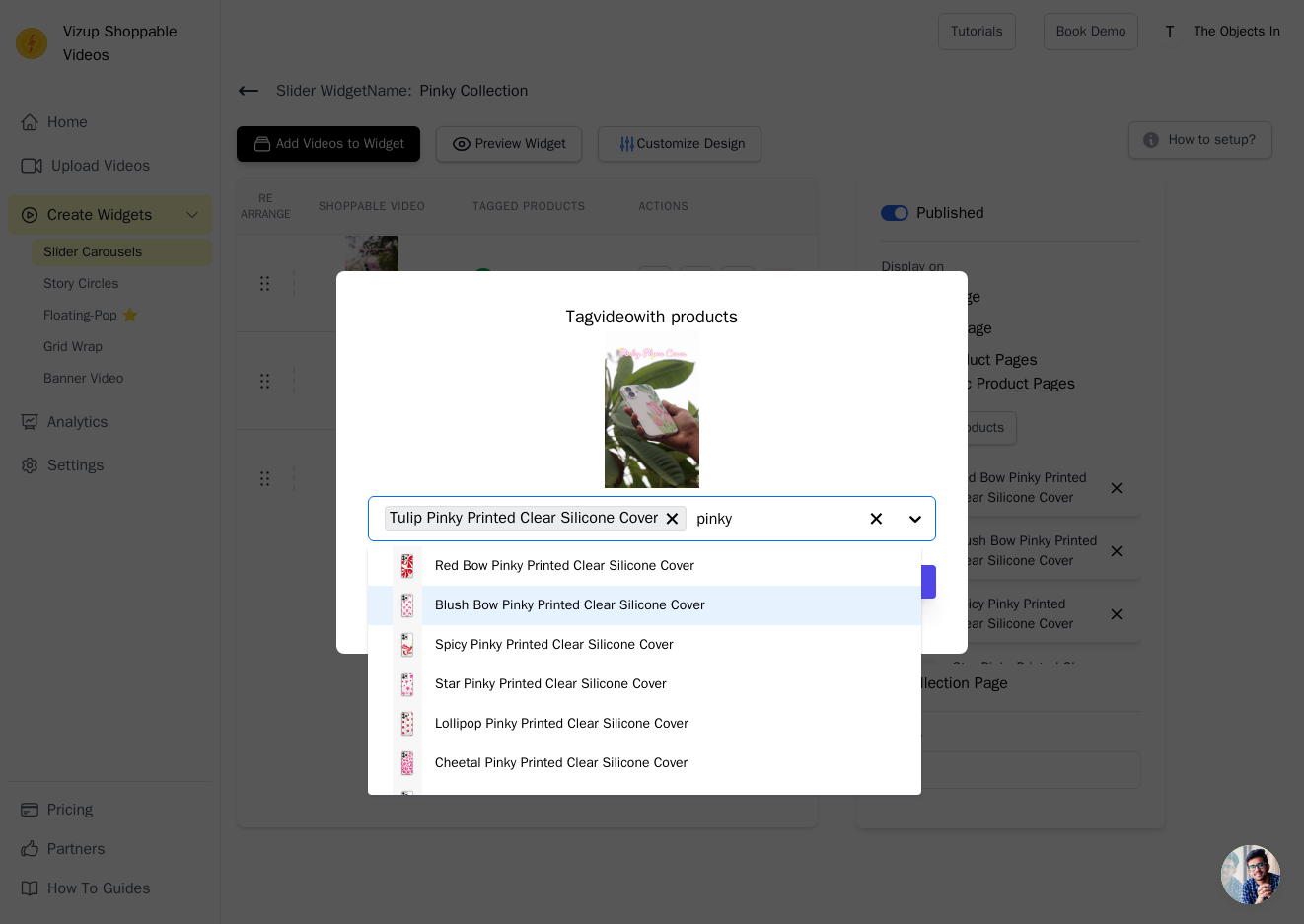 click on "Blush Bow Pinky Printed Clear Silicone Cover" at bounding box center [569, 605] 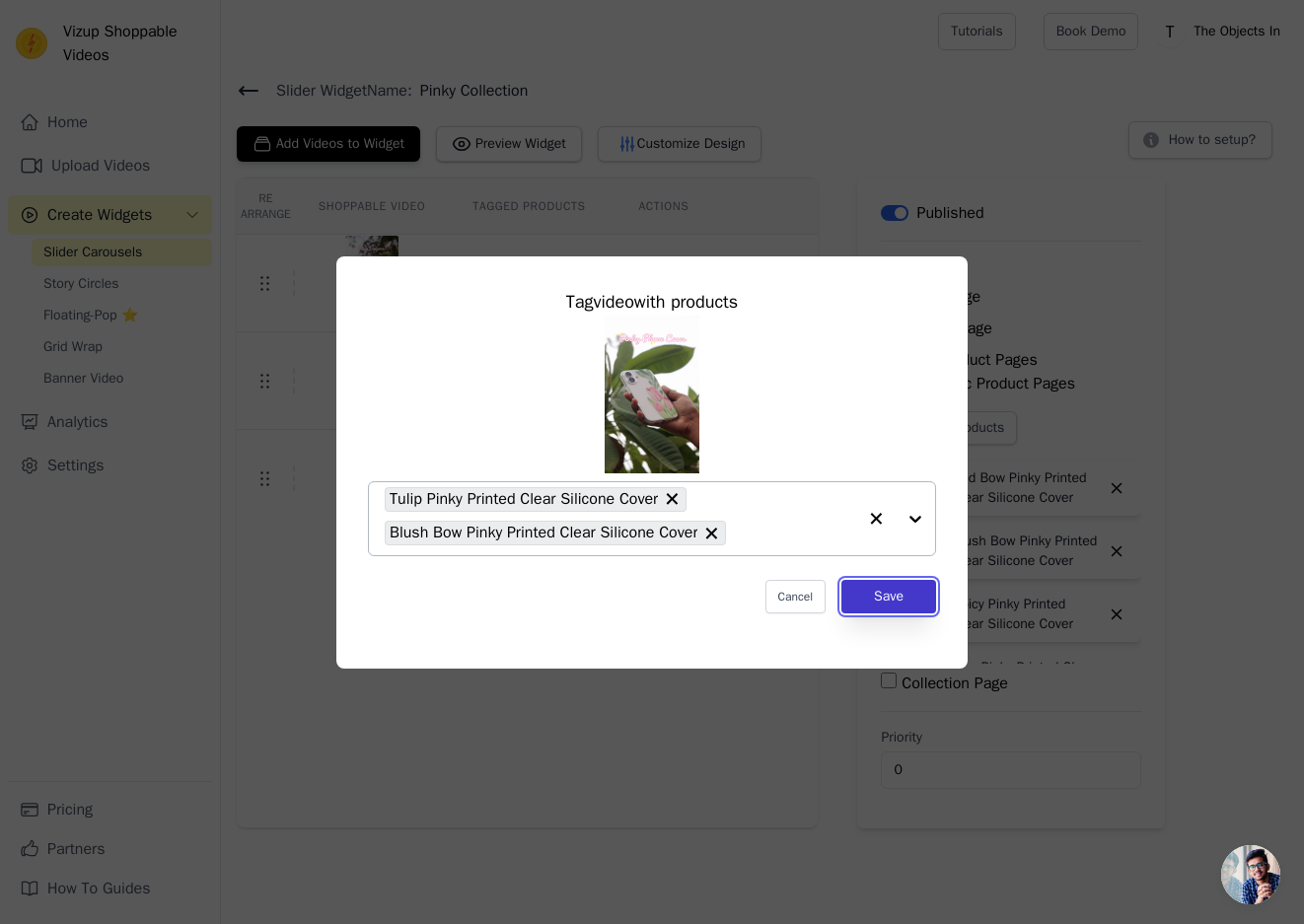 click on "Save" at bounding box center [889, 597] 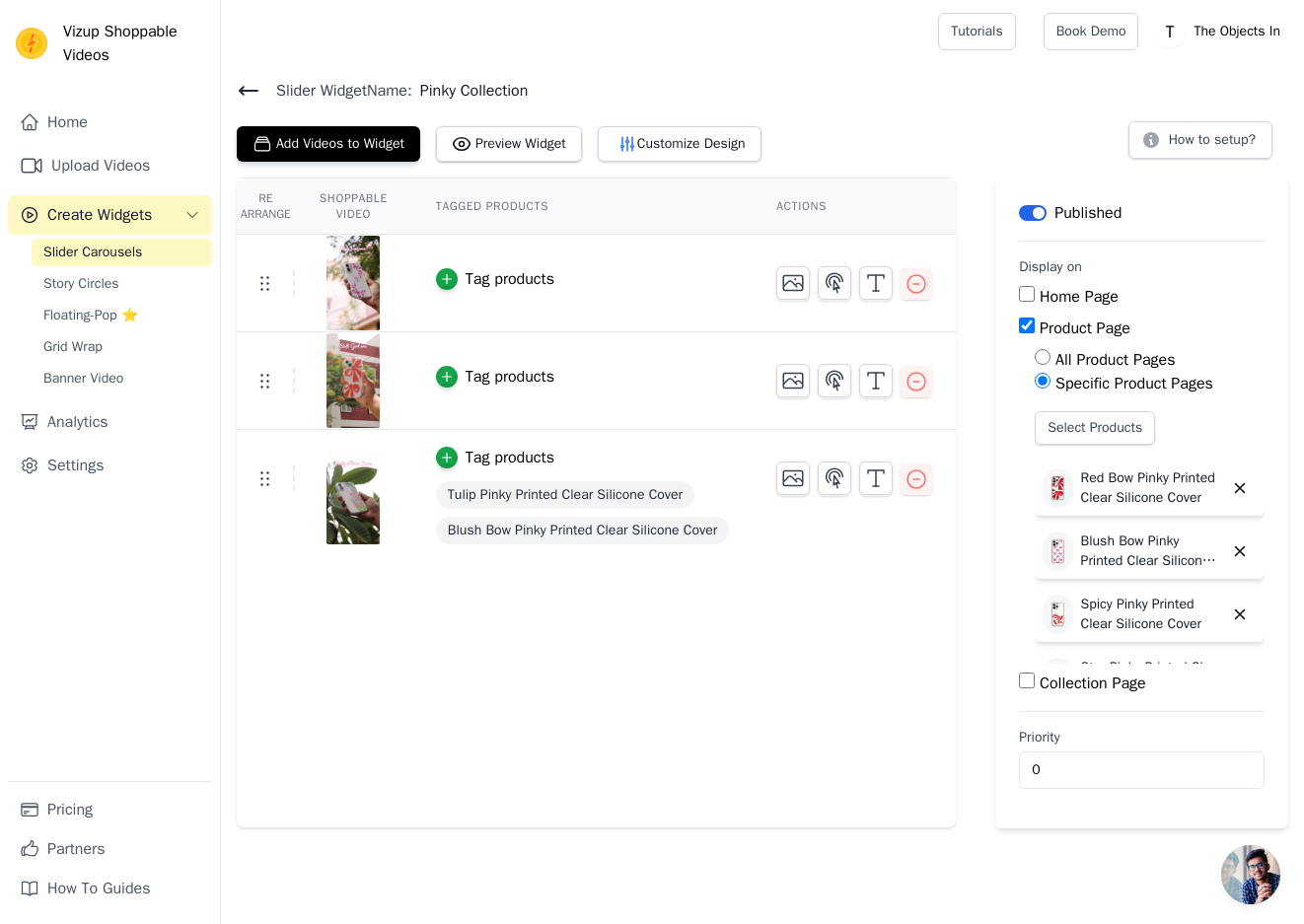 click on "Tag products" at bounding box center (582, 381) 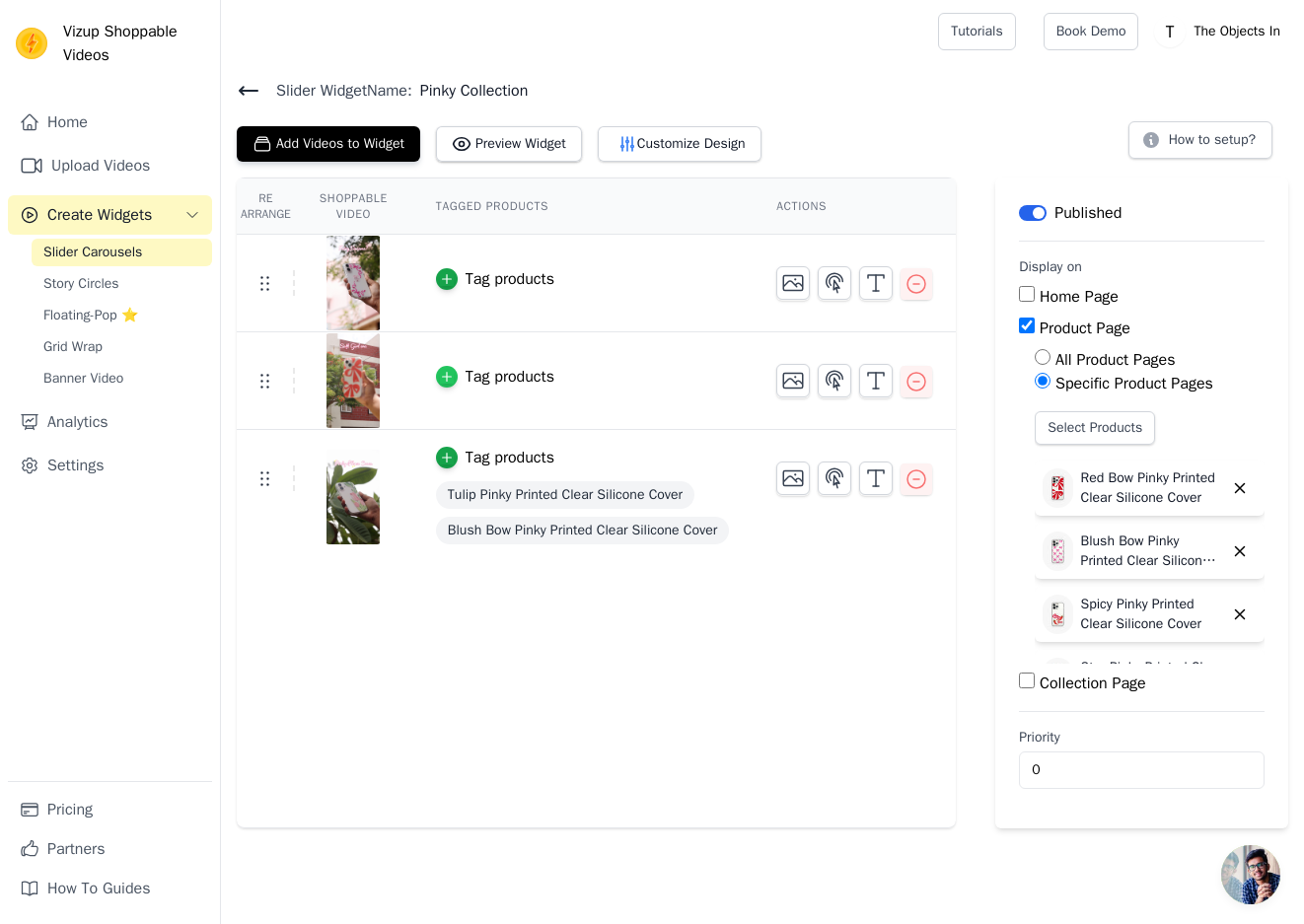 click at bounding box center (447, 377) 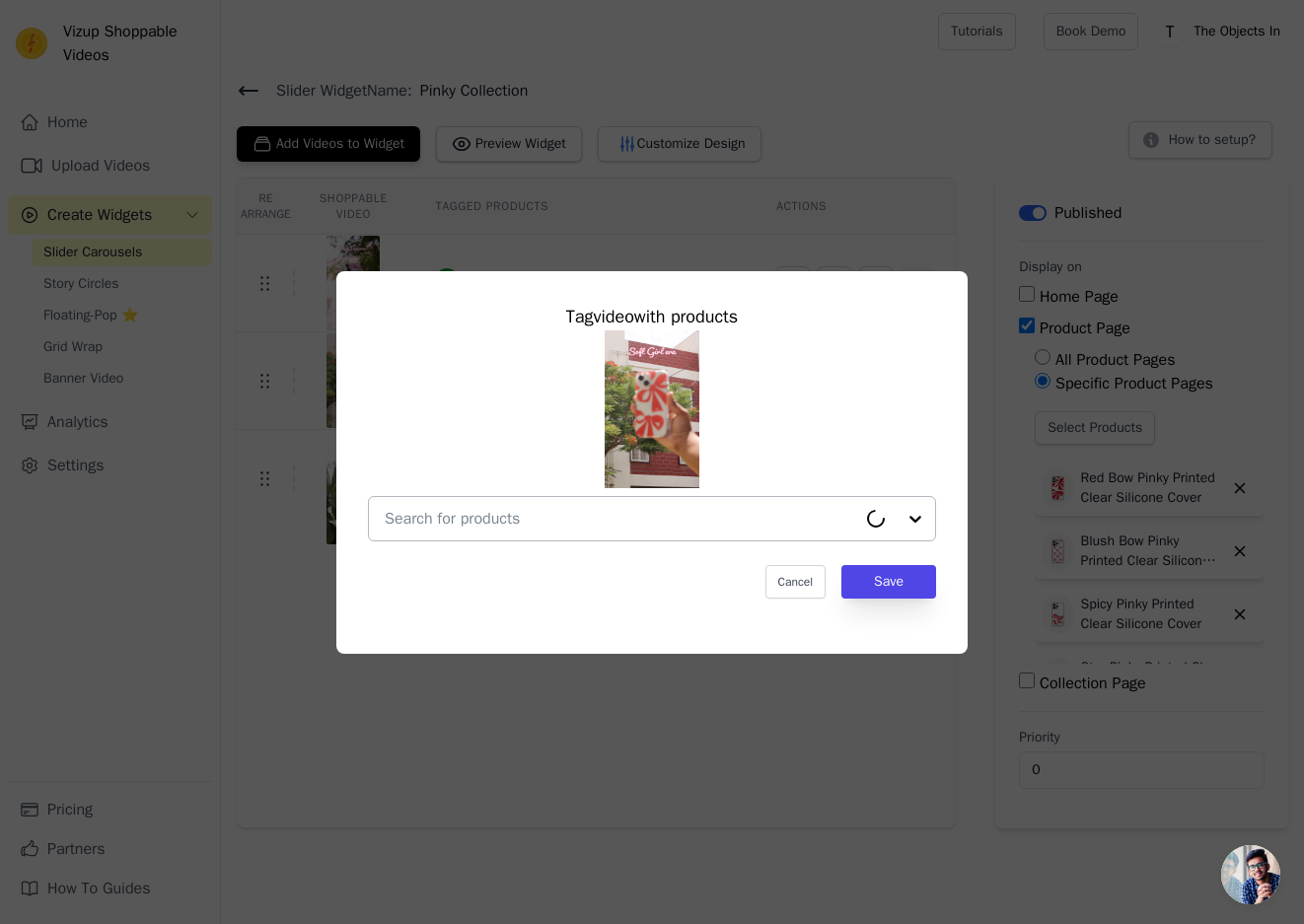 click at bounding box center [620, 519] 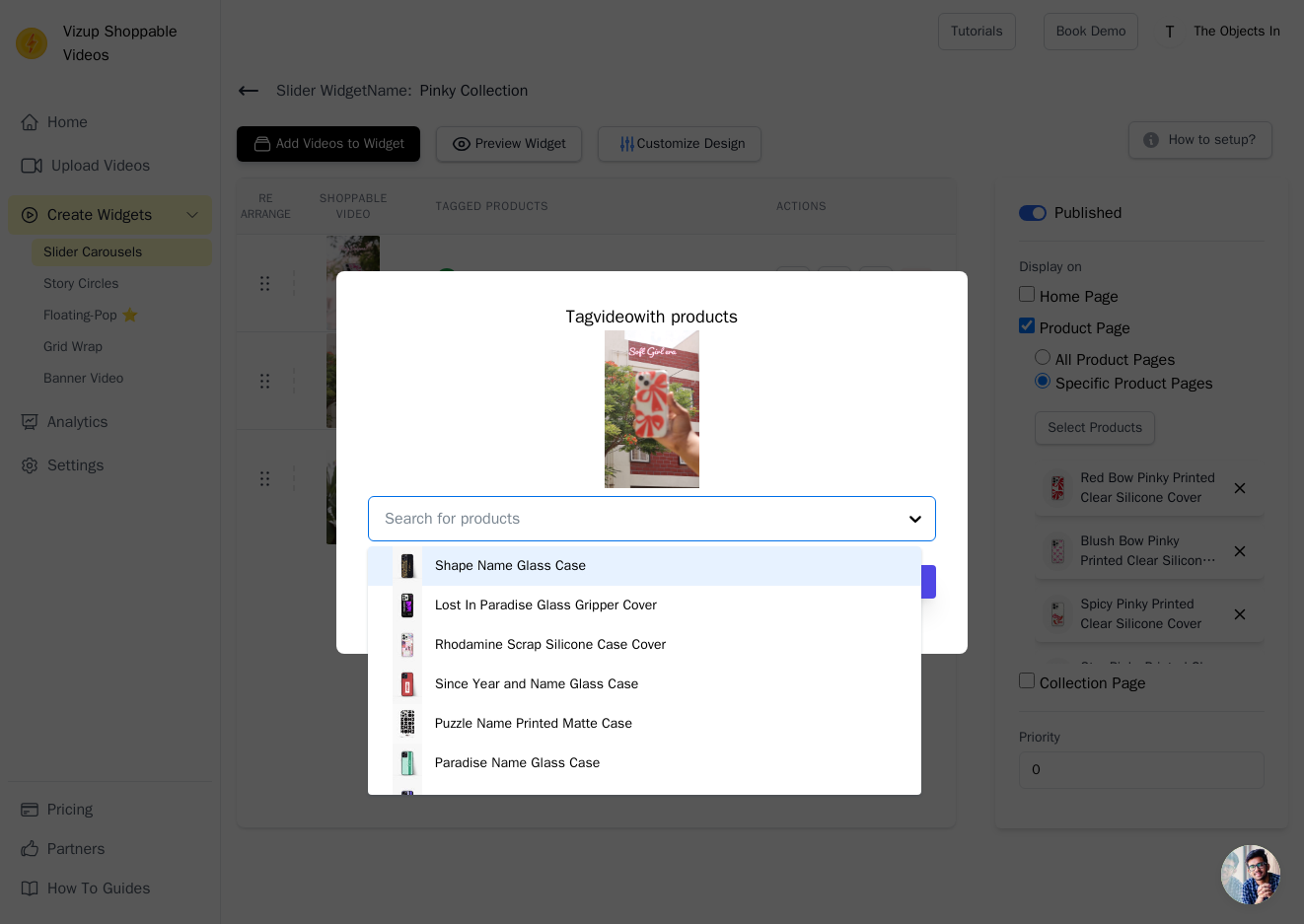 paste on "pinky" 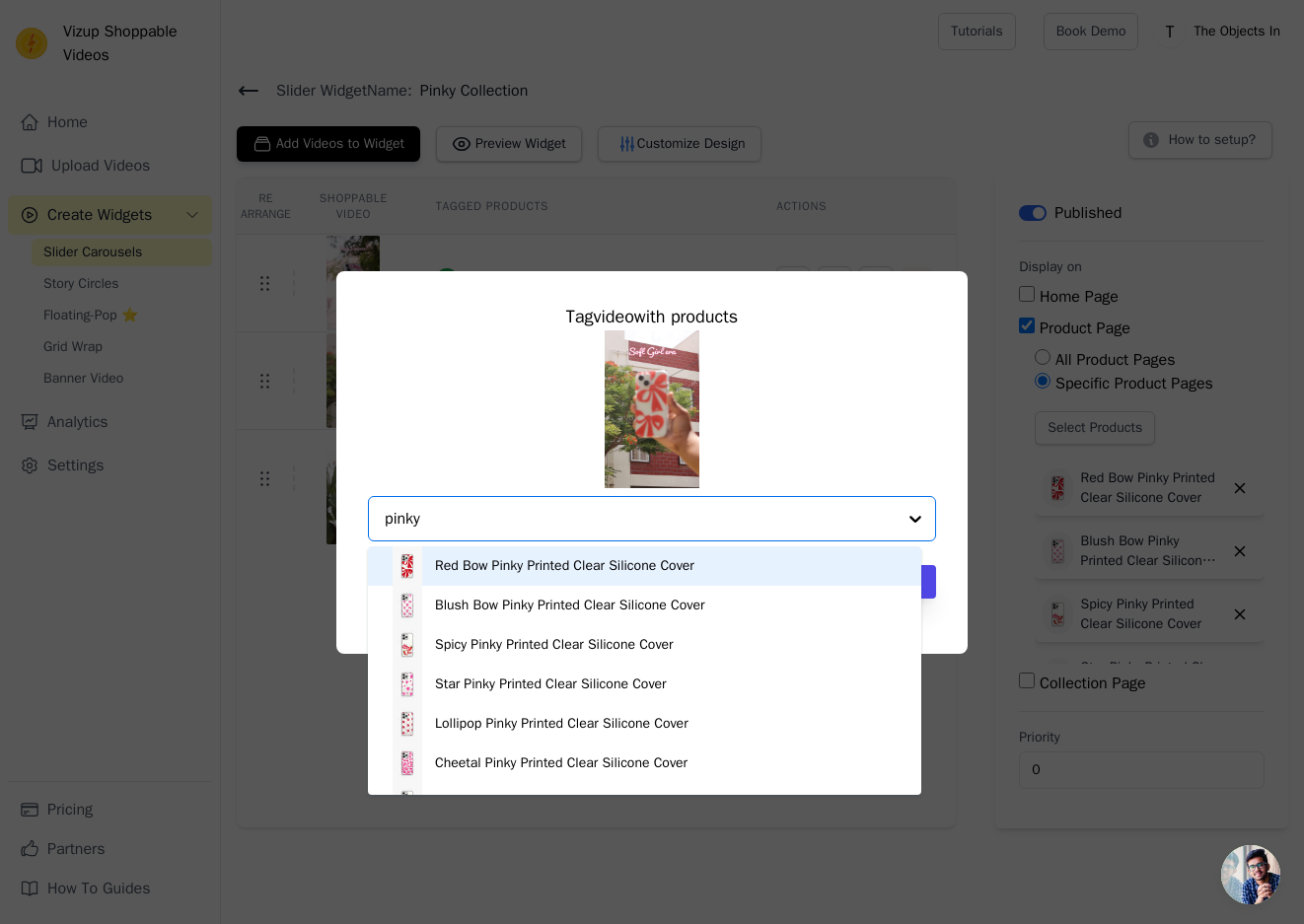 click on "Red Bow Pinky Printed Clear Silicone Cover" at bounding box center (644, 566) 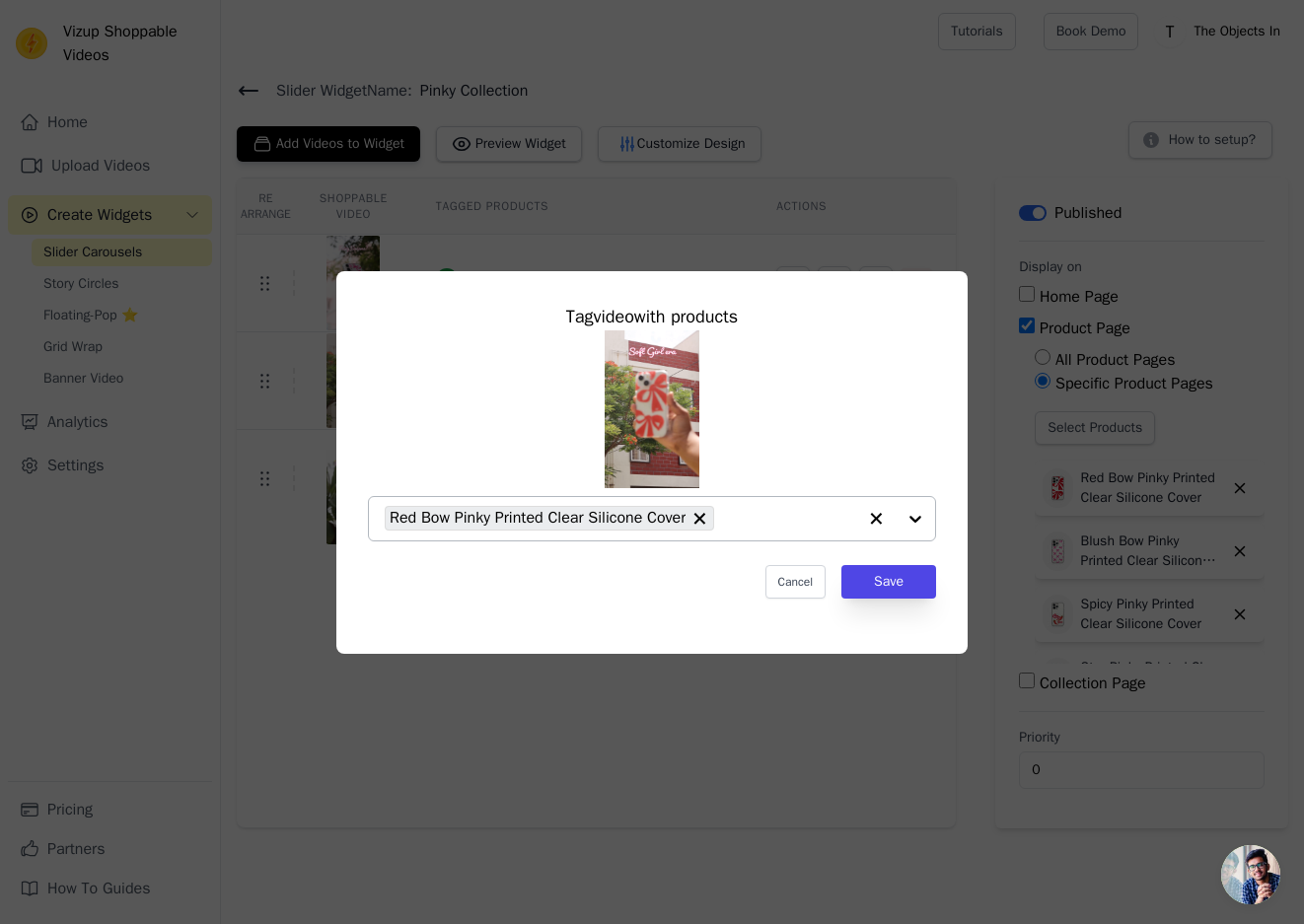 paste on "pinky" 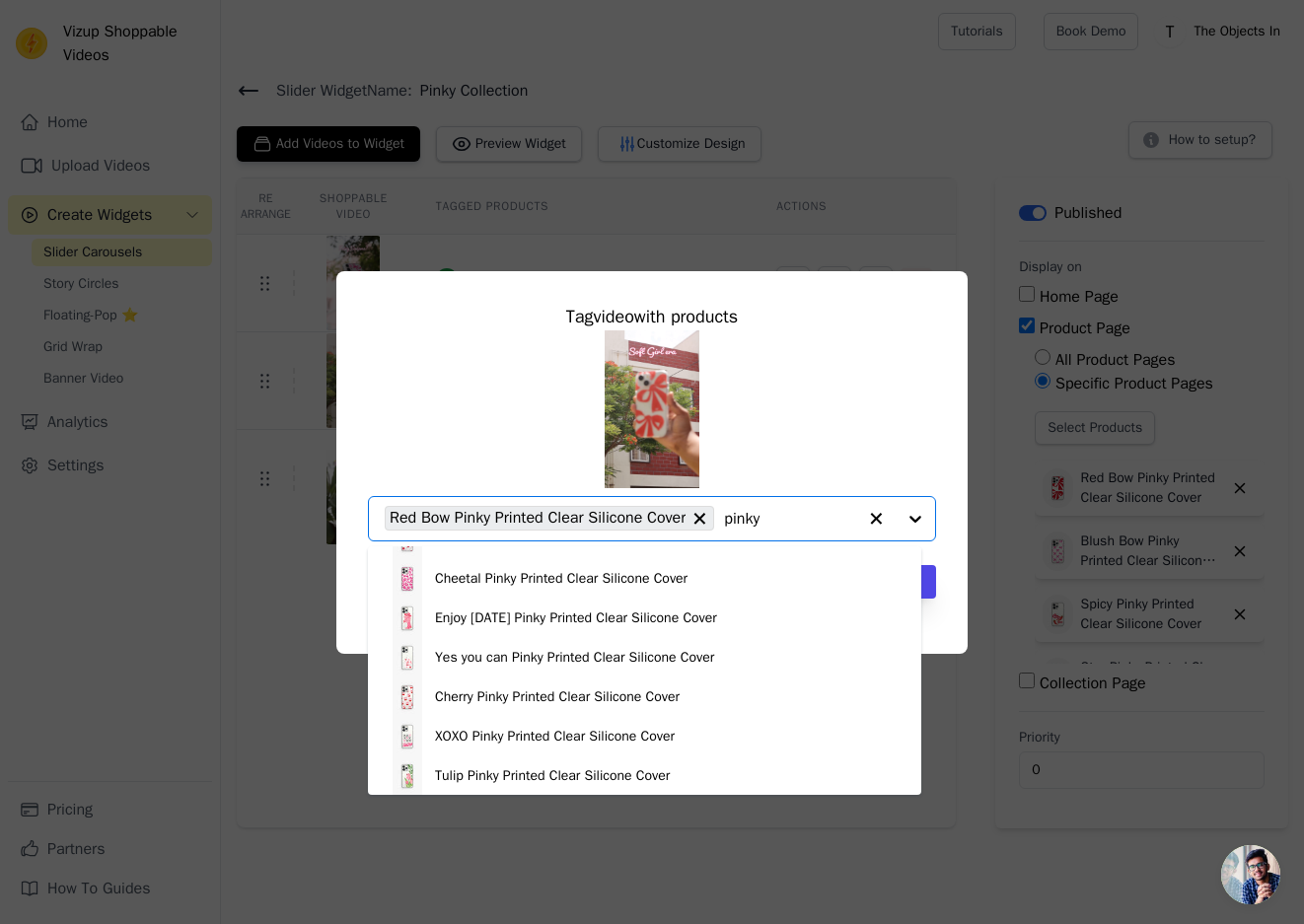 scroll, scrollTop: 231, scrollLeft: 0, axis: vertical 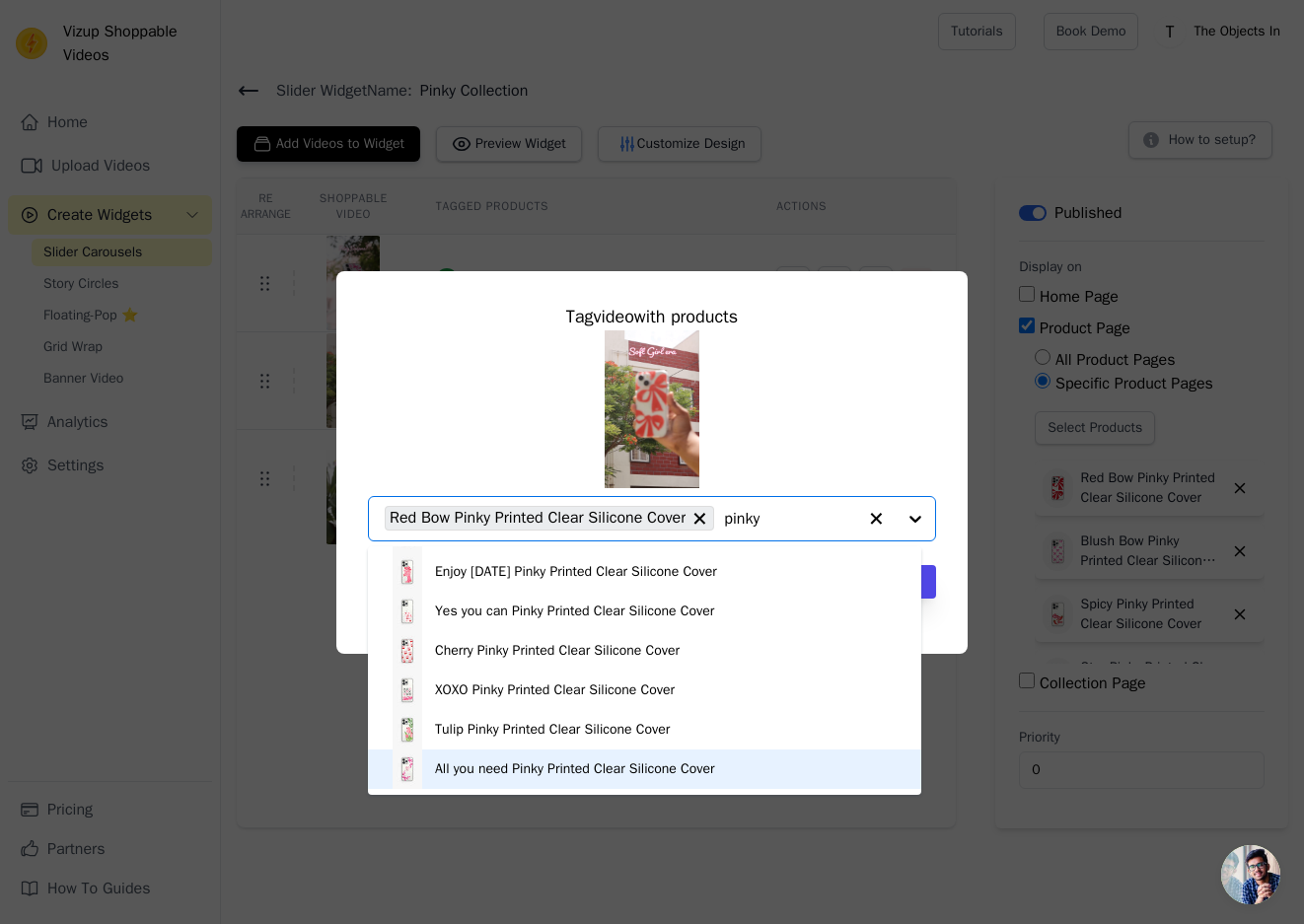 click on "All you need Pinky Printed Clear Silicone Cover" at bounding box center (644, 769) 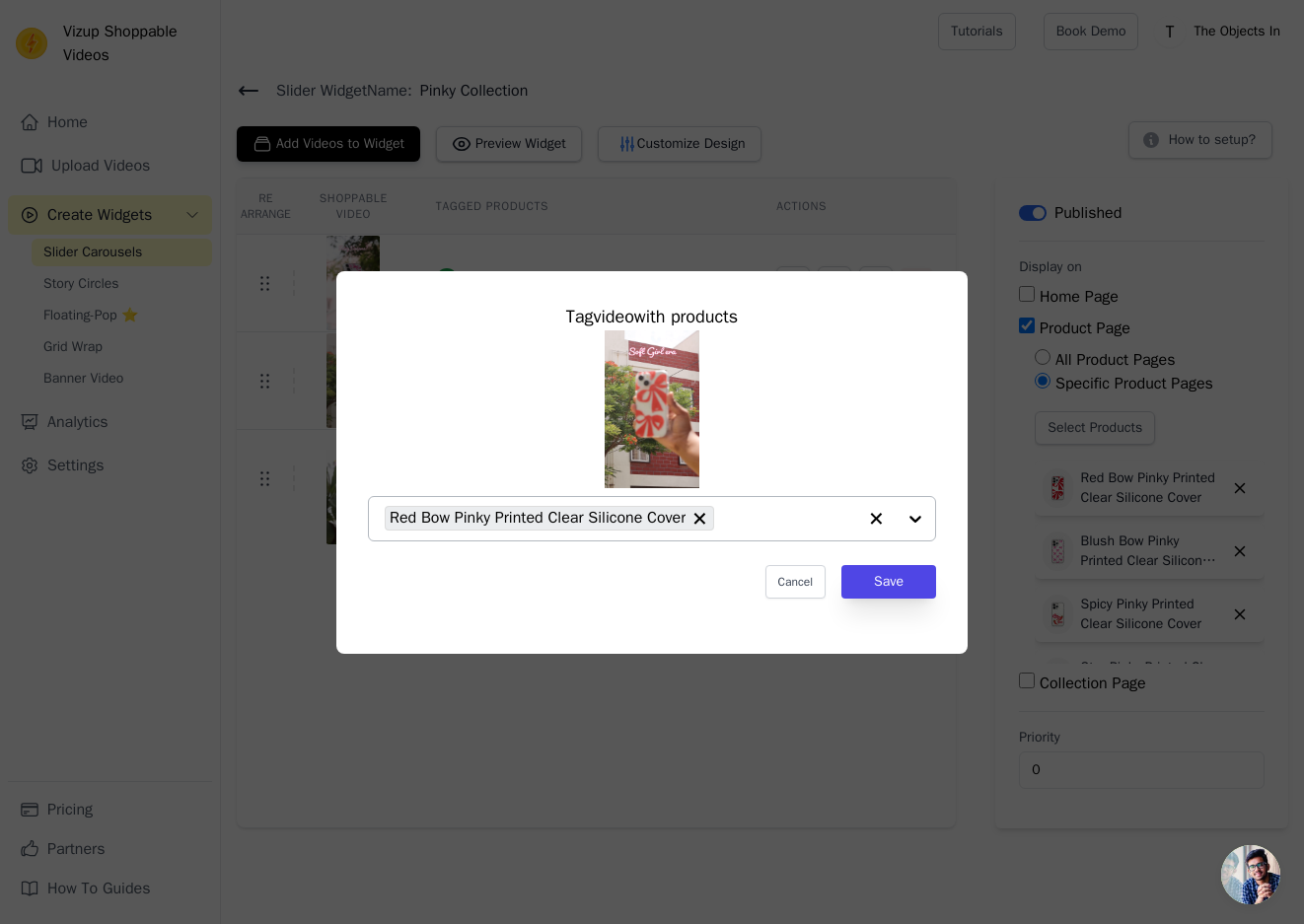 click on "Red Bow Pinky Printed Clear Silicone Cover" at bounding box center [620, 519] 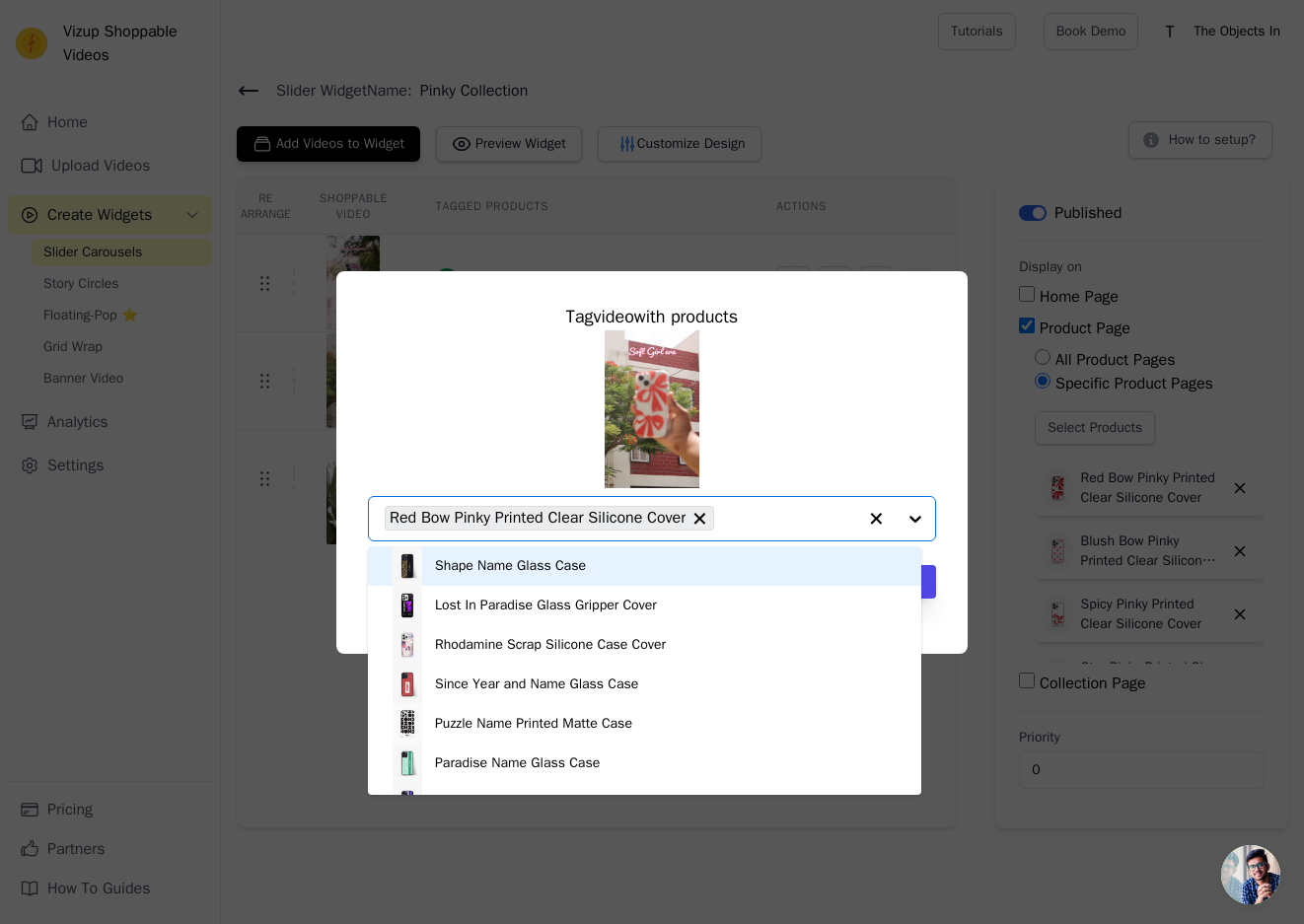 click 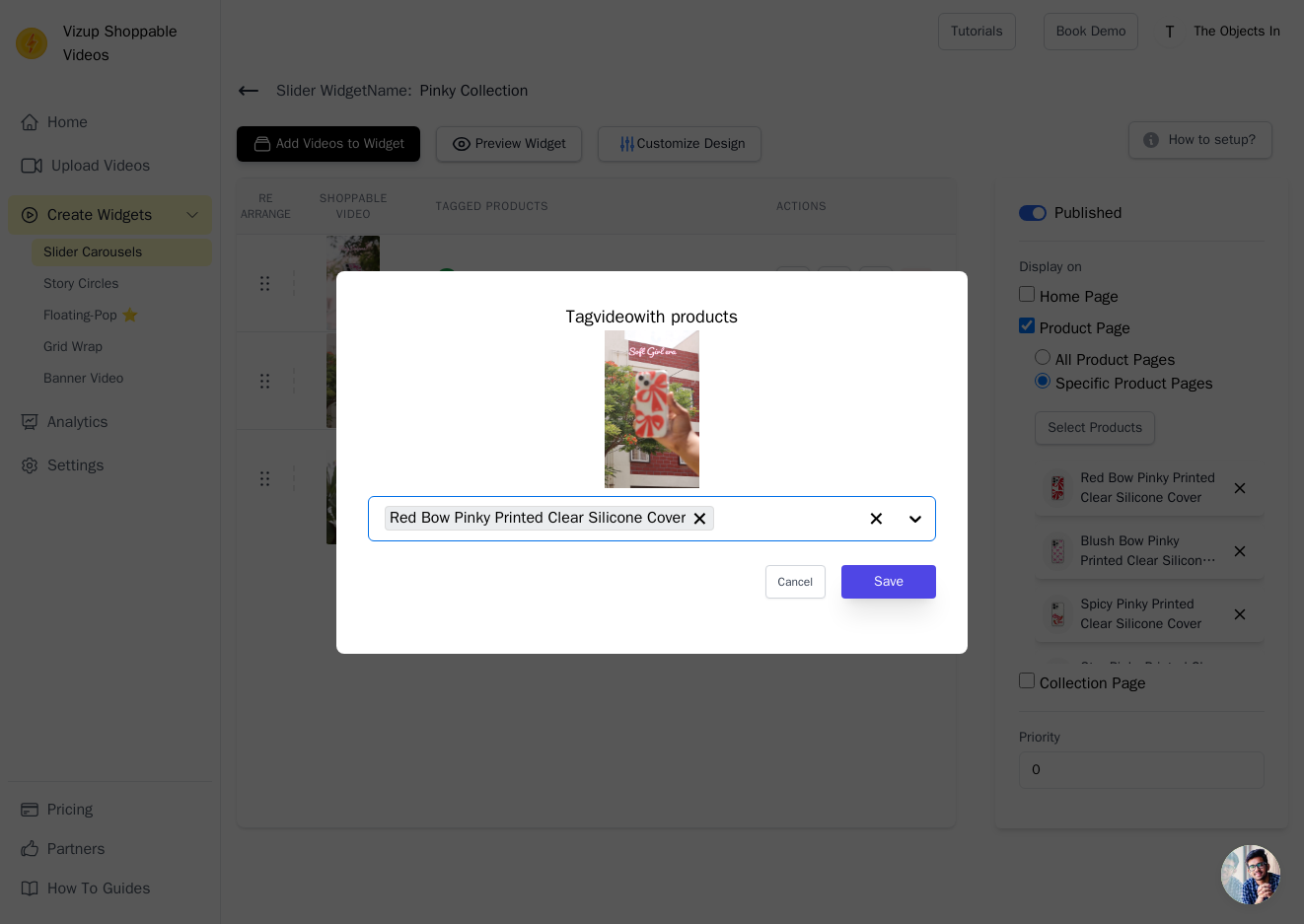 paste on "pinky" 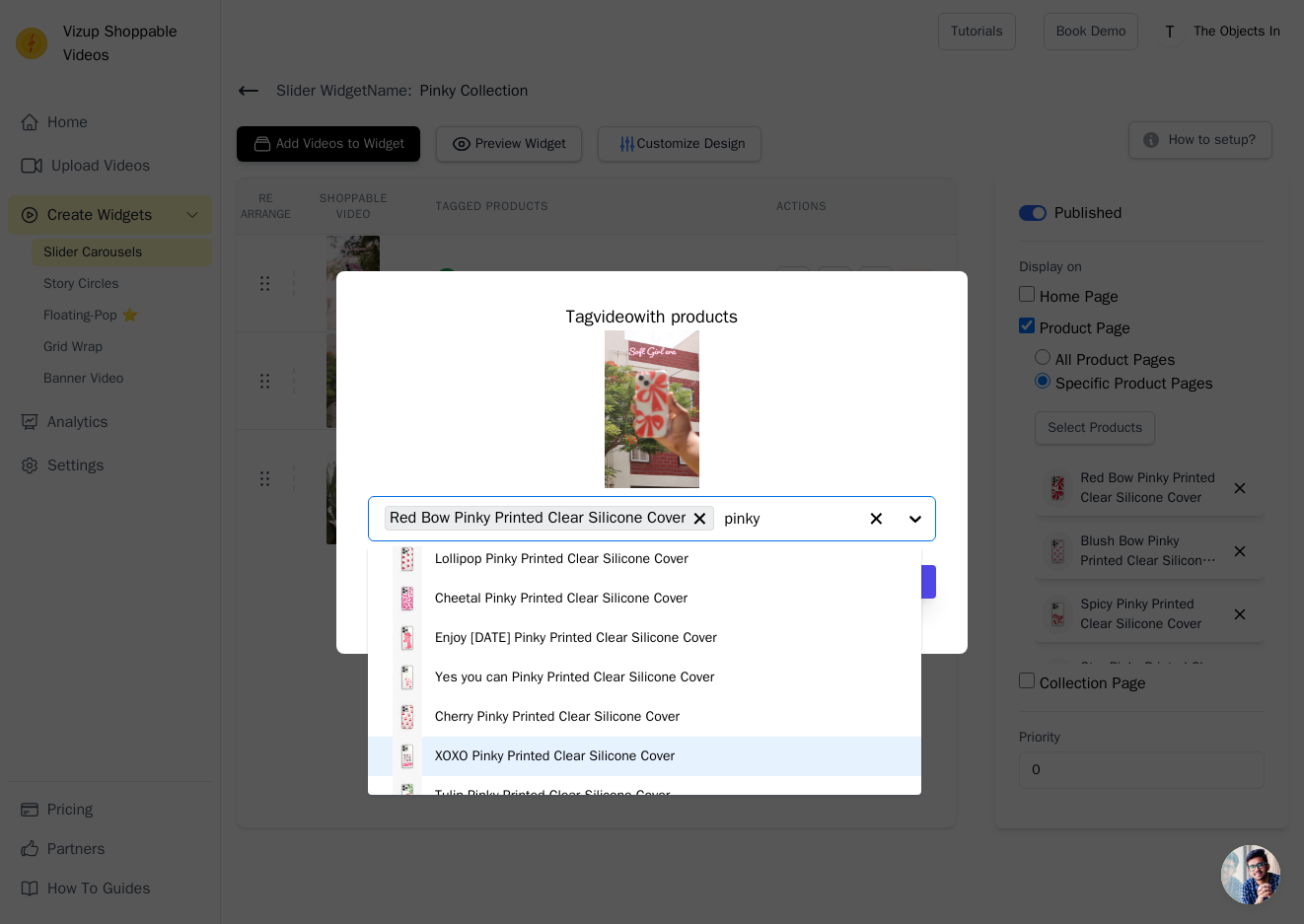 scroll, scrollTop: 197, scrollLeft: 0, axis: vertical 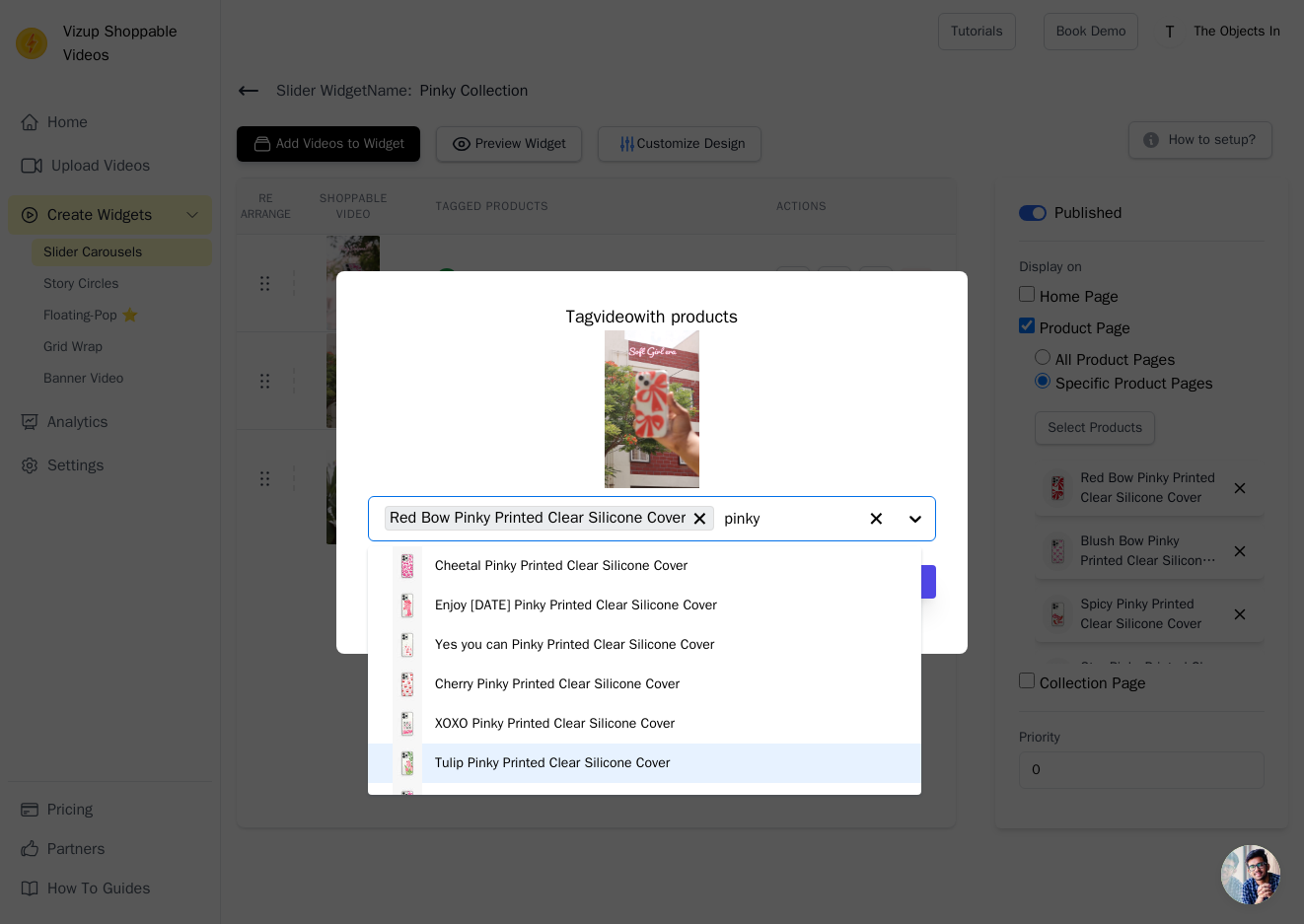 click on "Tulip Pinky Printed Clear Silicone Cover" at bounding box center [552, 763] 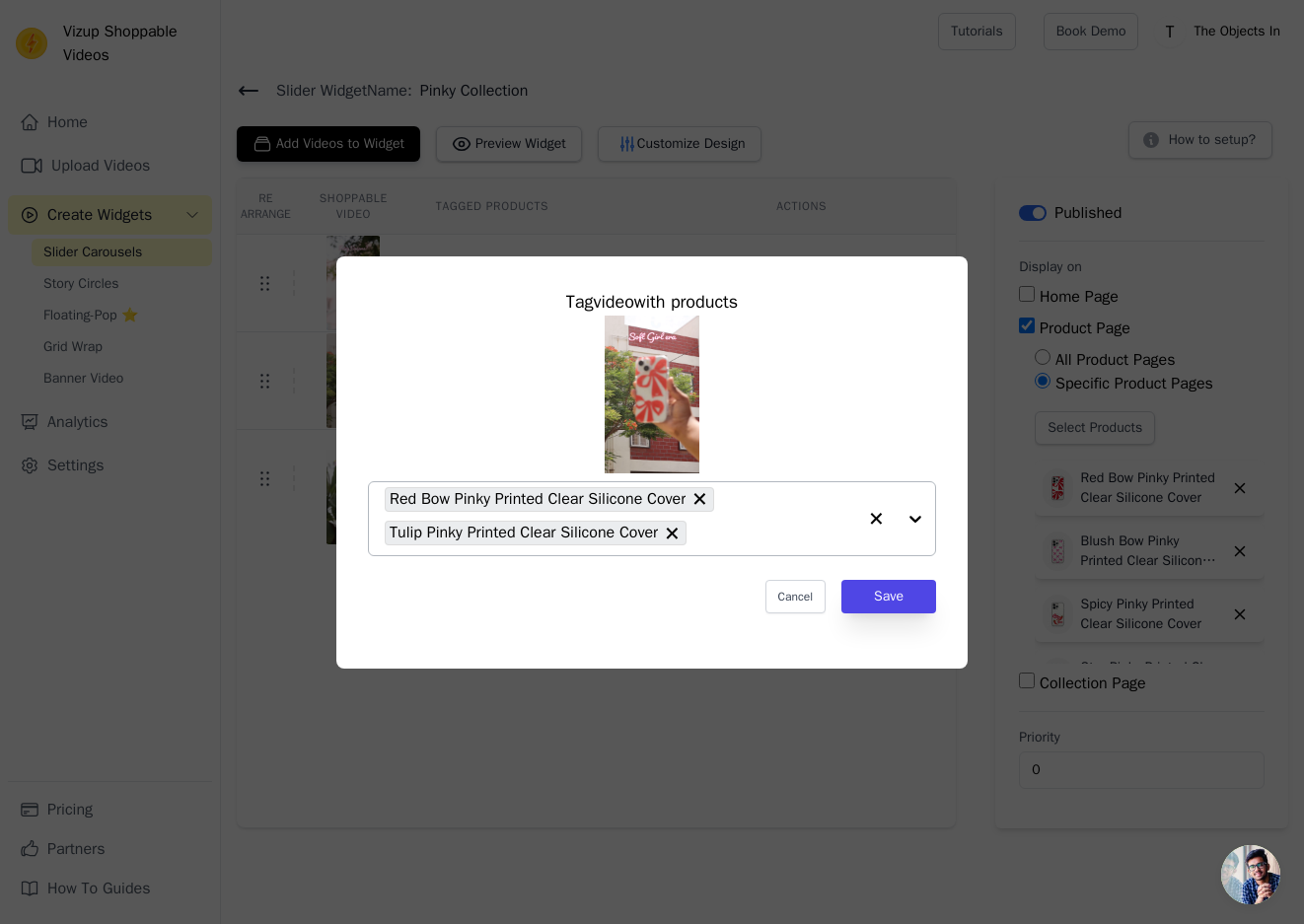 paste on "pinky" 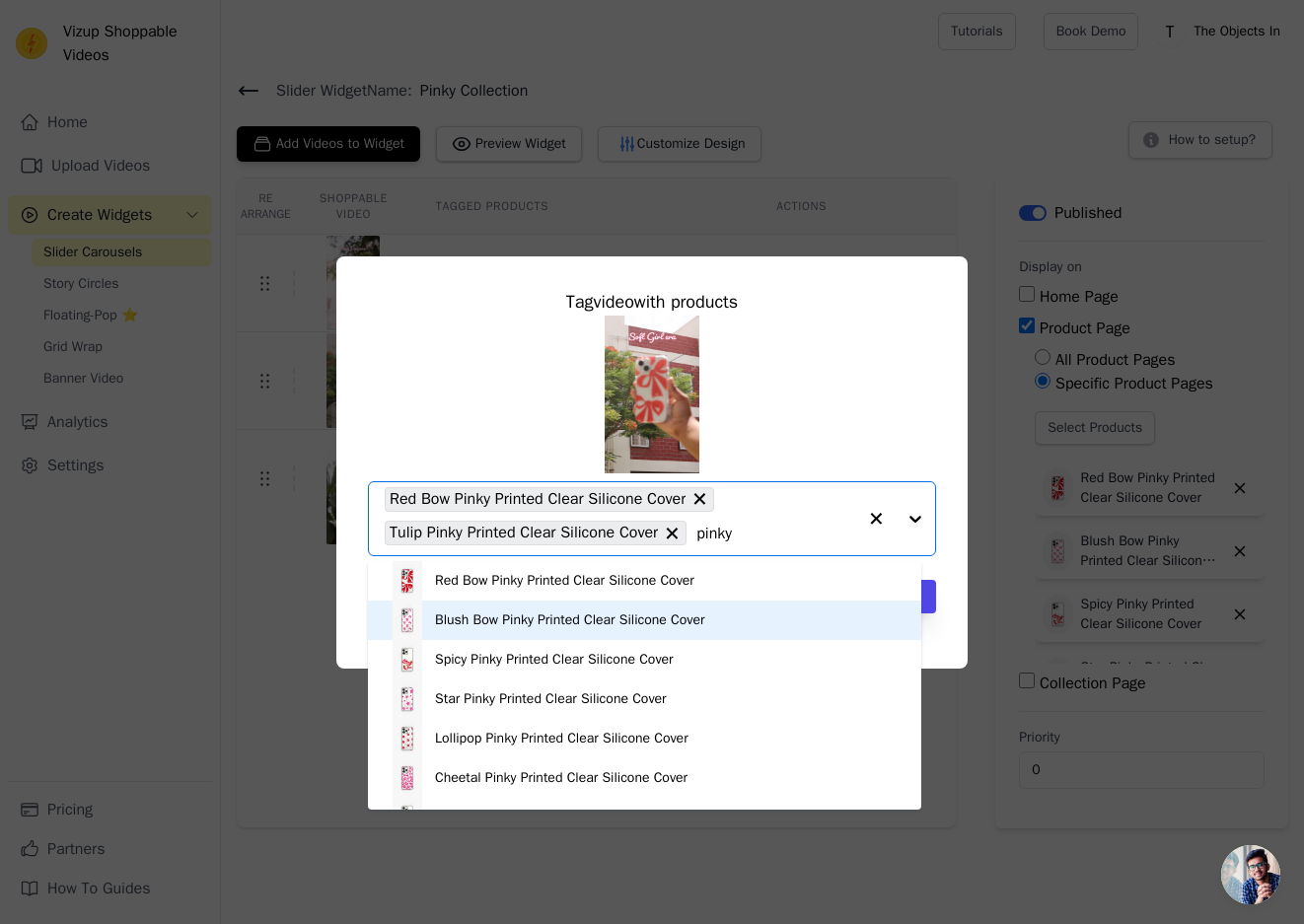 click on "Blush Bow Pinky Printed Clear Silicone Cover" at bounding box center [569, 620] 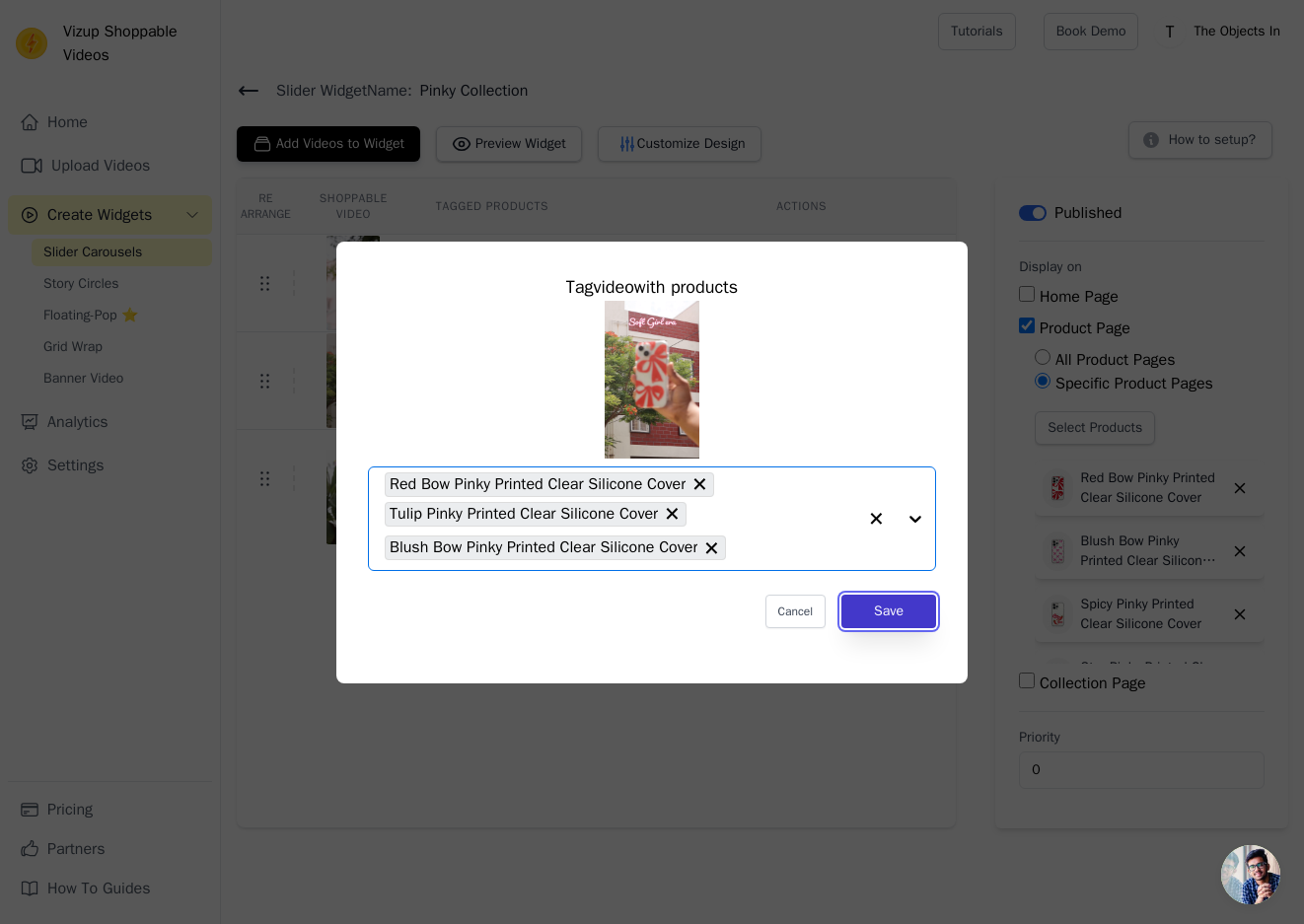 click on "Save" at bounding box center (889, 611) 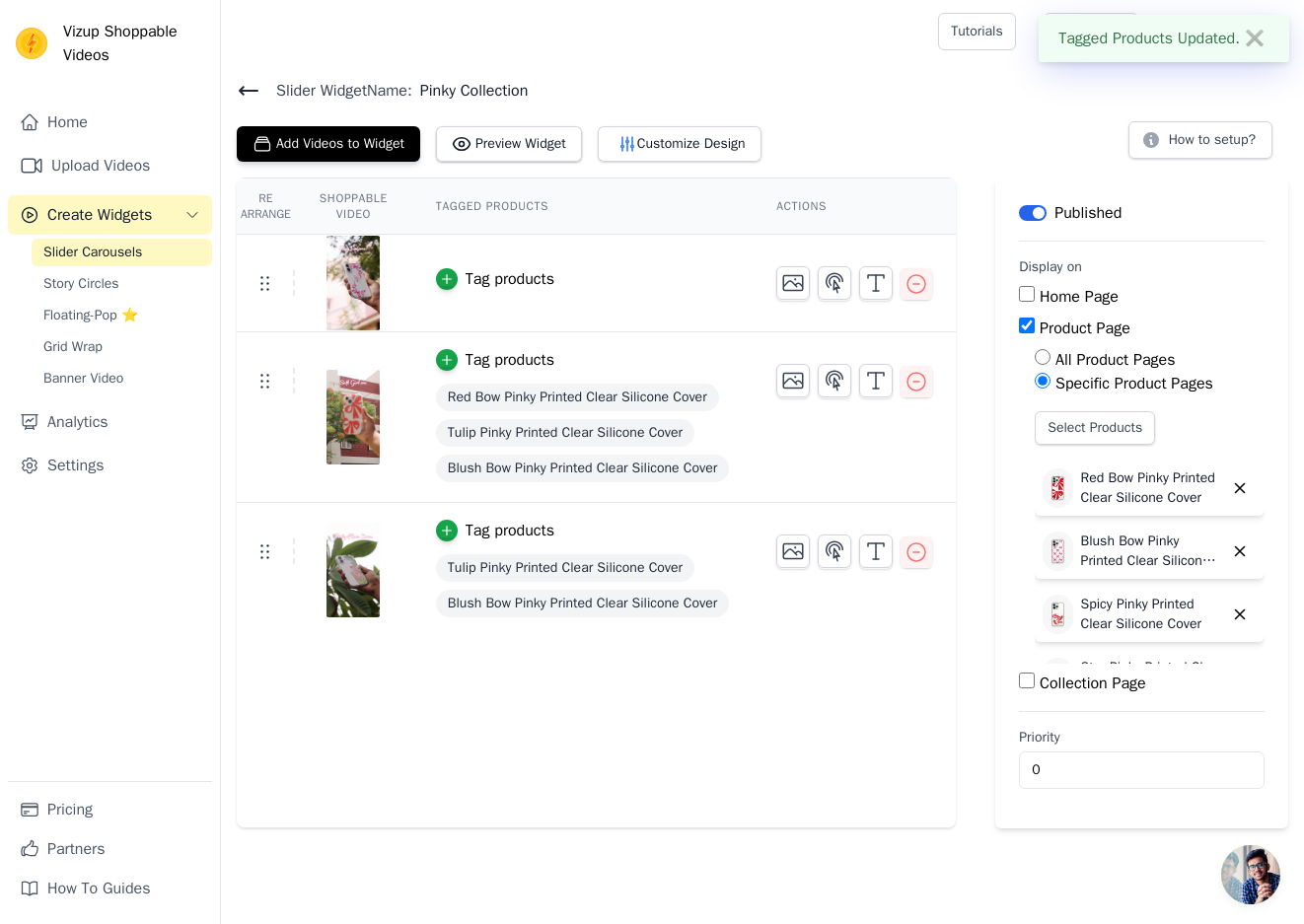 click on "Tag products" at bounding box center (495, 279) 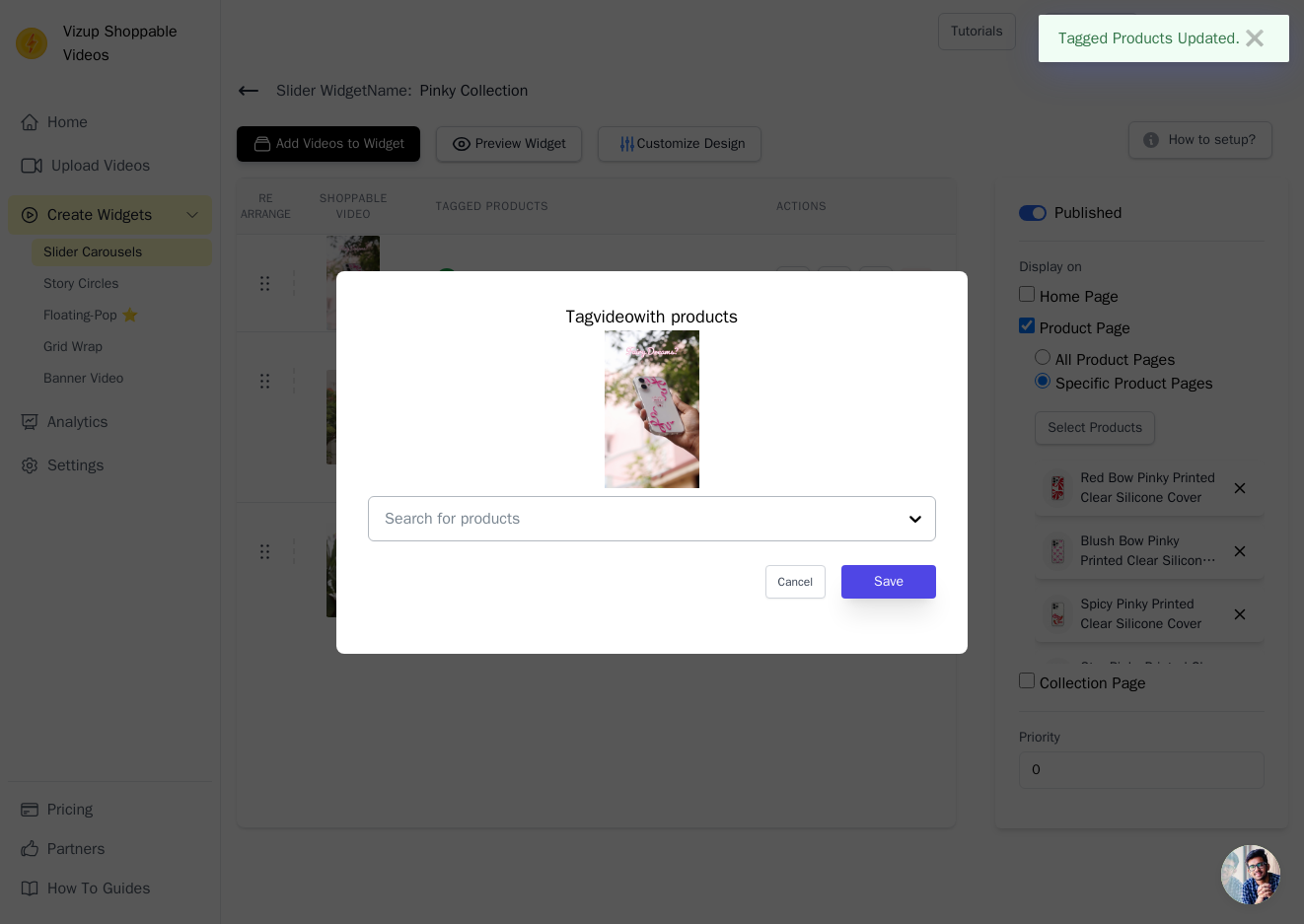 click at bounding box center (640, 519) 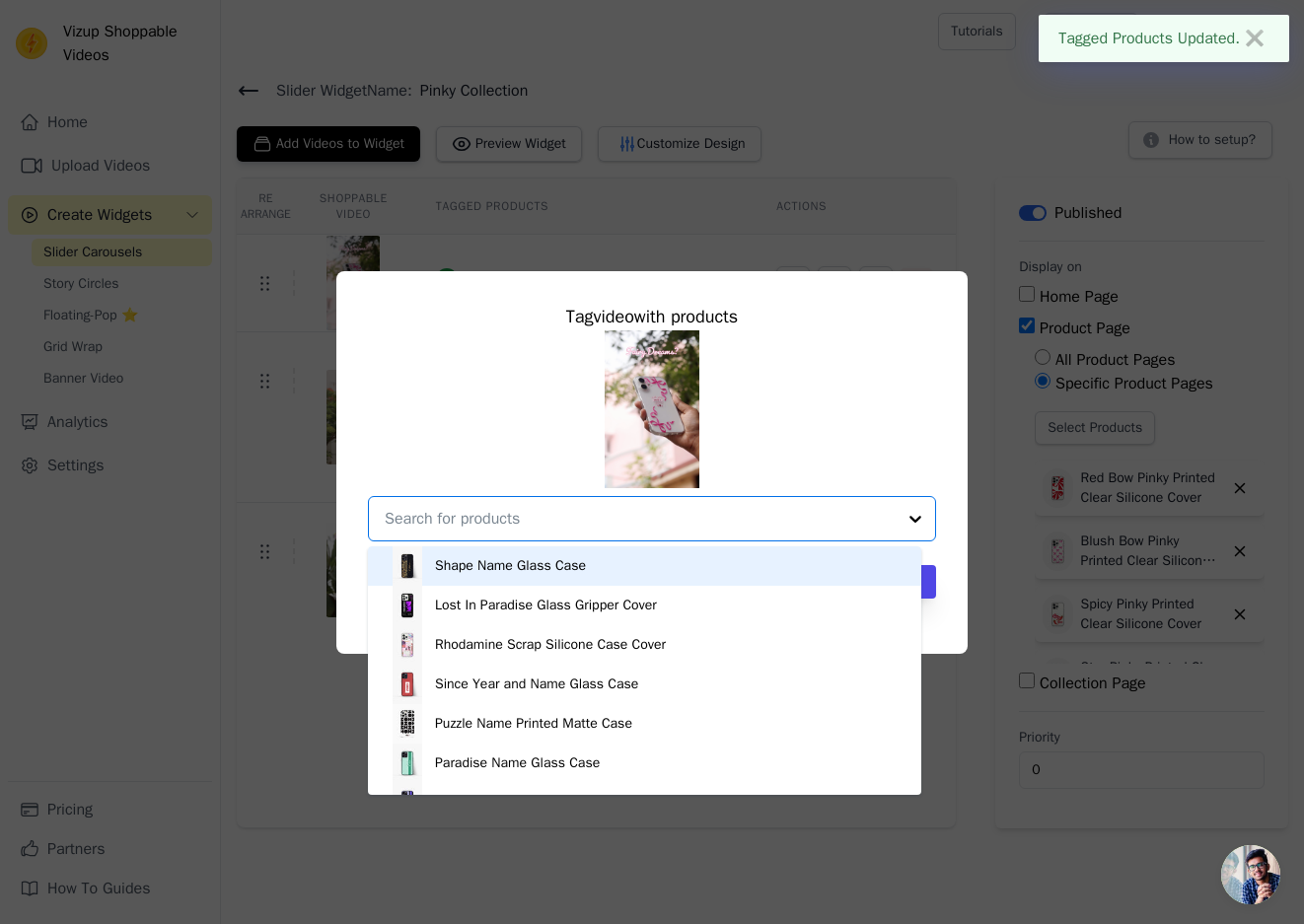 paste on "pinky" 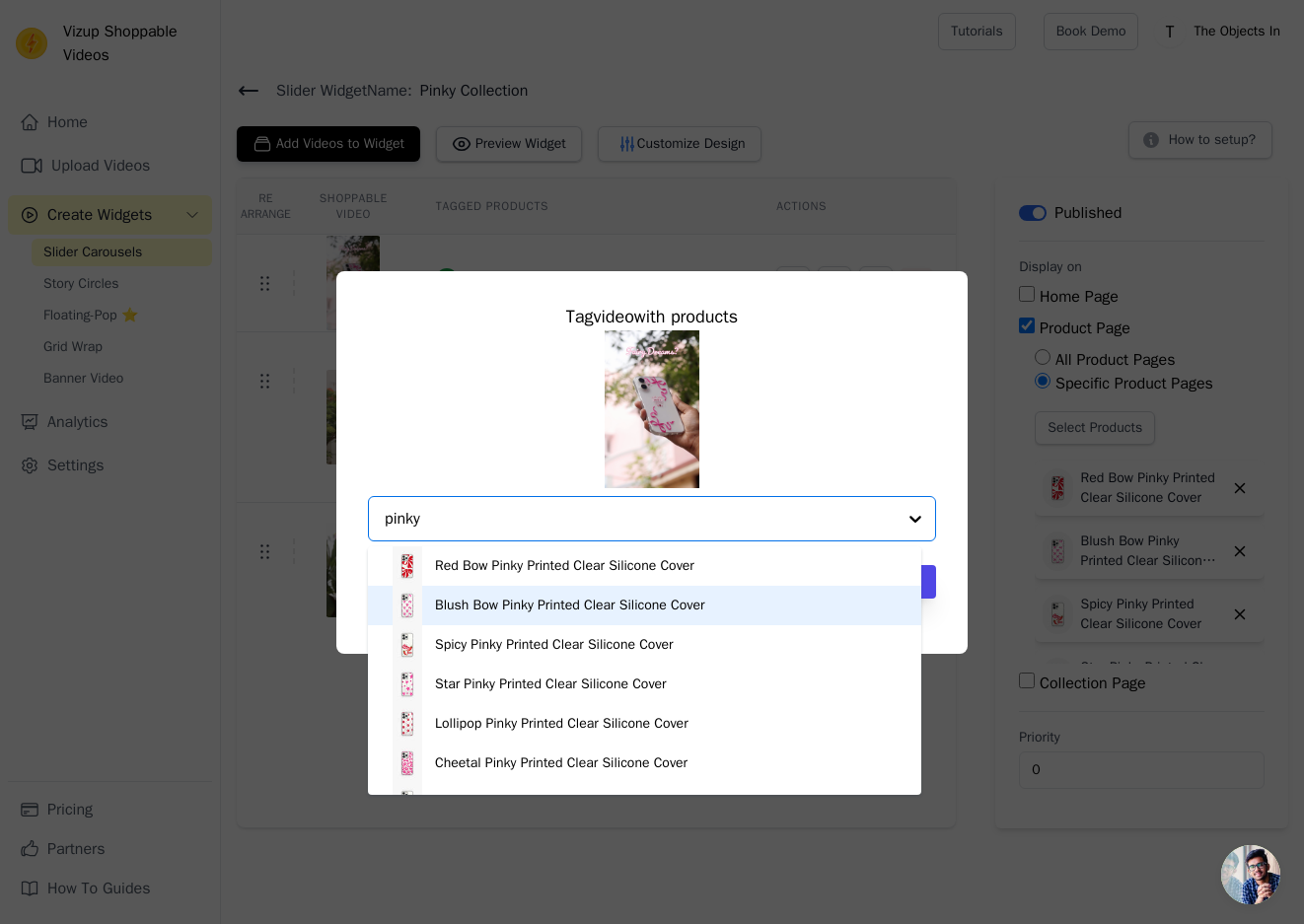 click on "Blush Bow Pinky Printed Clear Silicone Cover" at bounding box center [569, 605] 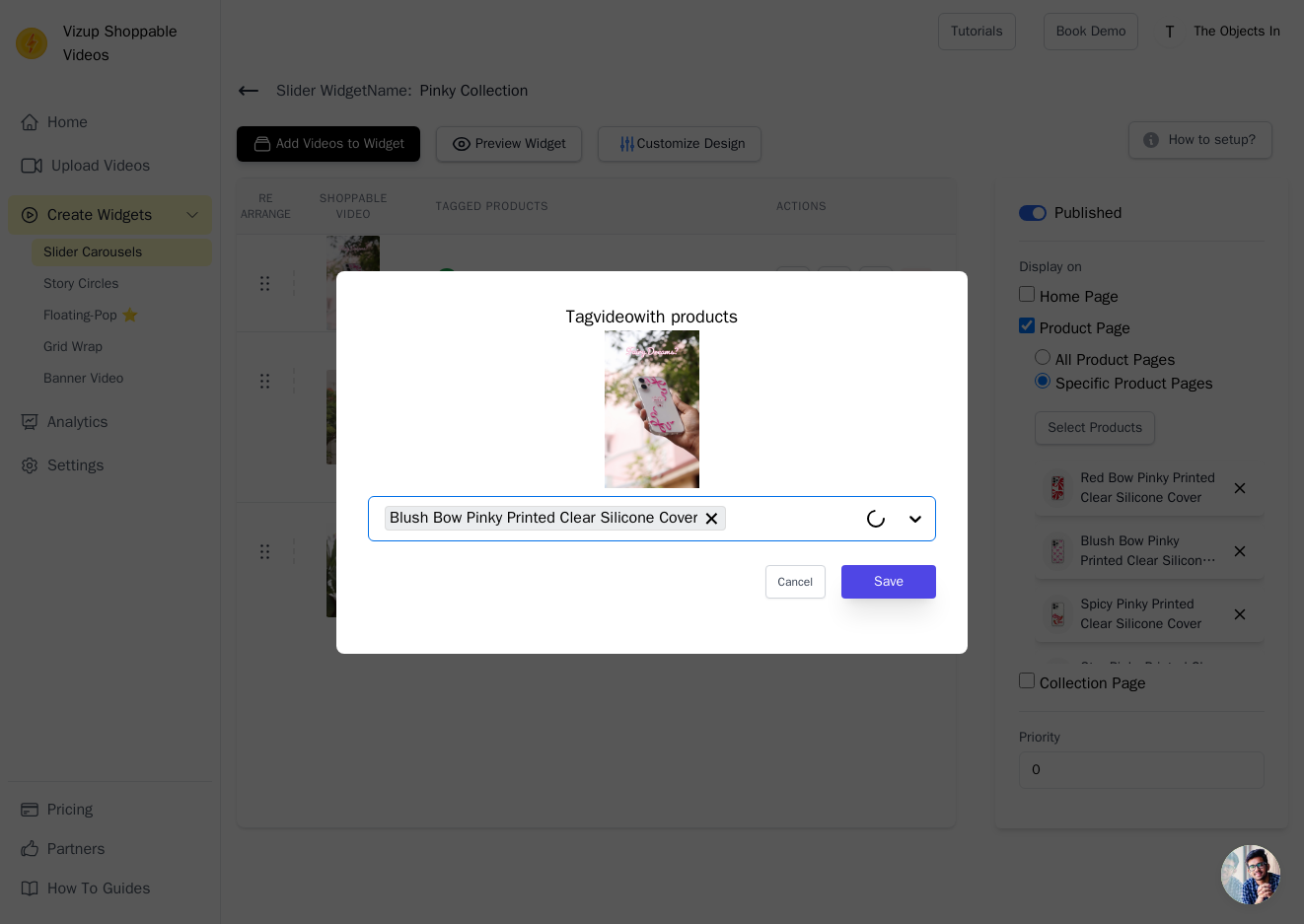 paste on "pinky" 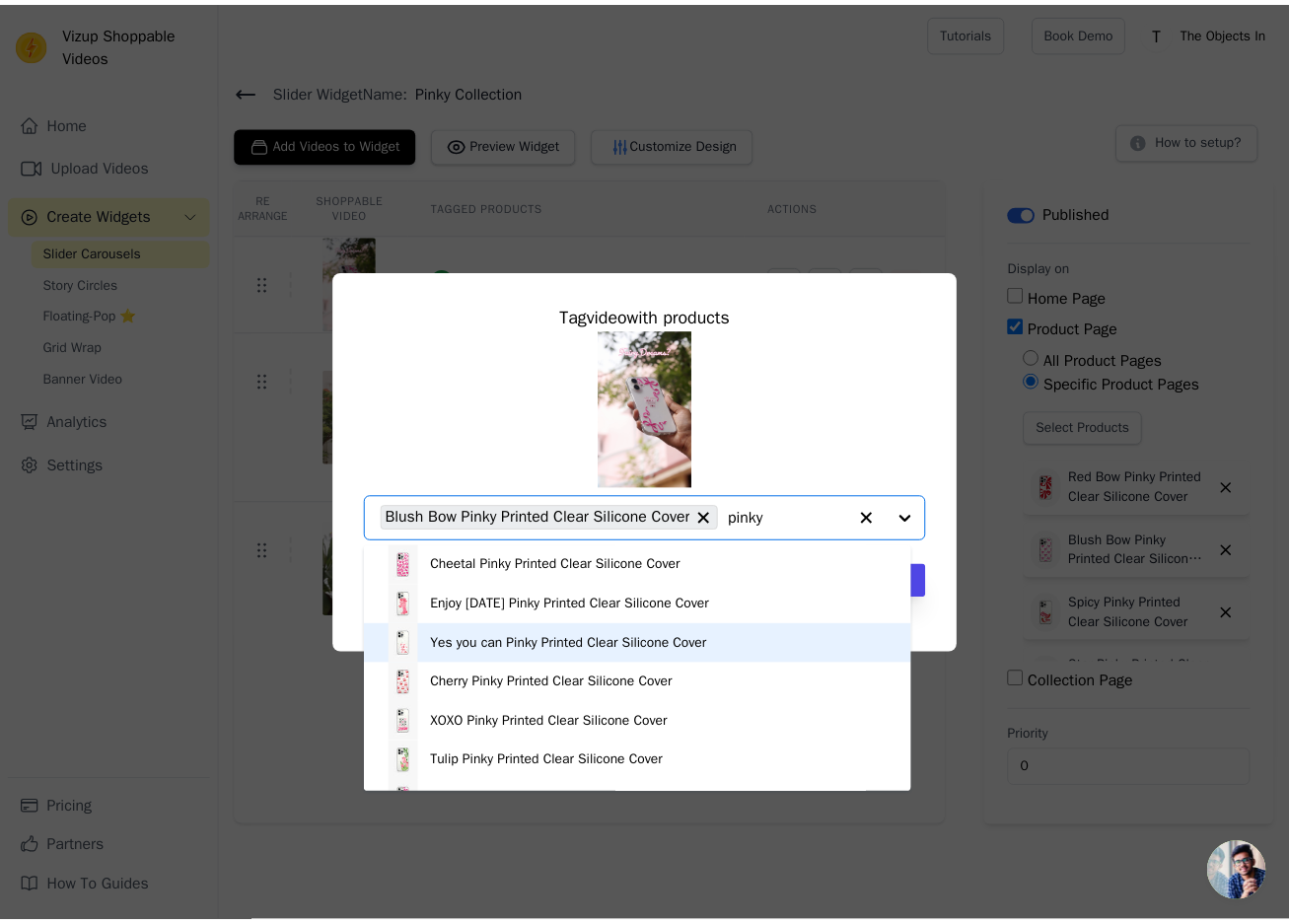 scroll, scrollTop: 231, scrollLeft: 0, axis: vertical 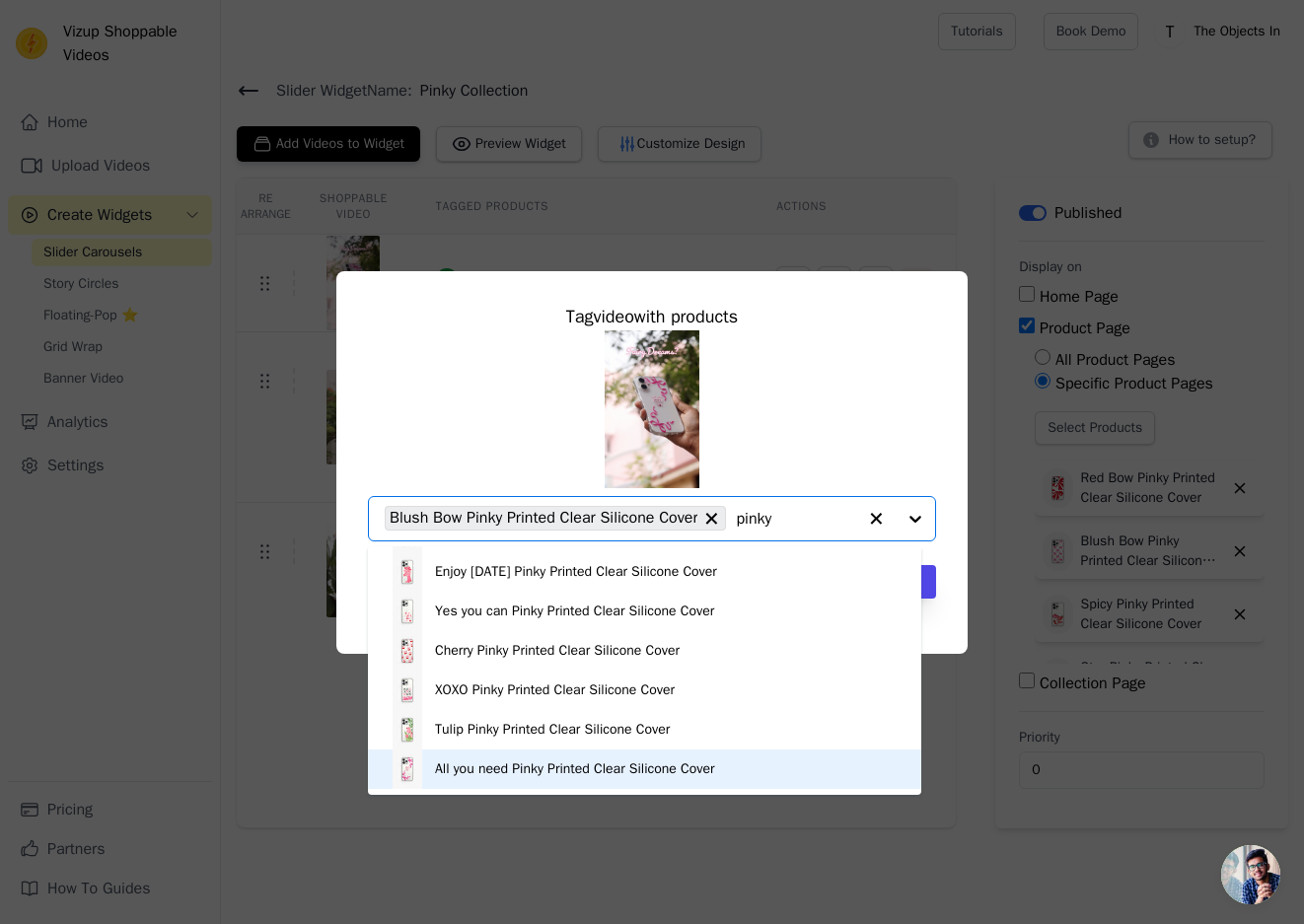 click on "All you need Pinky Printed Clear Silicone Cover" at bounding box center [575, 769] 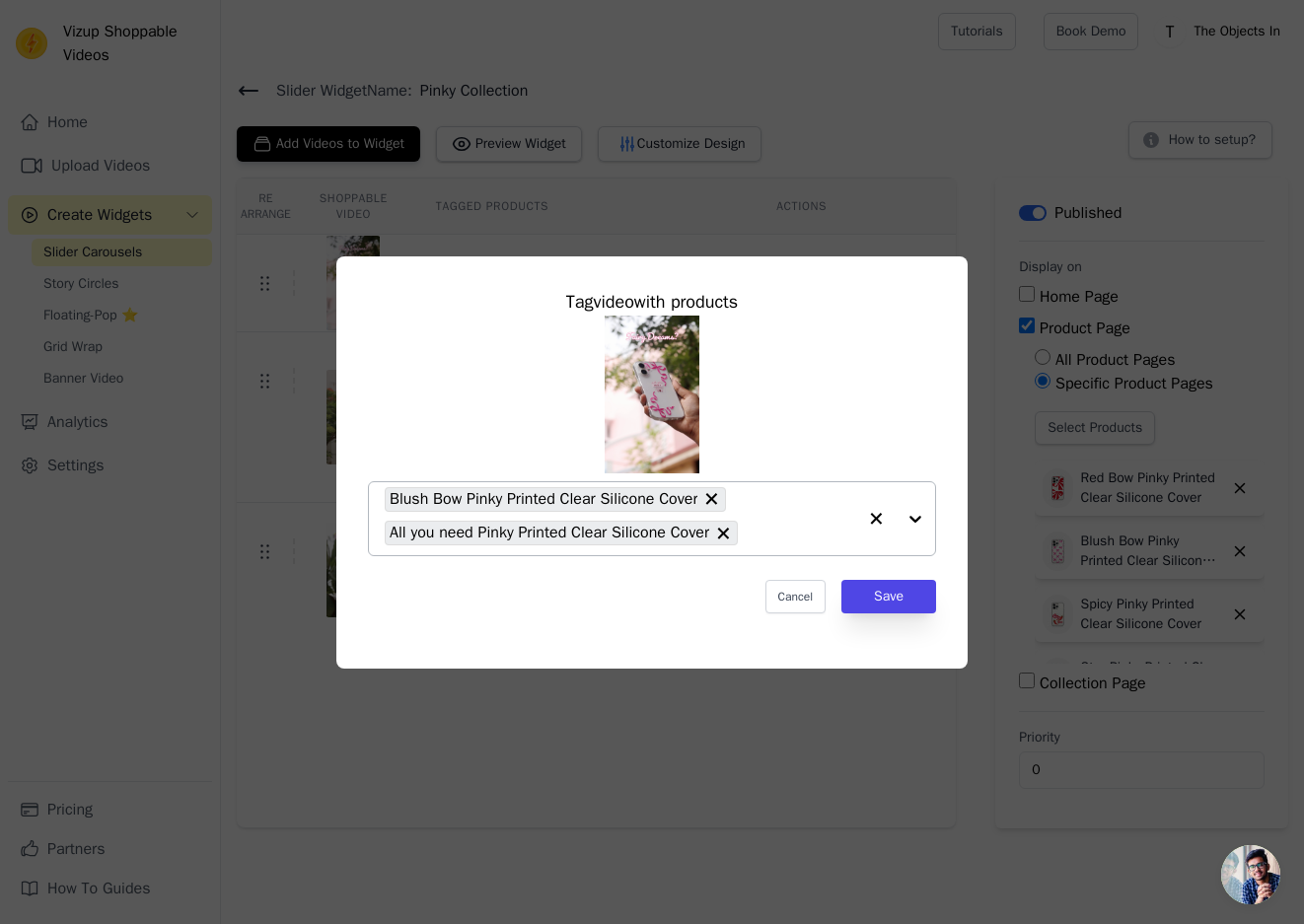 paste on "pinky" 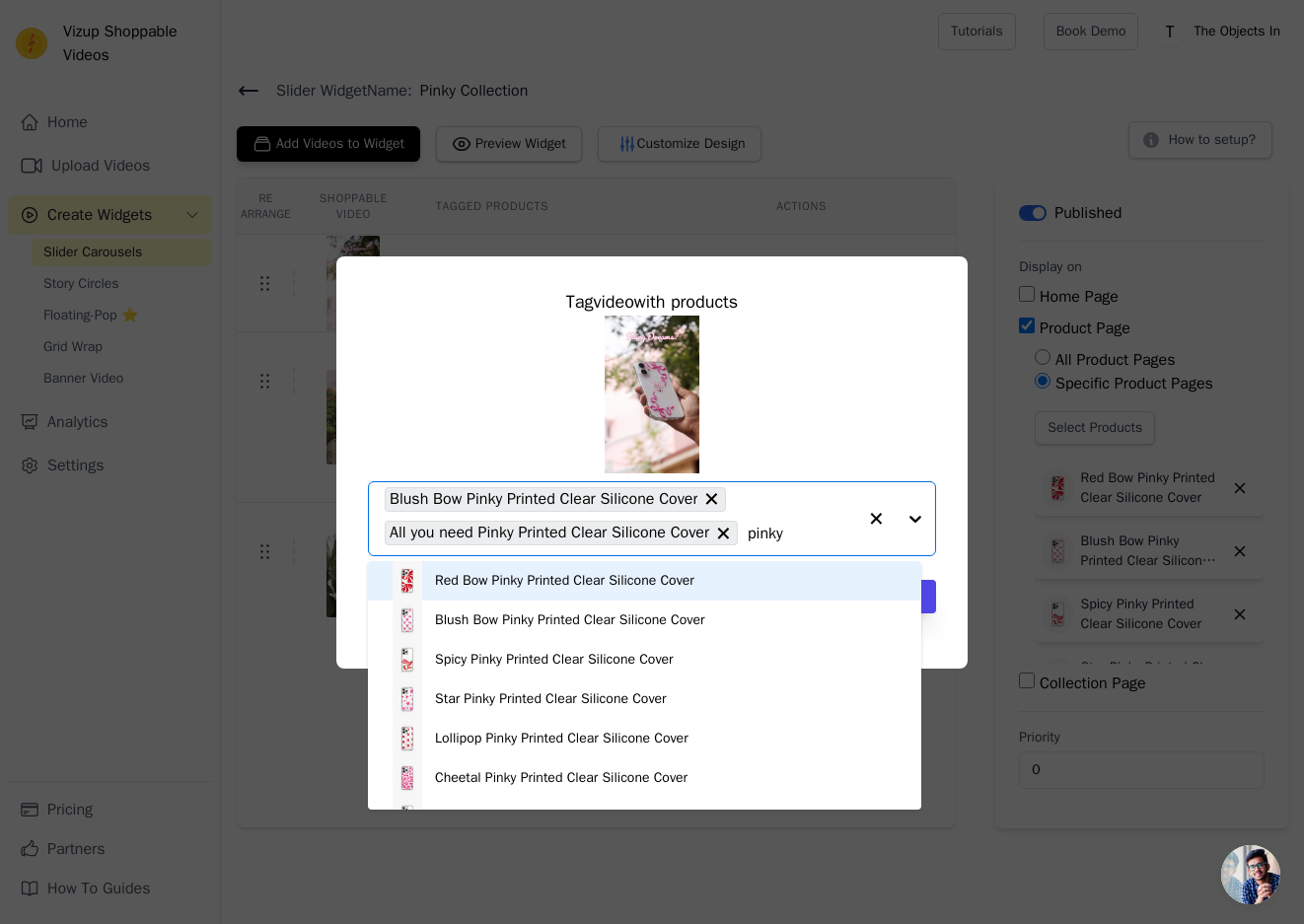click on "Red Bow Pinky Printed Clear Silicone Cover" at bounding box center [564, 581] 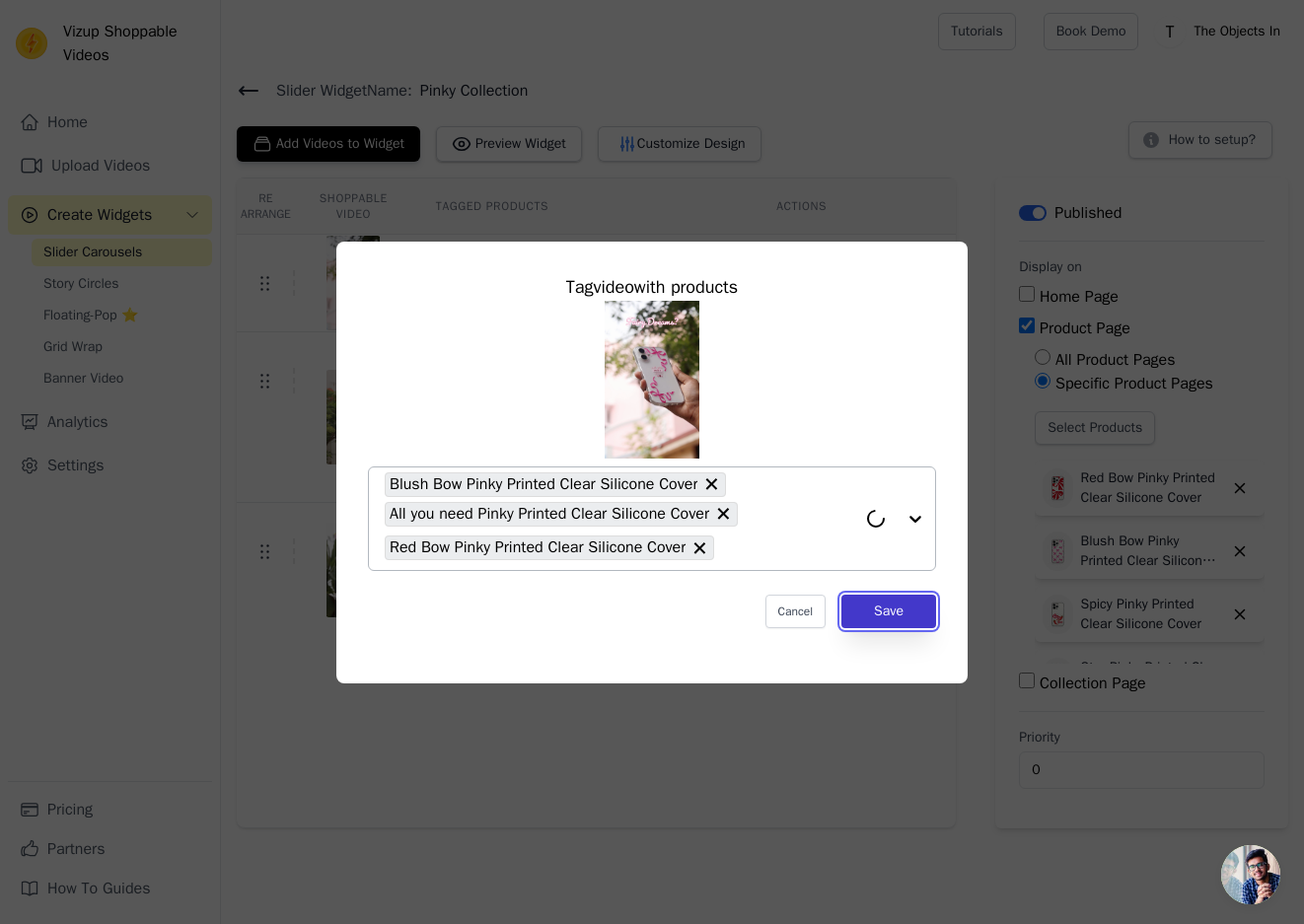 click on "Save" at bounding box center [889, 611] 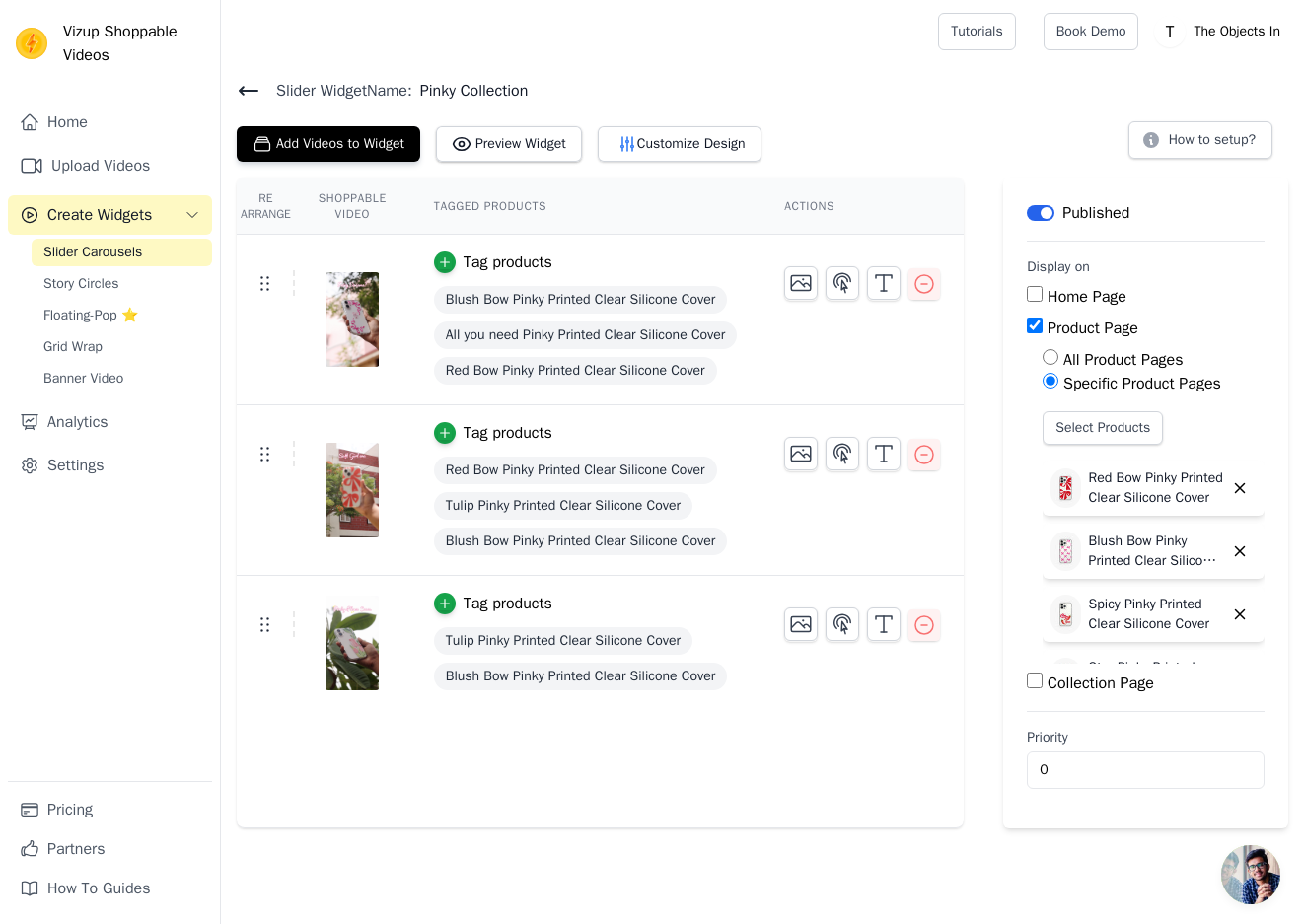 click on "Slider Widget  Name:" at bounding box center [336, 91] 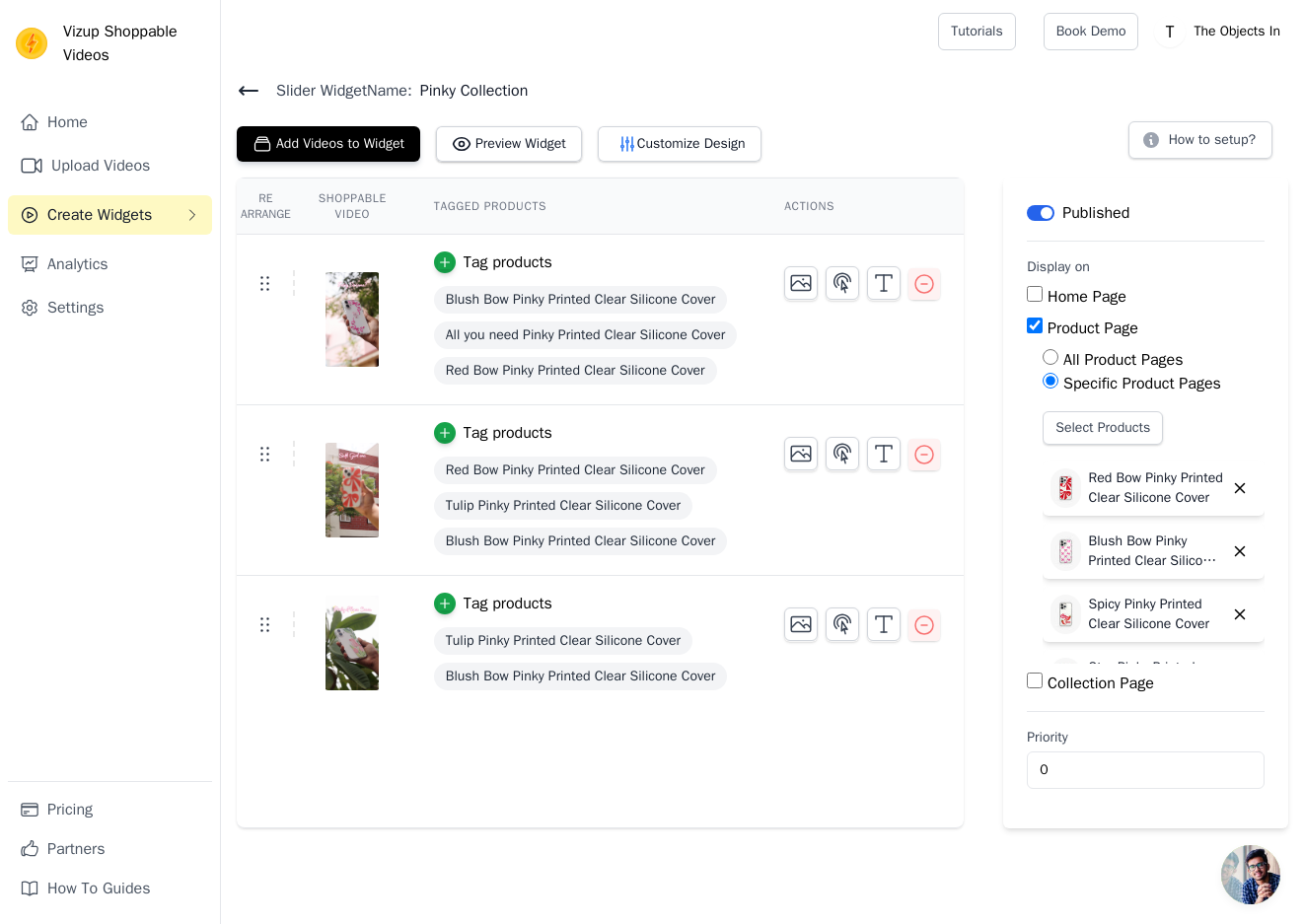 click 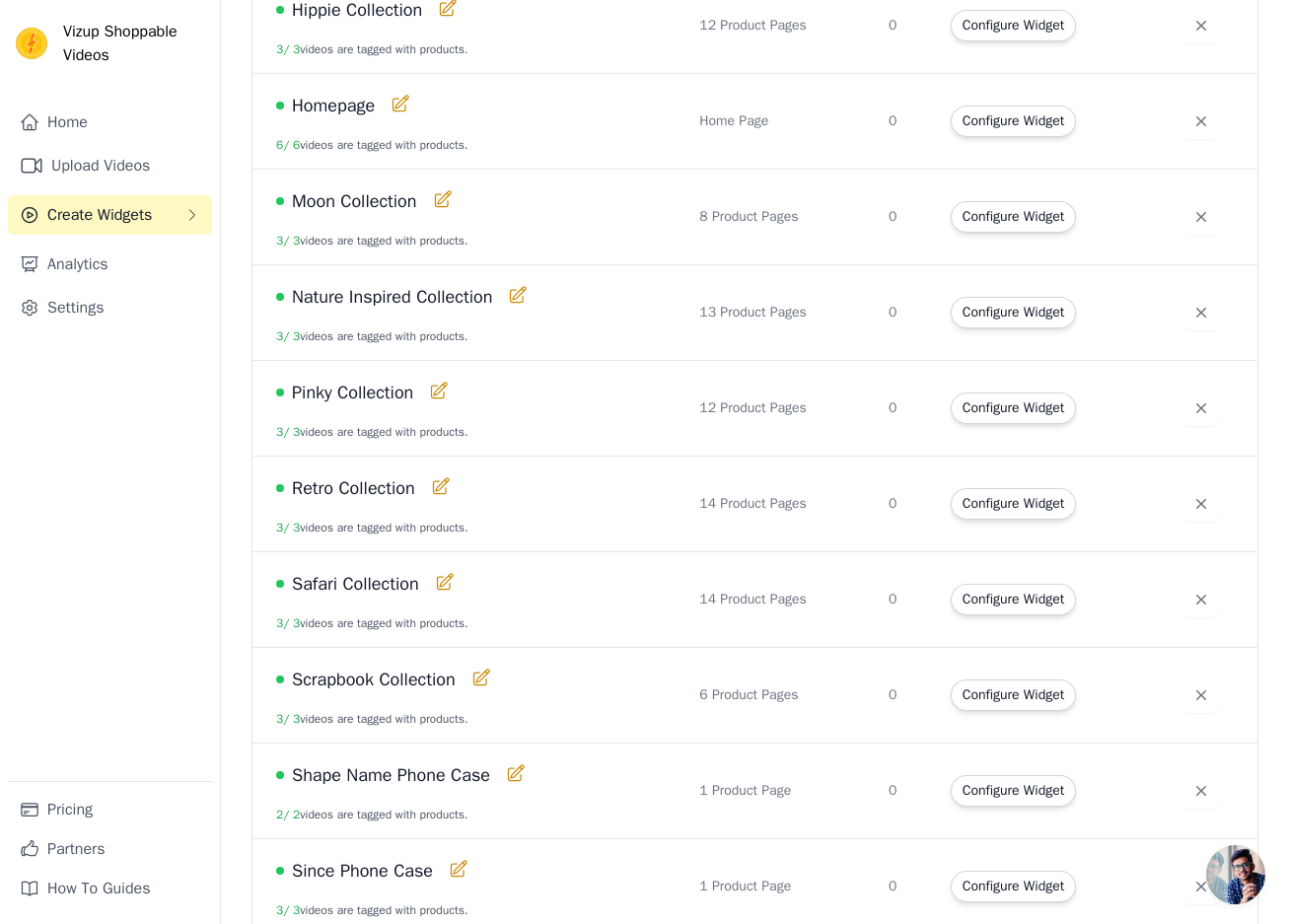 scroll, scrollTop: 1479, scrollLeft: 0, axis: vertical 